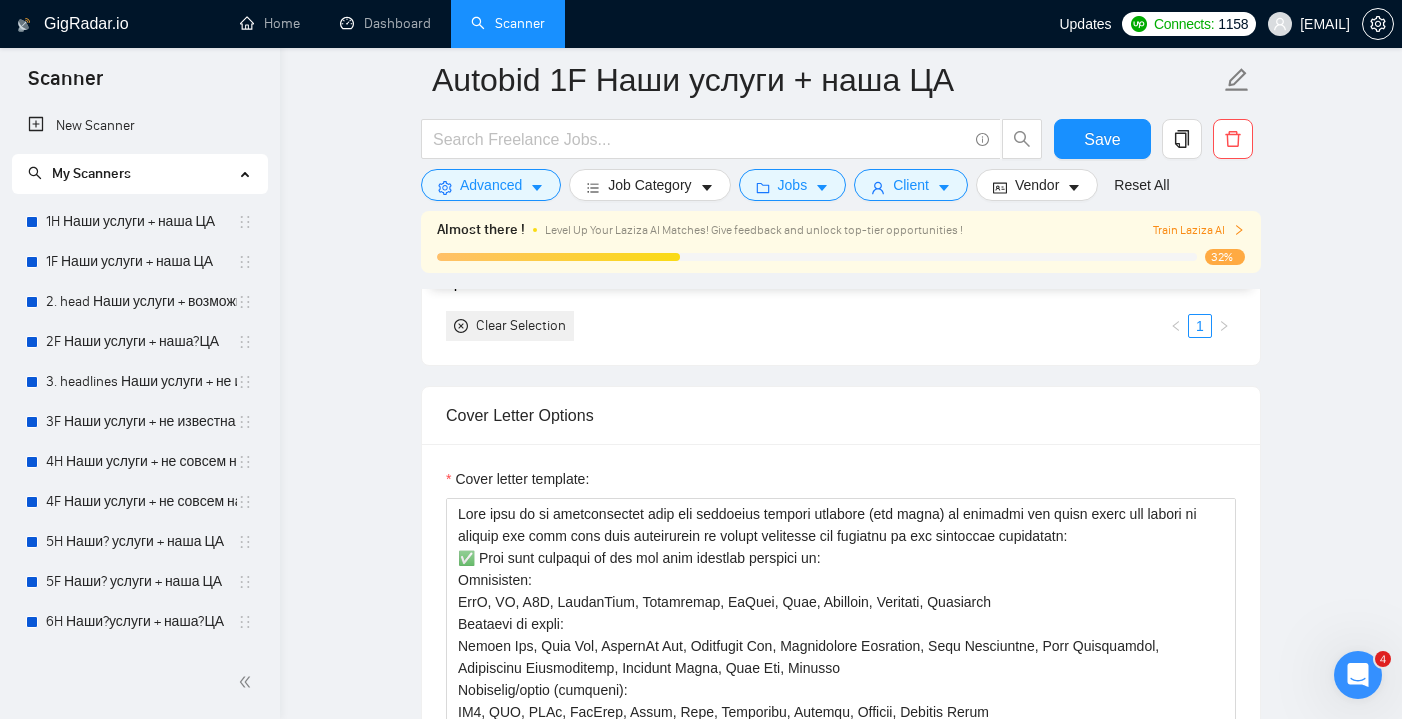 scroll, scrollTop: 0, scrollLeft: 0, axis: both 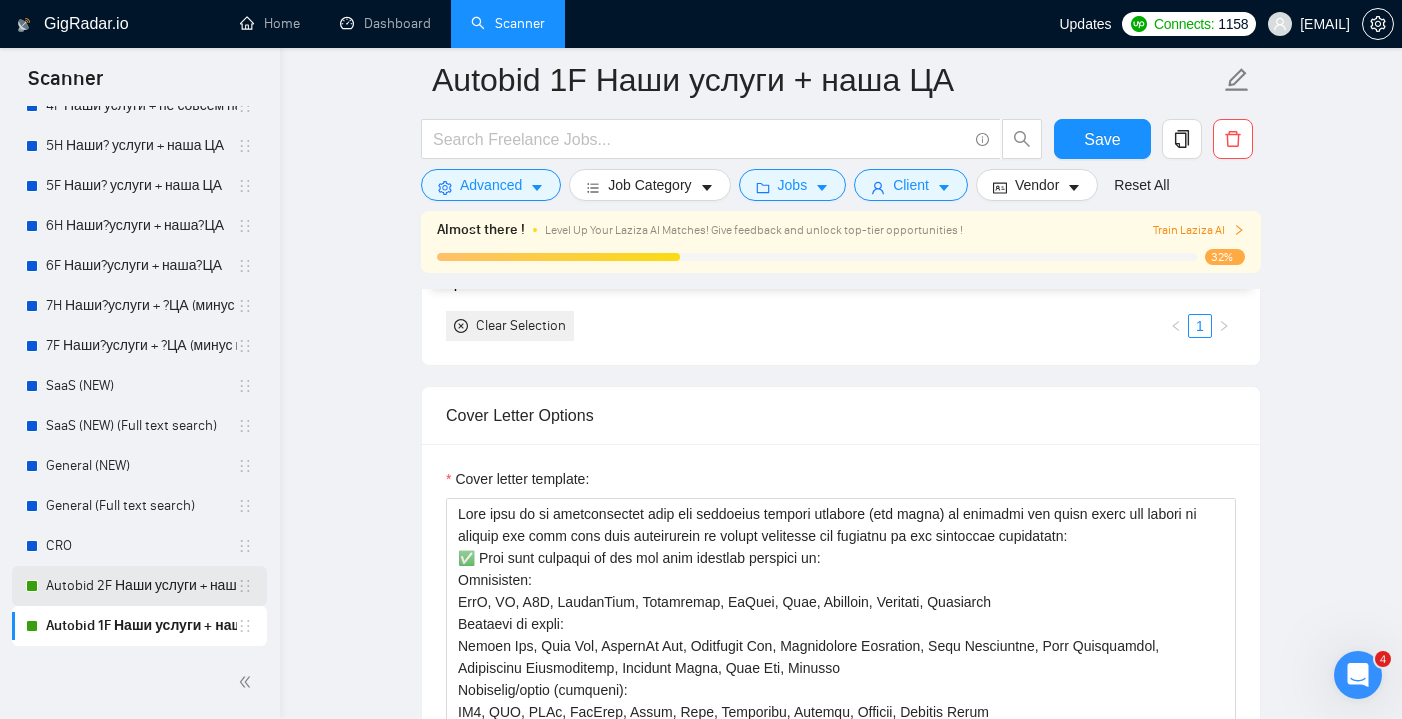 click on "Autobid 2F Наши услуги + наша?ЦА" at bounding box center (141, 586) 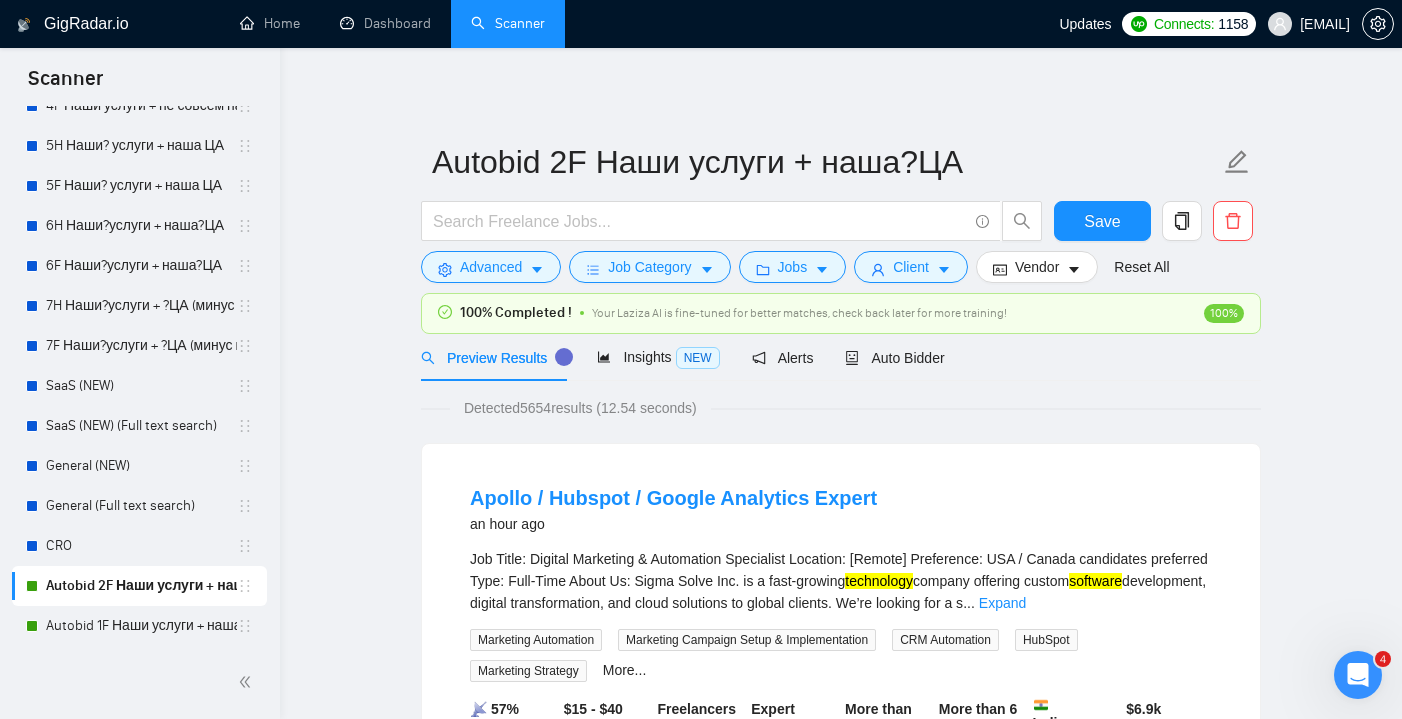 scroll, scrollTop: 0, scrollLeft: 0, axis: both 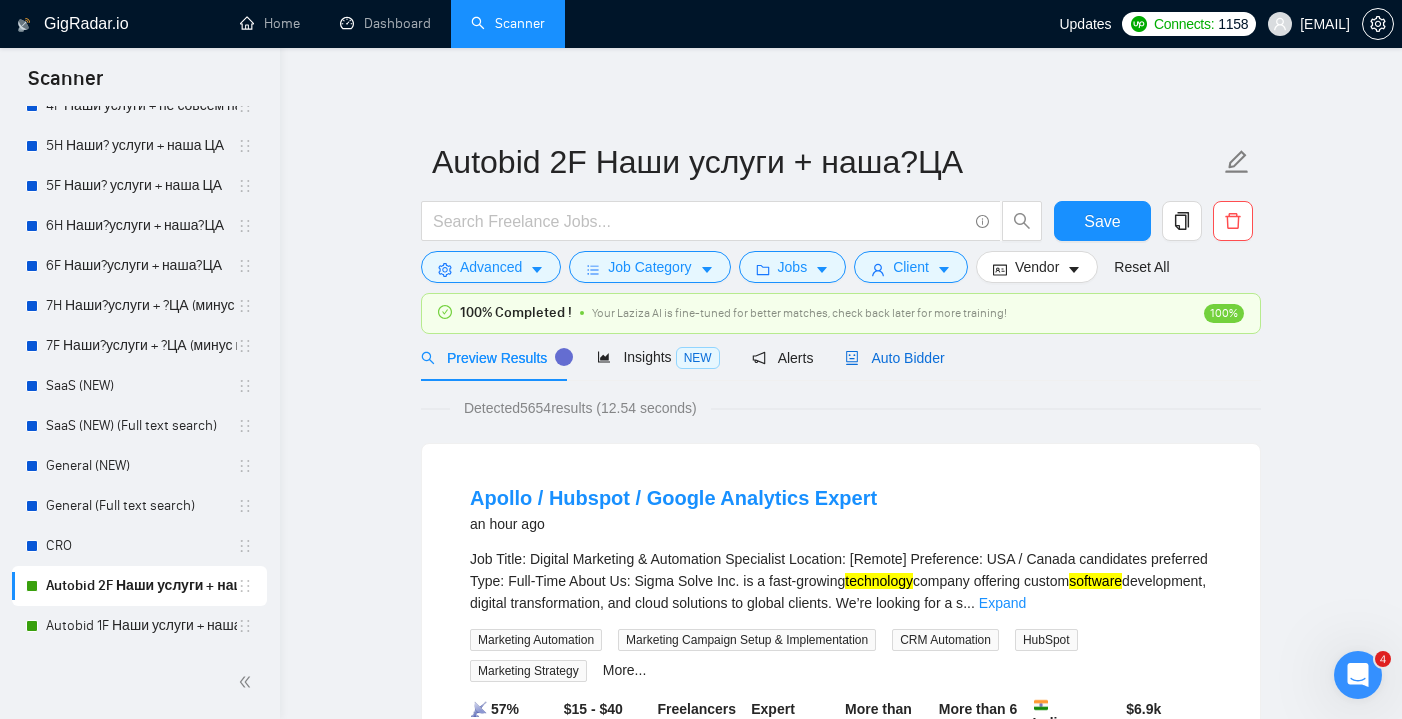 click on "Auto Bidder" at bounding box center (894, 358) 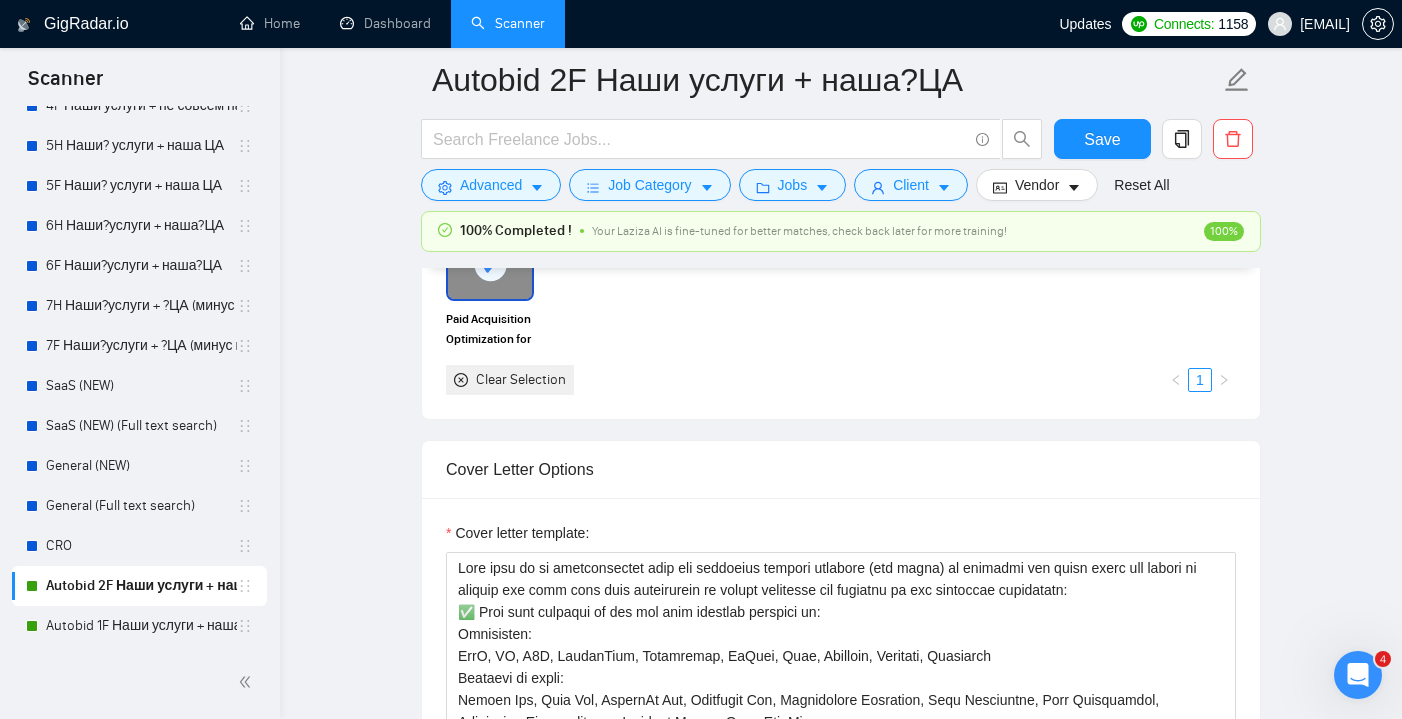 scroll, scrollTop: 2377, scrollLeft: 0, axis: vertical 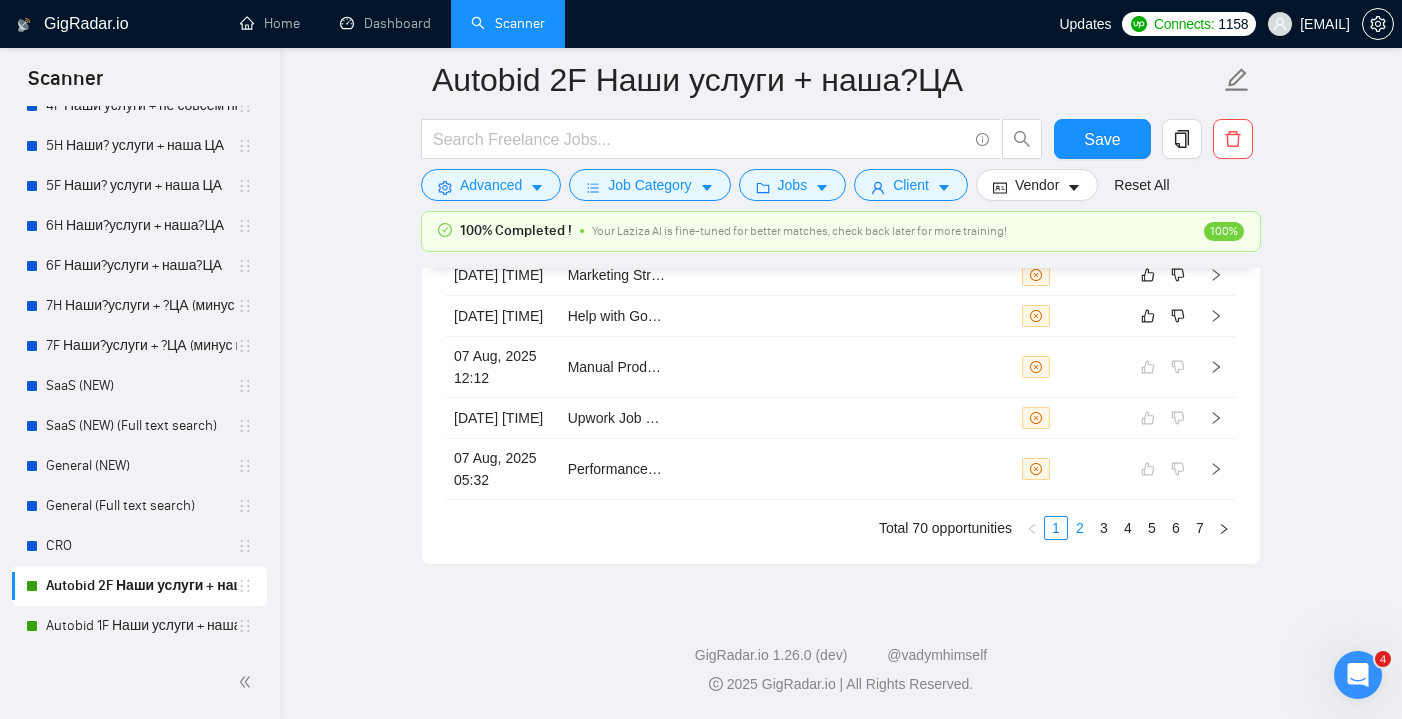 click on "2" at bounding box center [1080, 528] 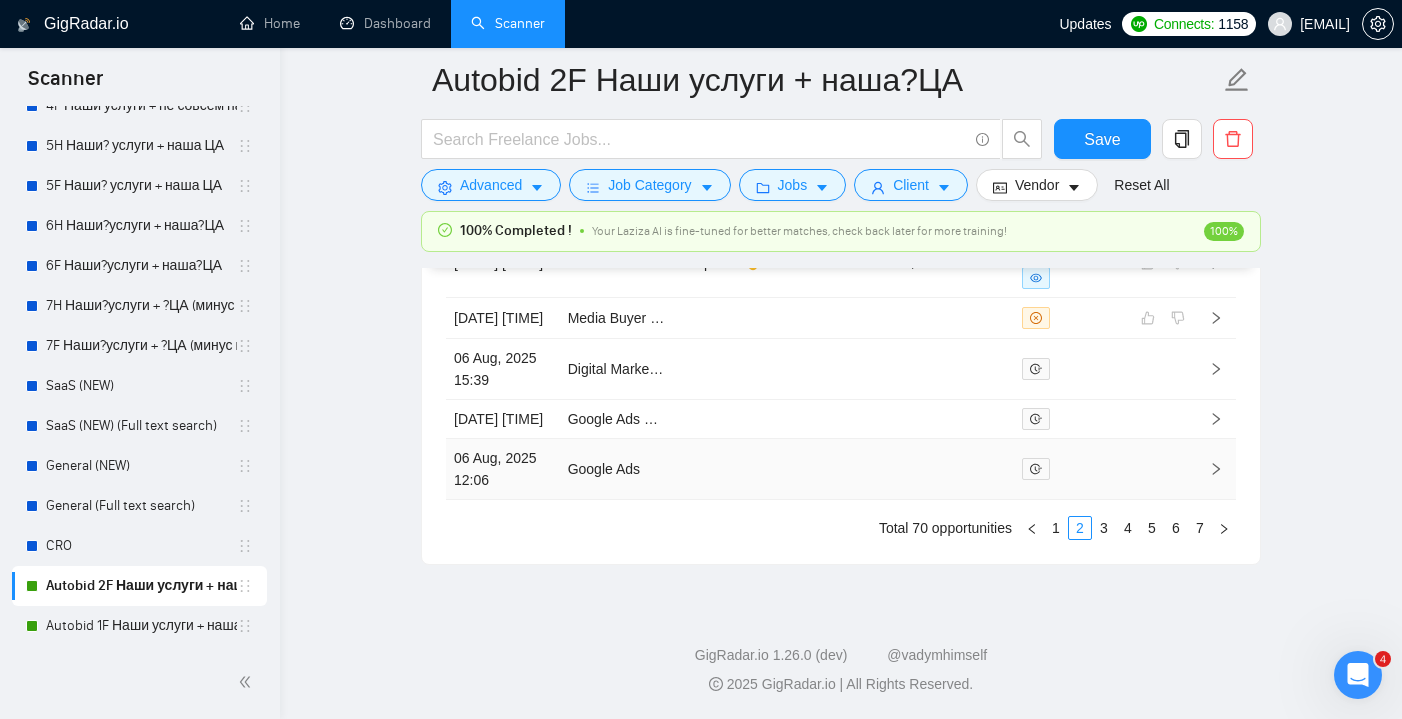 scroll, scrollTop: 5780, scrollLeft: 0, axis: vertical 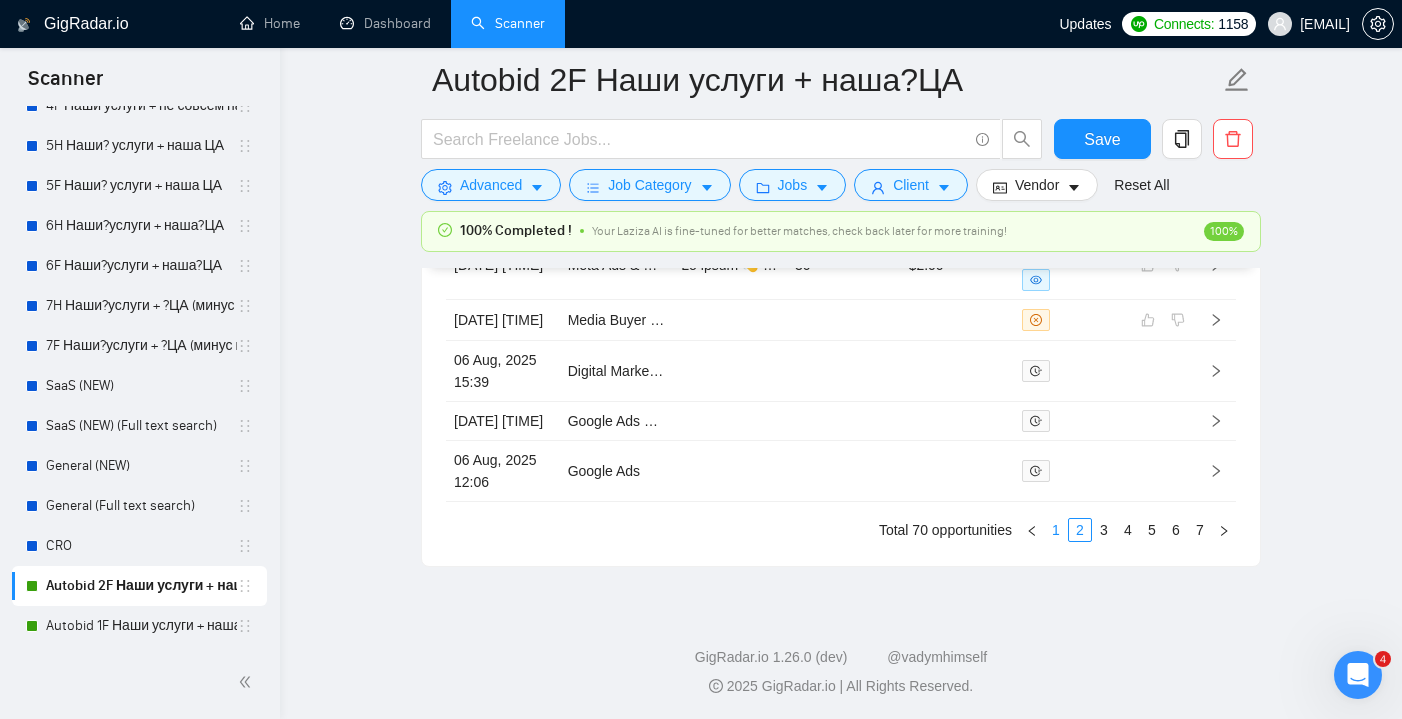 click on "1" at bounding box center (1056, 530) 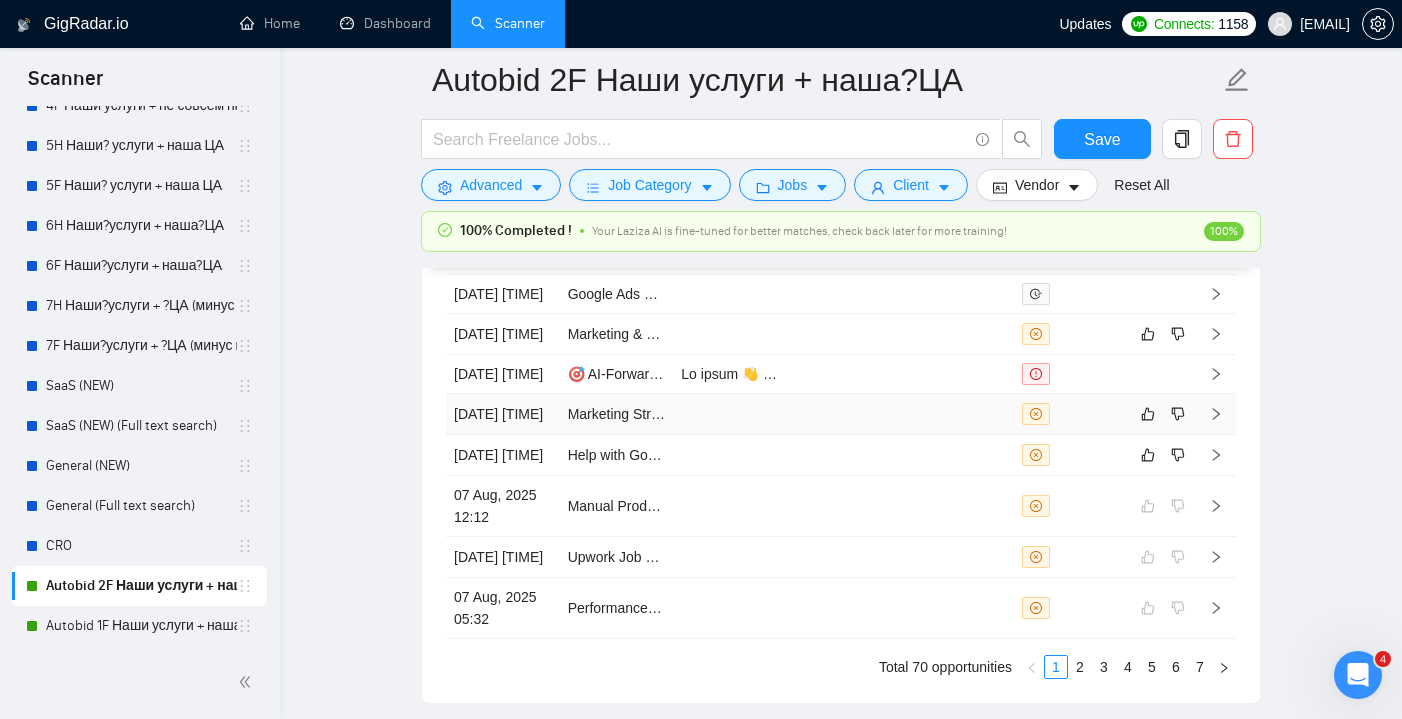 scroll, scrollTop: 5441, scrollLeft: 0, axis: vertical 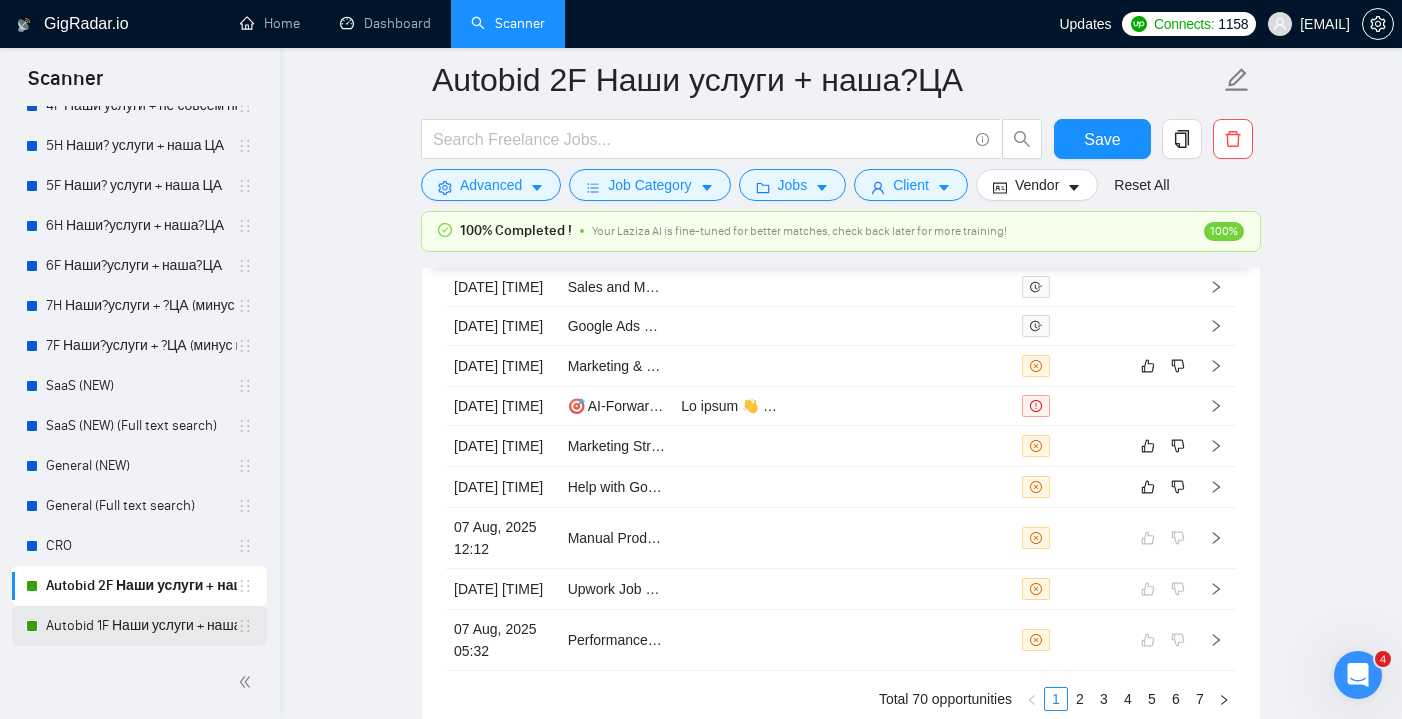 click on "Autobid 1F Наши услуги + наша ЦА" at bounding box center [141, 626] 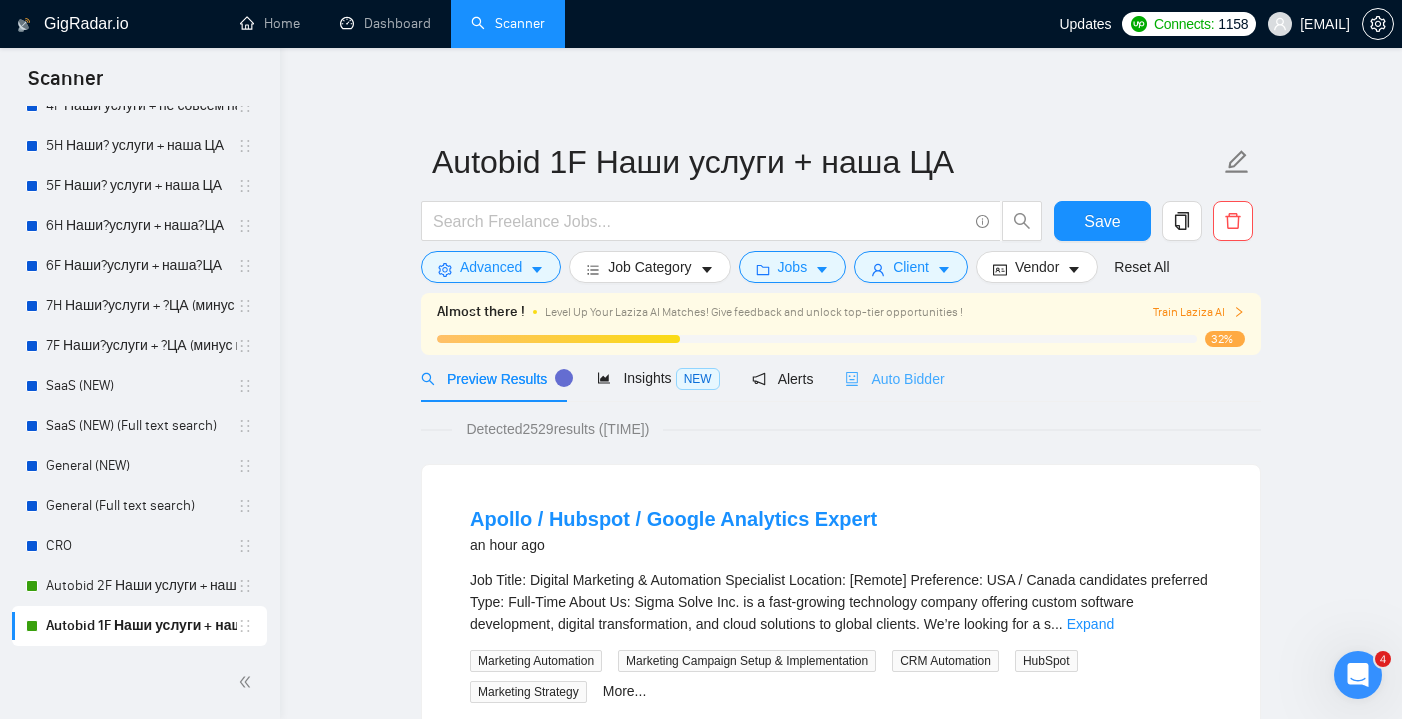 scroll, scrollTop: 0, scrollLeft: 0, axis: both 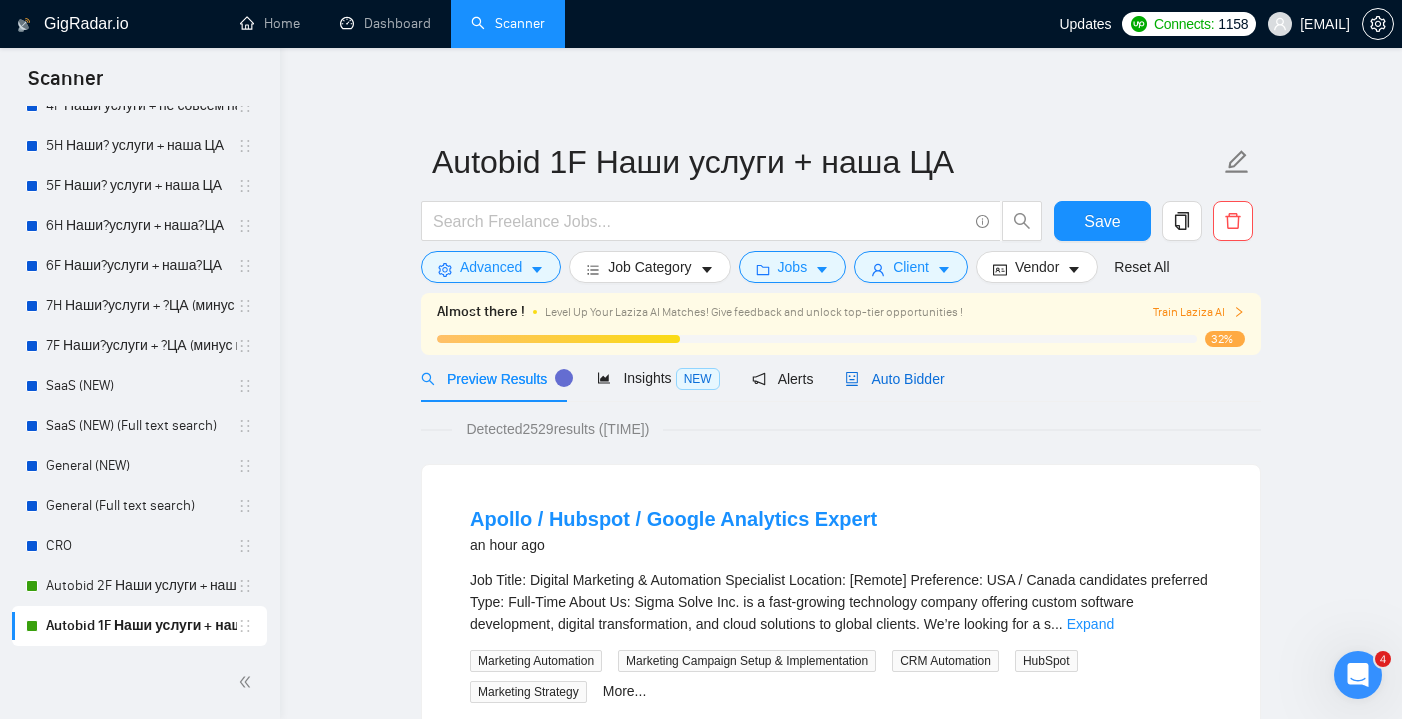 click on "Auto Bidder" at bounding box center [894, 379] 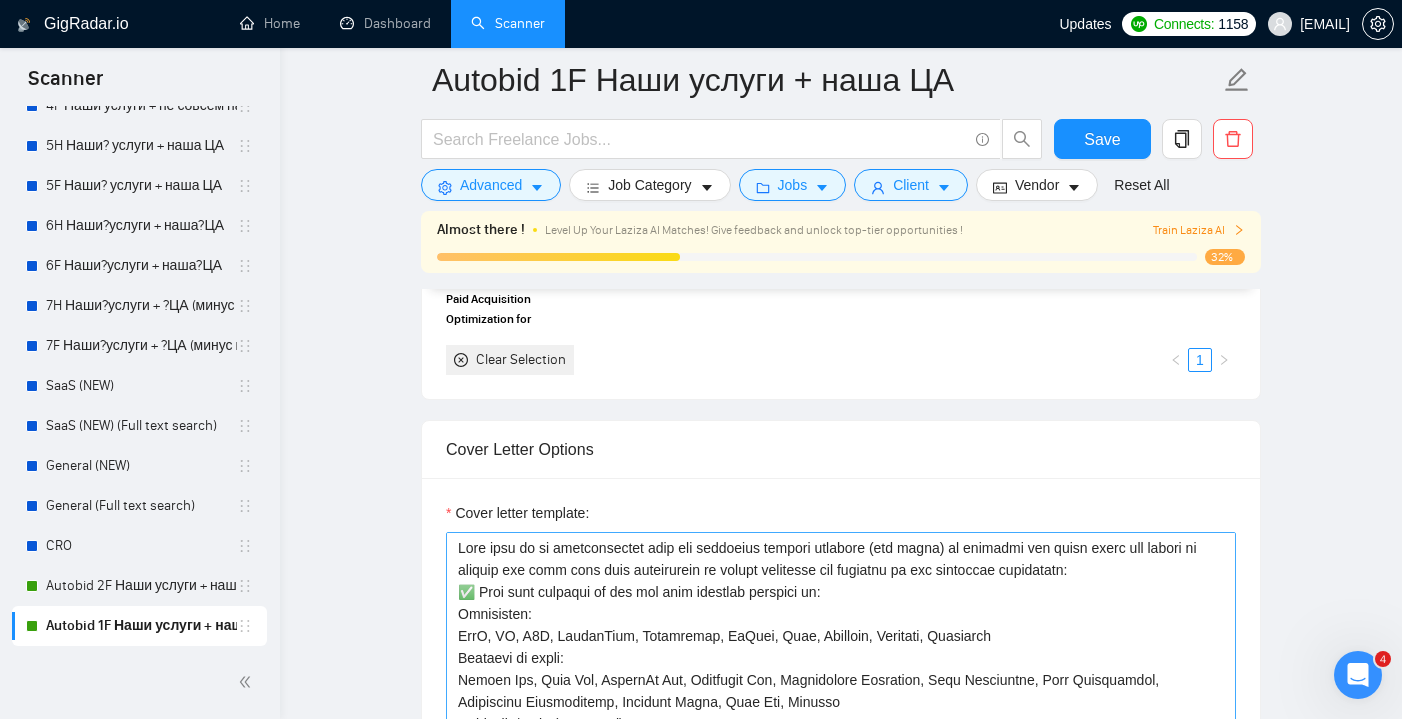 scroll, scrollTop: 2379, scrollLeft: 0, axis: vertical 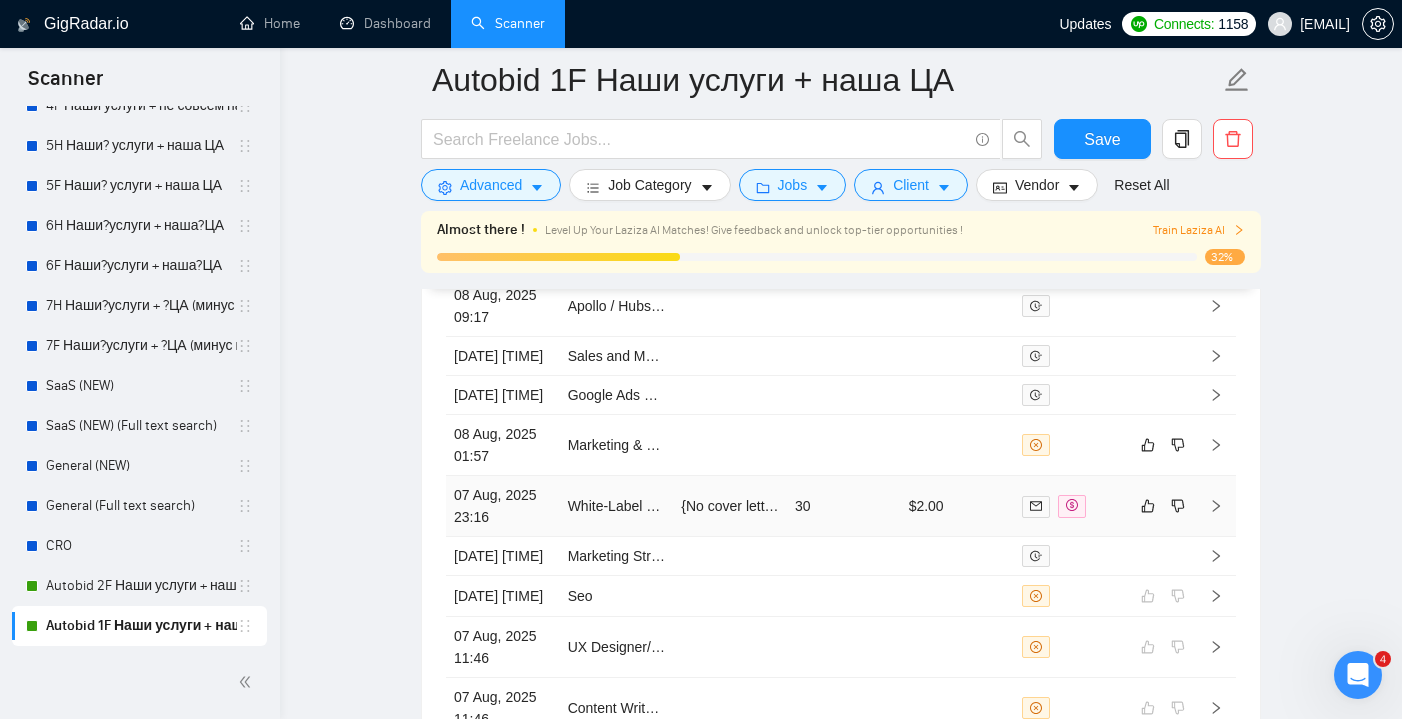 click on "30" at bounding box center [844, 506] 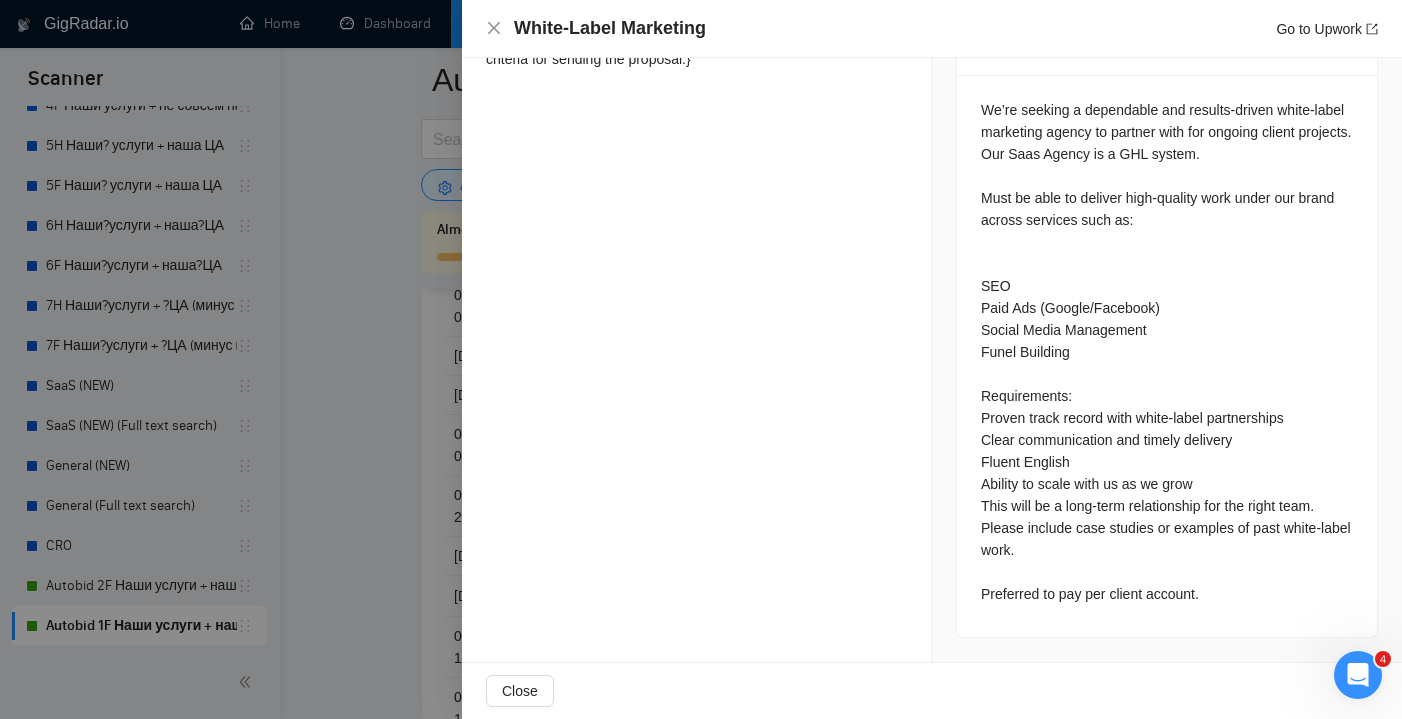 scroll, scrollTop: 878, scrollLeft: 0, axis: vertical 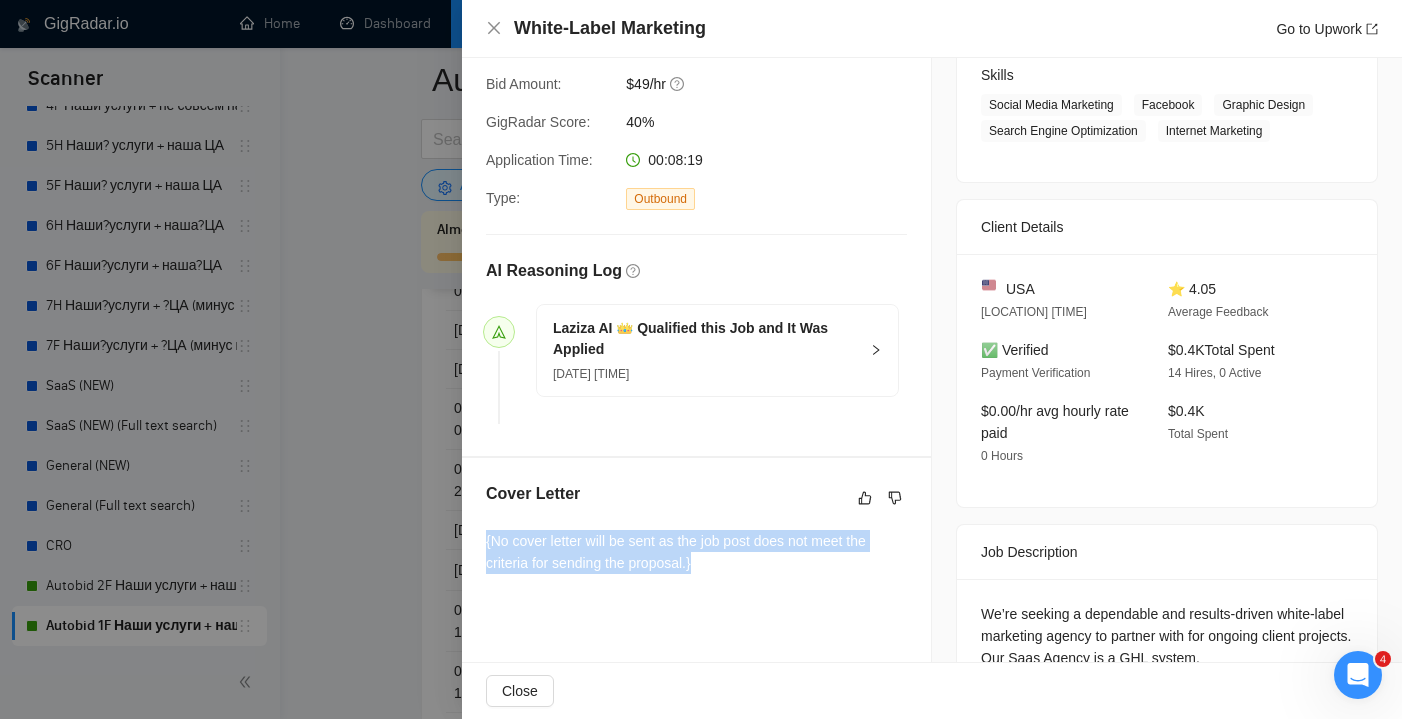 drag, startPoint x: 708, startPoint y: 560, endPoint x: 478, endPoint y: 528, distance: 232.21542 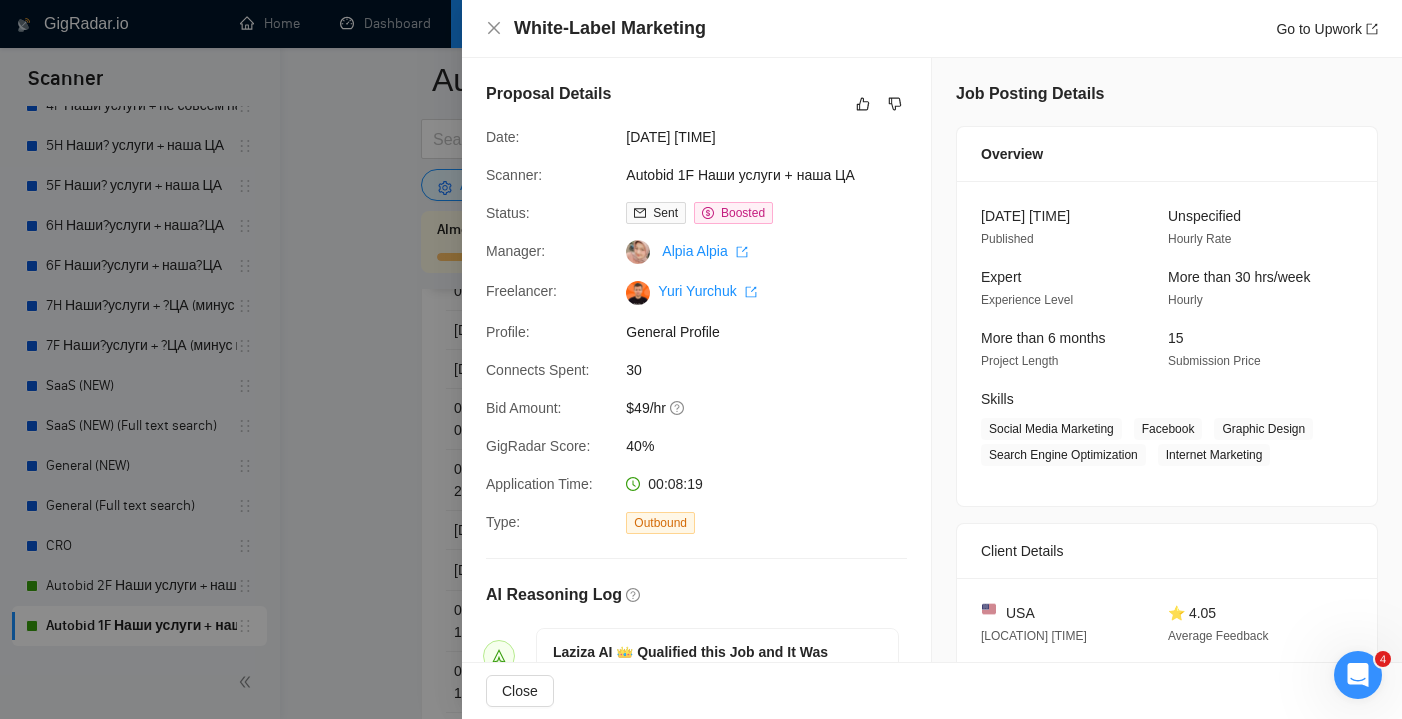 scroll, scrollTop: 0, scrollLeft: 0, axis: both 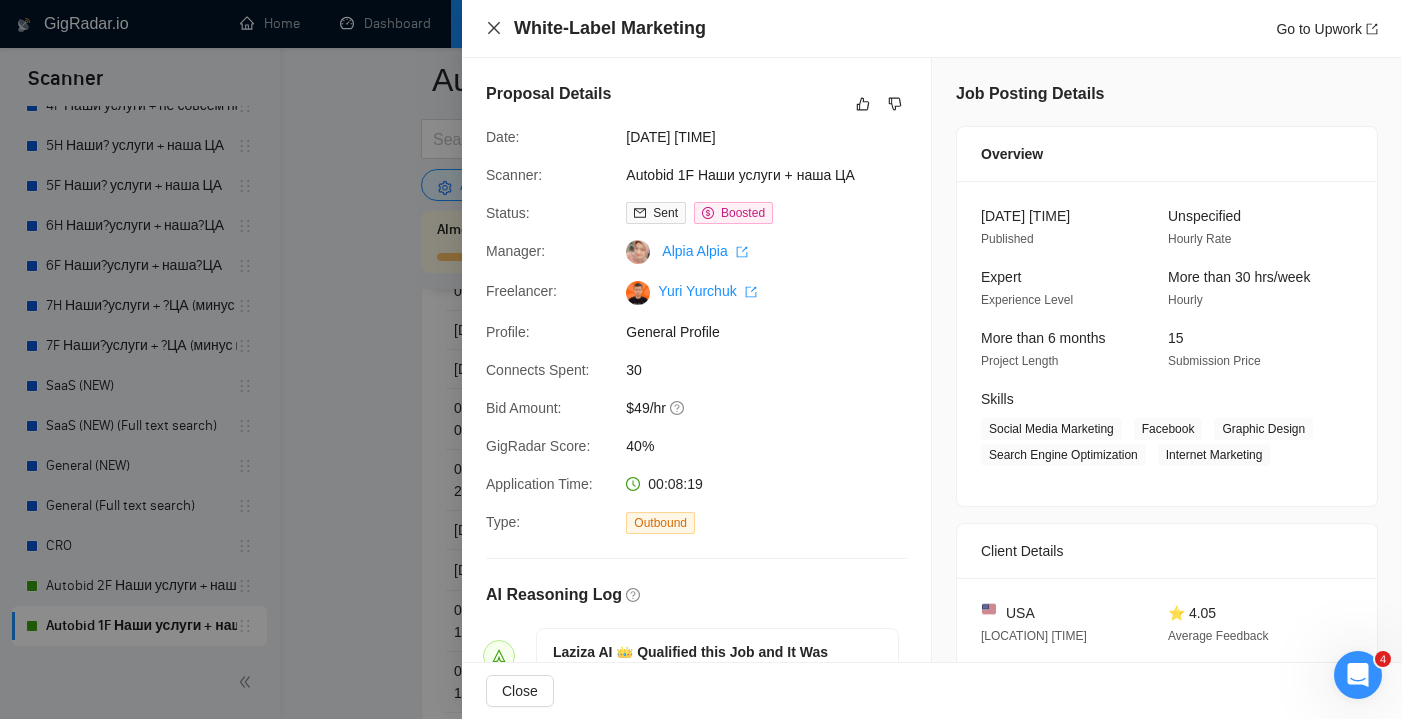 click 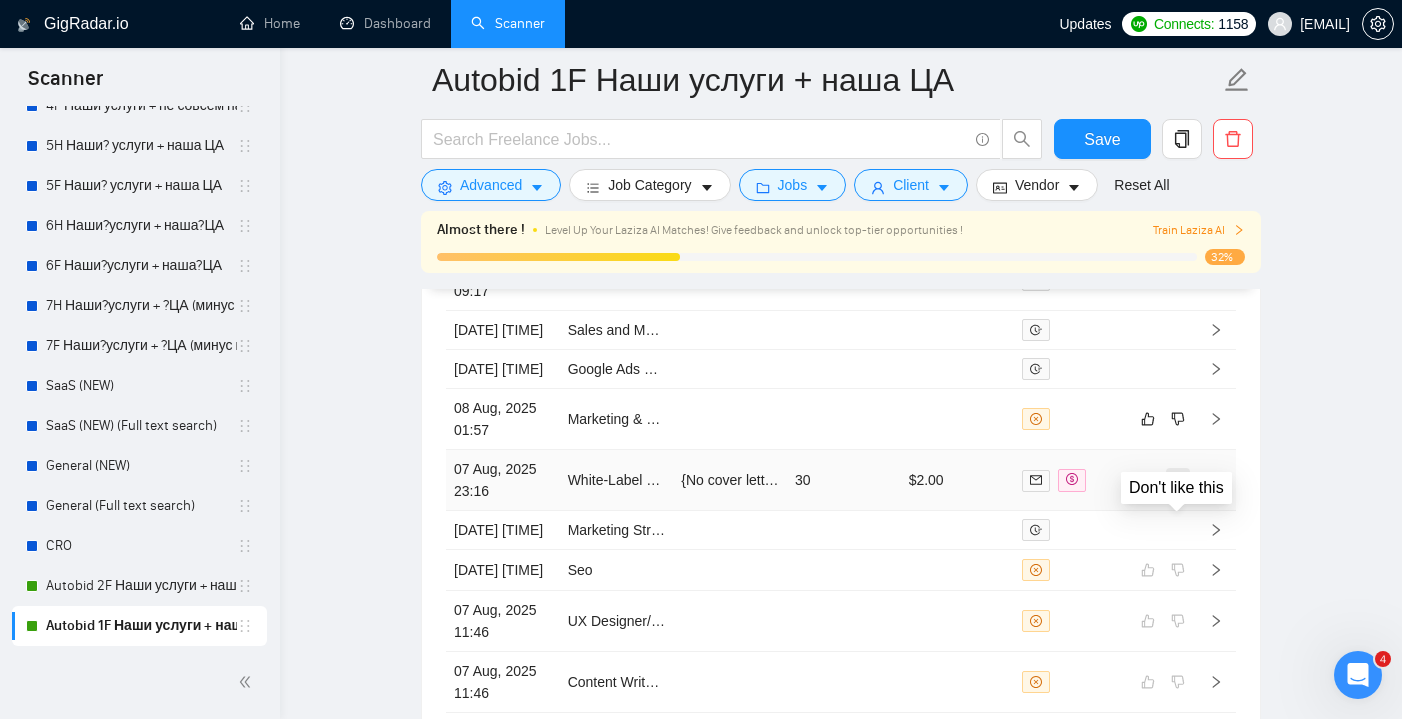 click 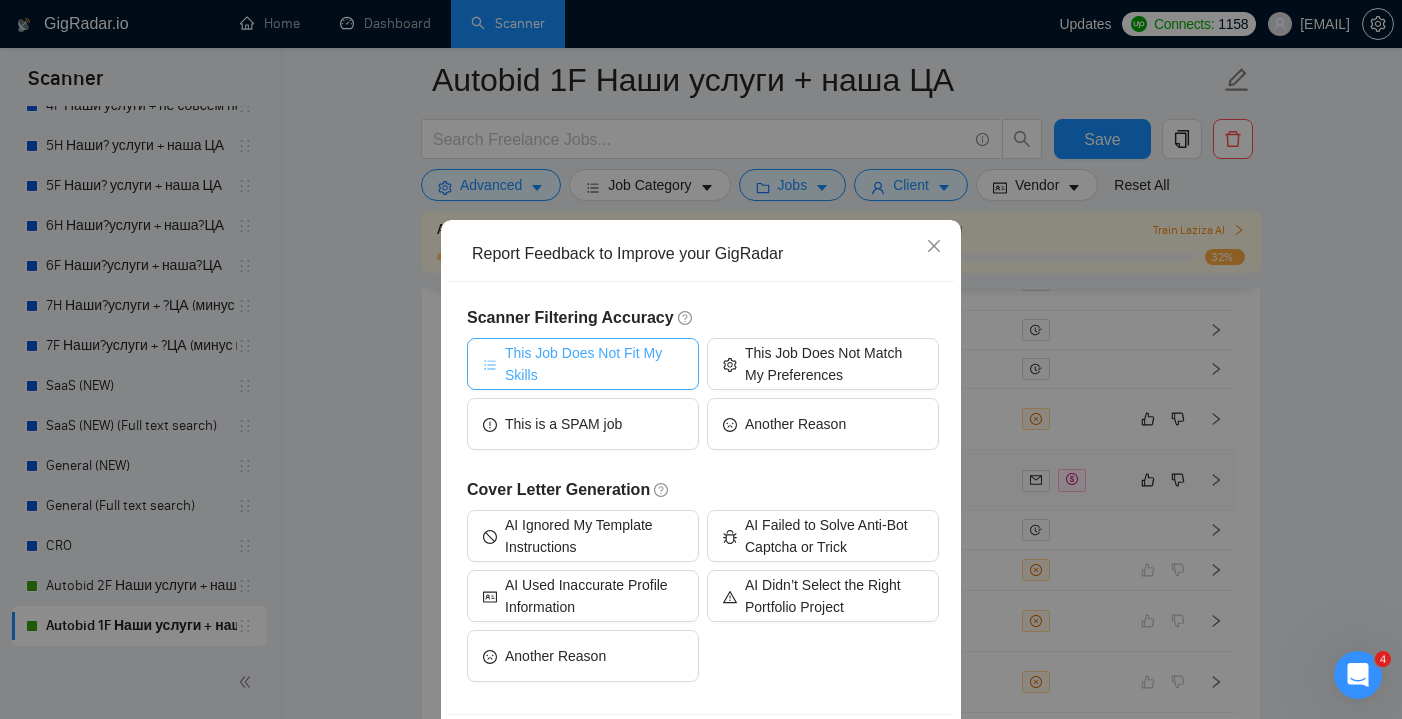 click on "This Job Does Not Fit My Skills" at bounding box center (594, 364) 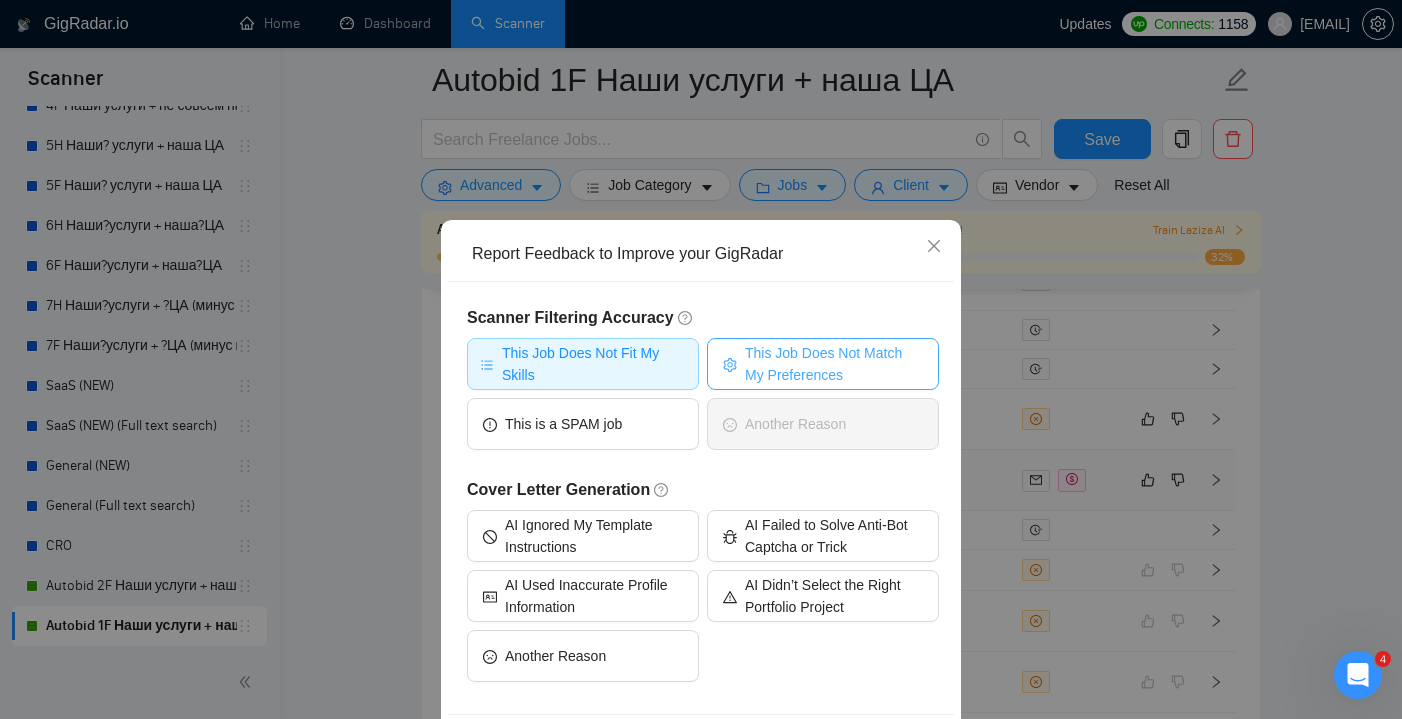 click on "This Job Does Not Match My Preferences" at bounding box center [823, 364] 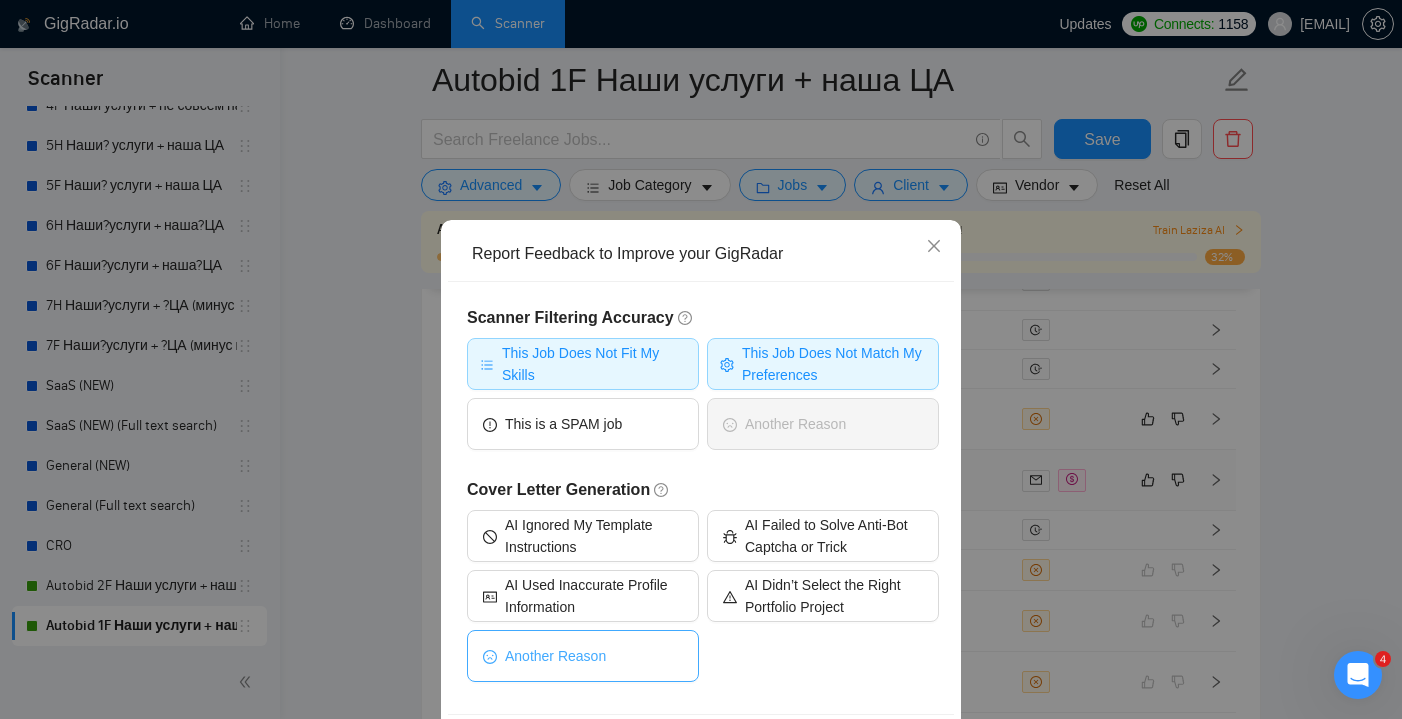 drag, startPoint x: 633, startPoint y: 544, endPoint x: 632, endPoint y: 664, distance: 120.004166 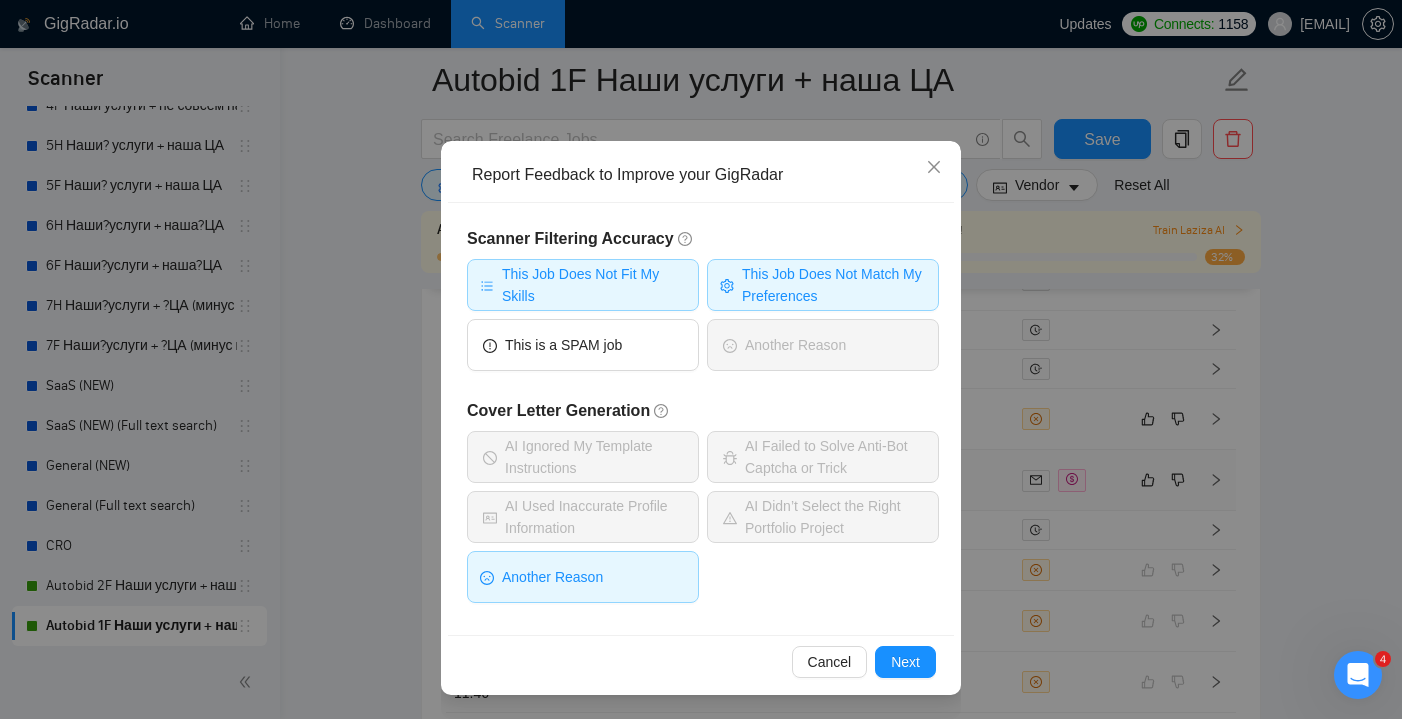 scroll, scrollTop: 79, scrollLeft: 0, axis: vertical 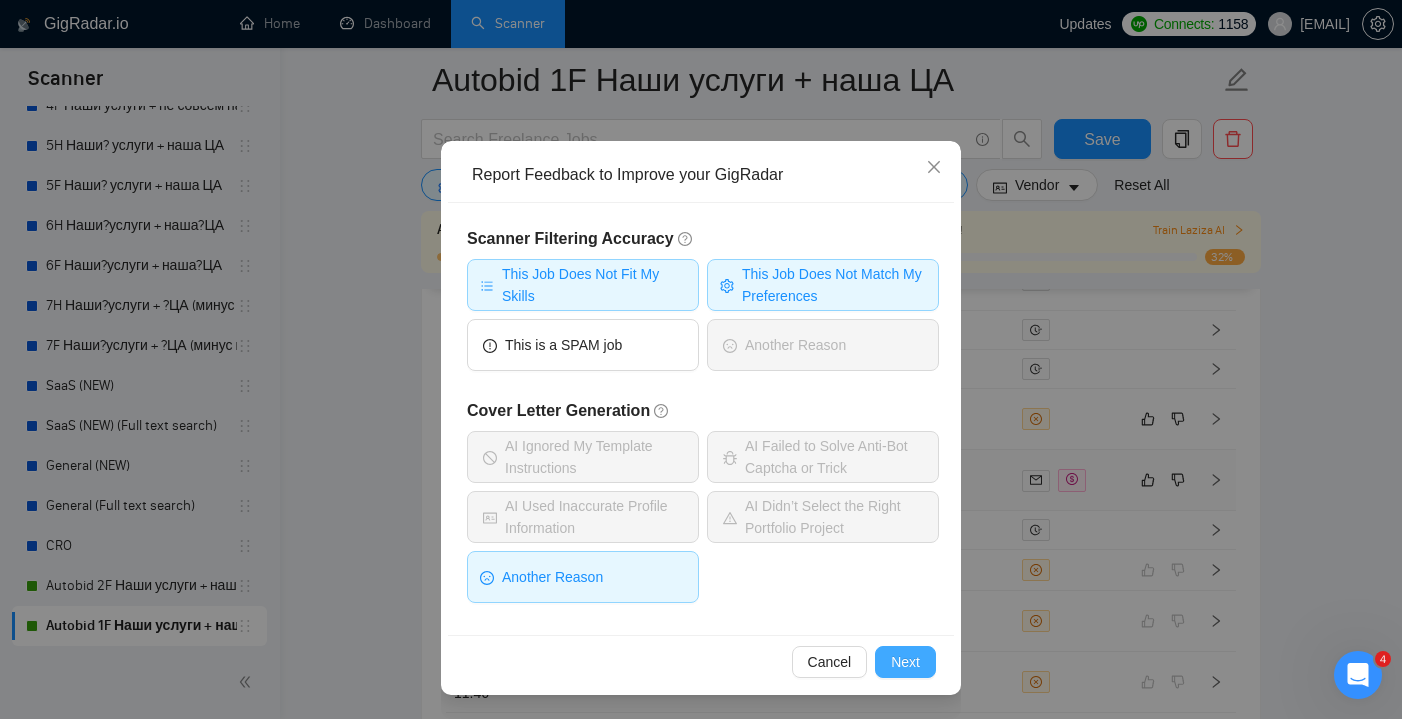 click on "Next" at bounding box center (905, 662) 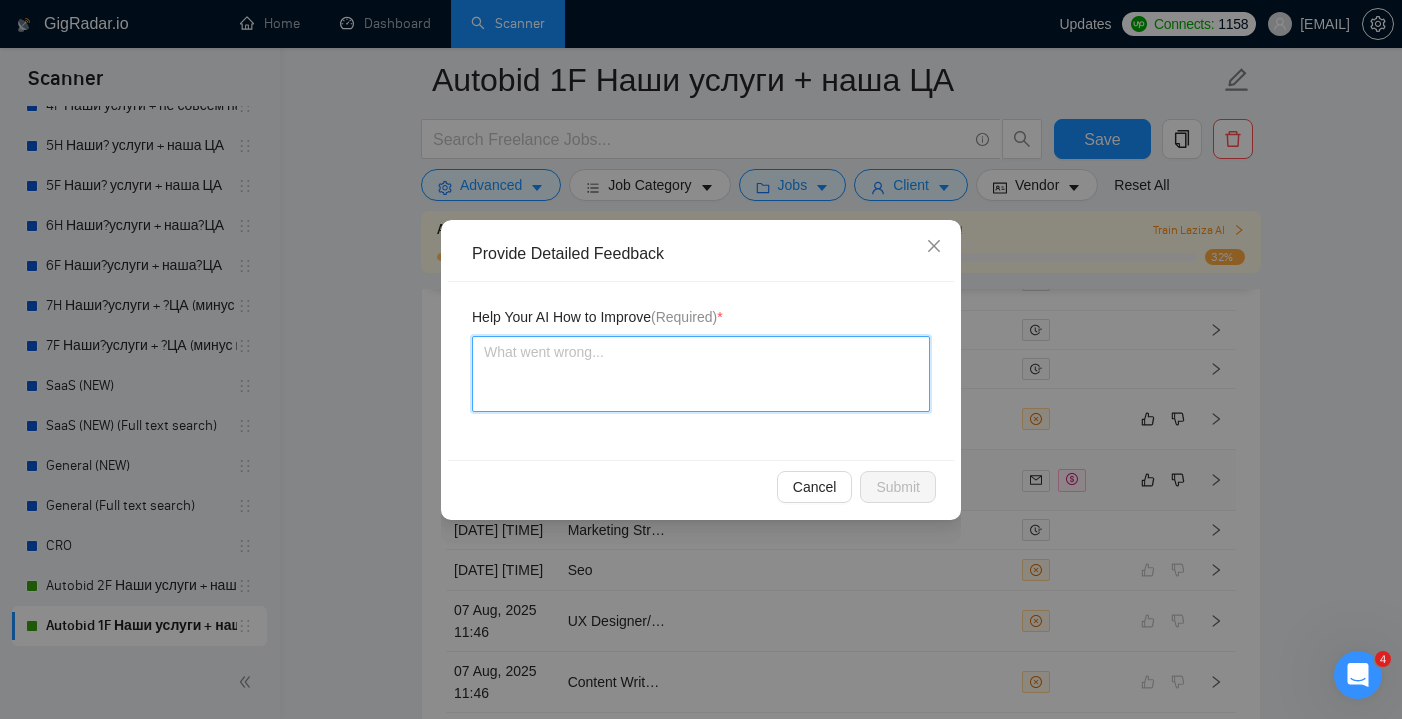 click at bounding box center (701, 374) 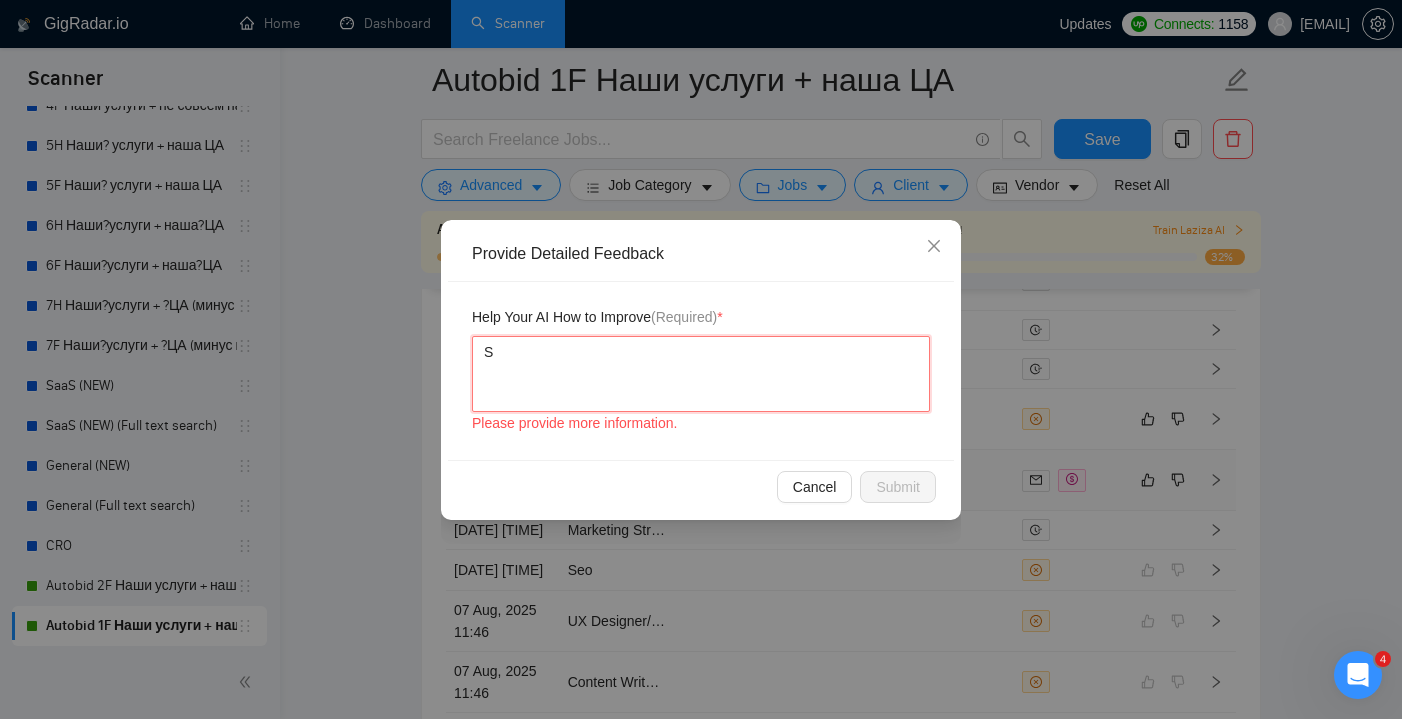 type 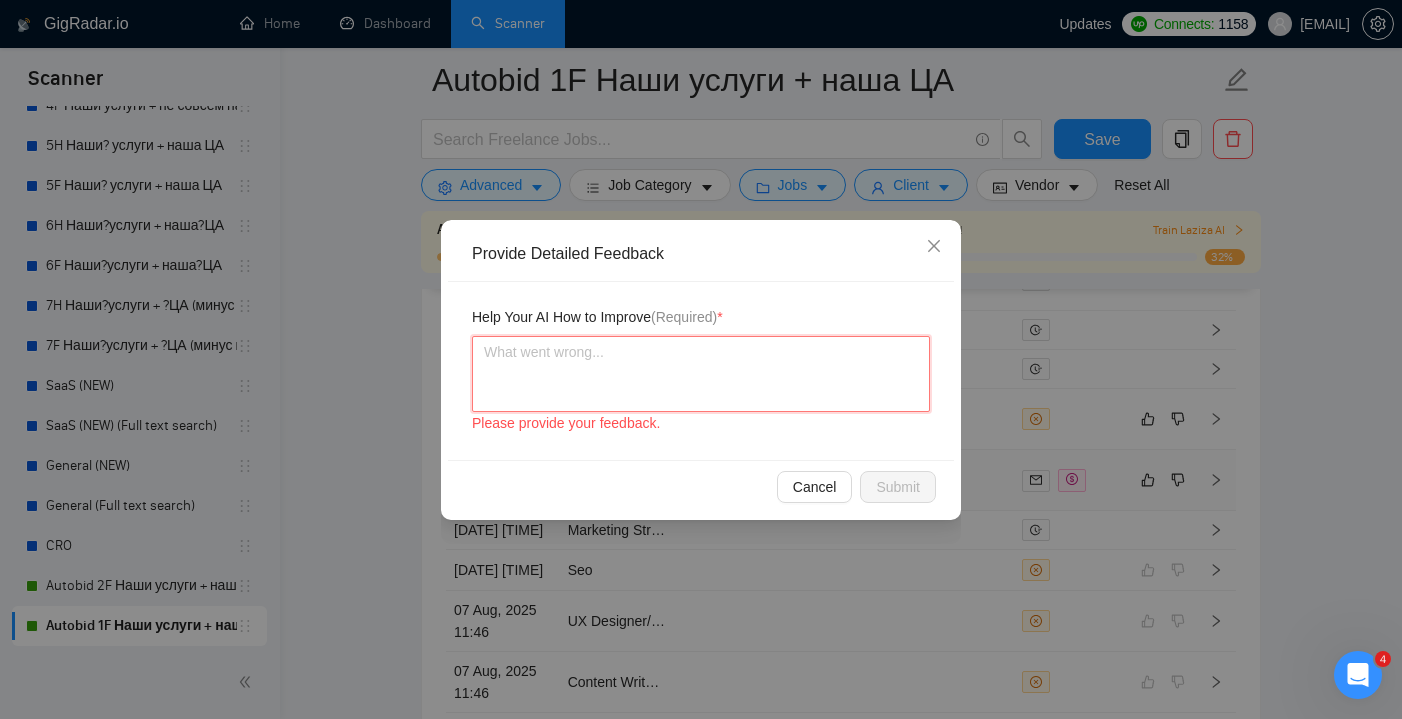 type 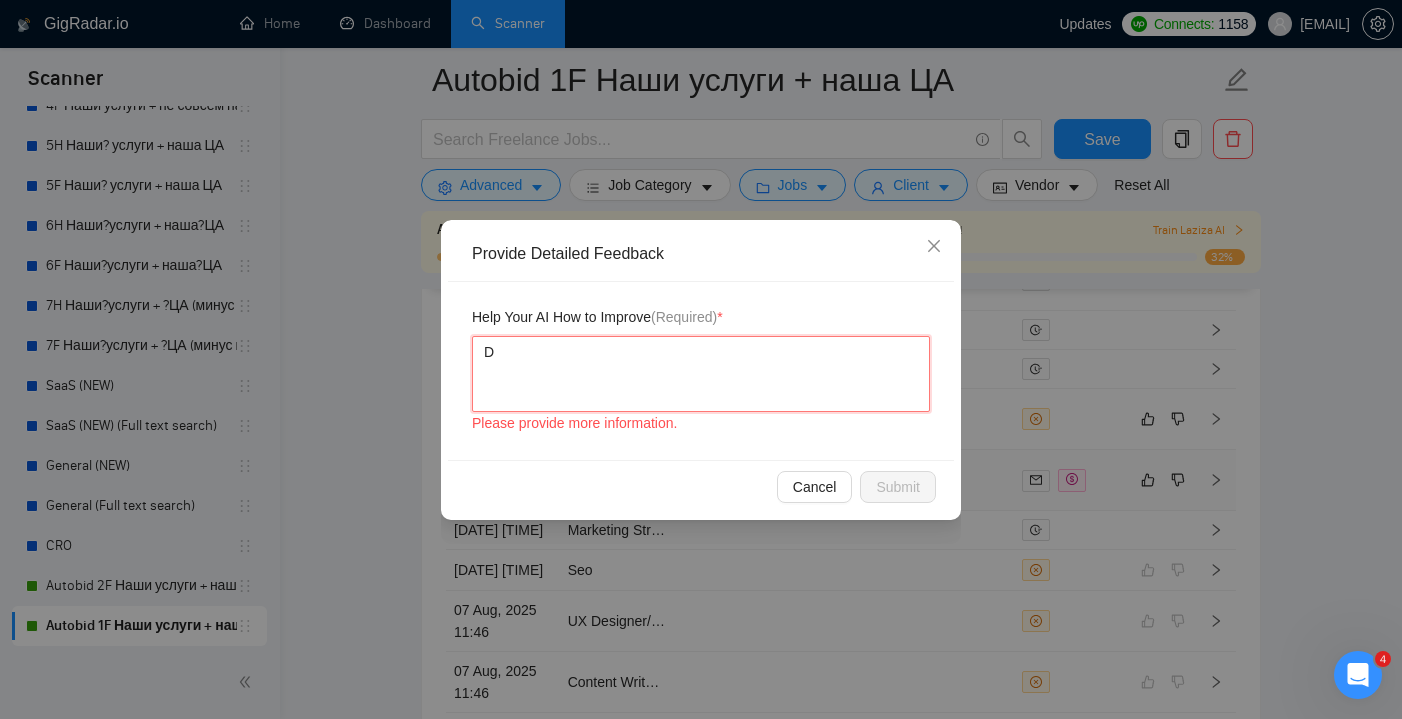 type 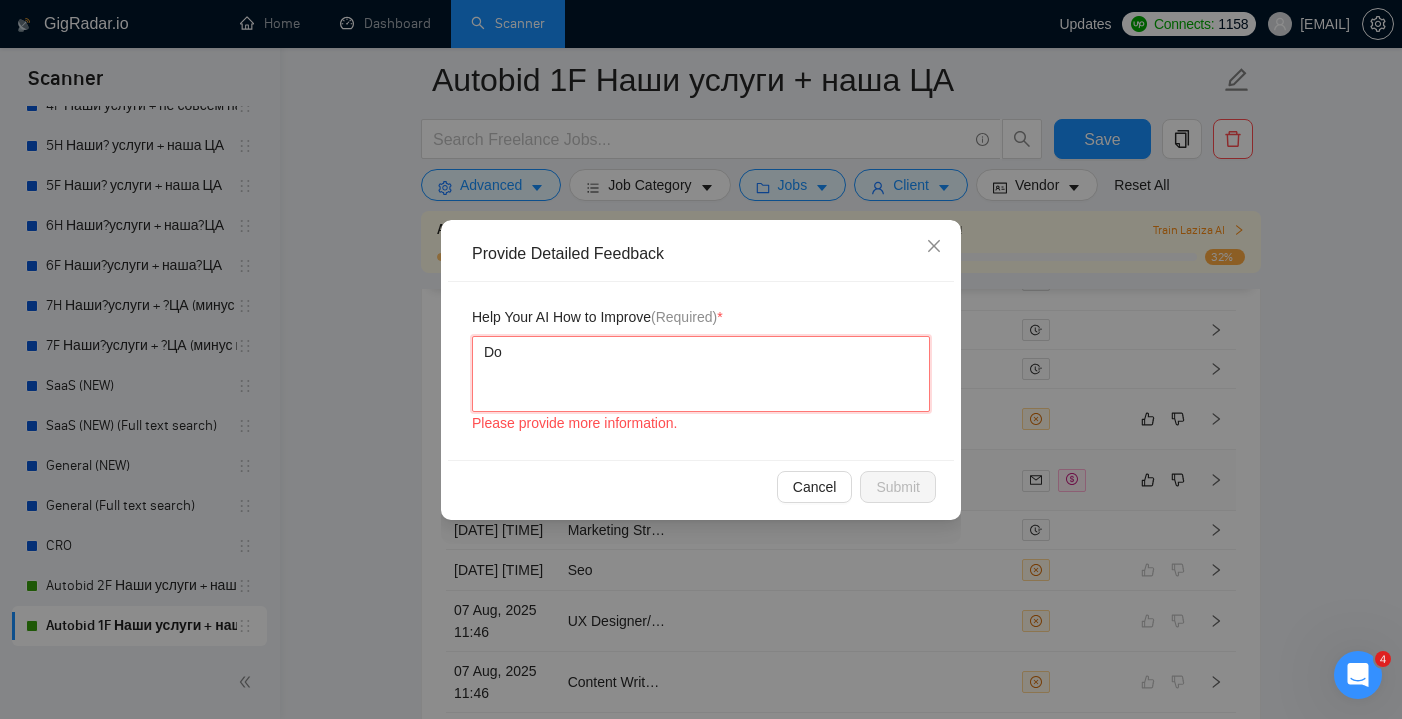 type 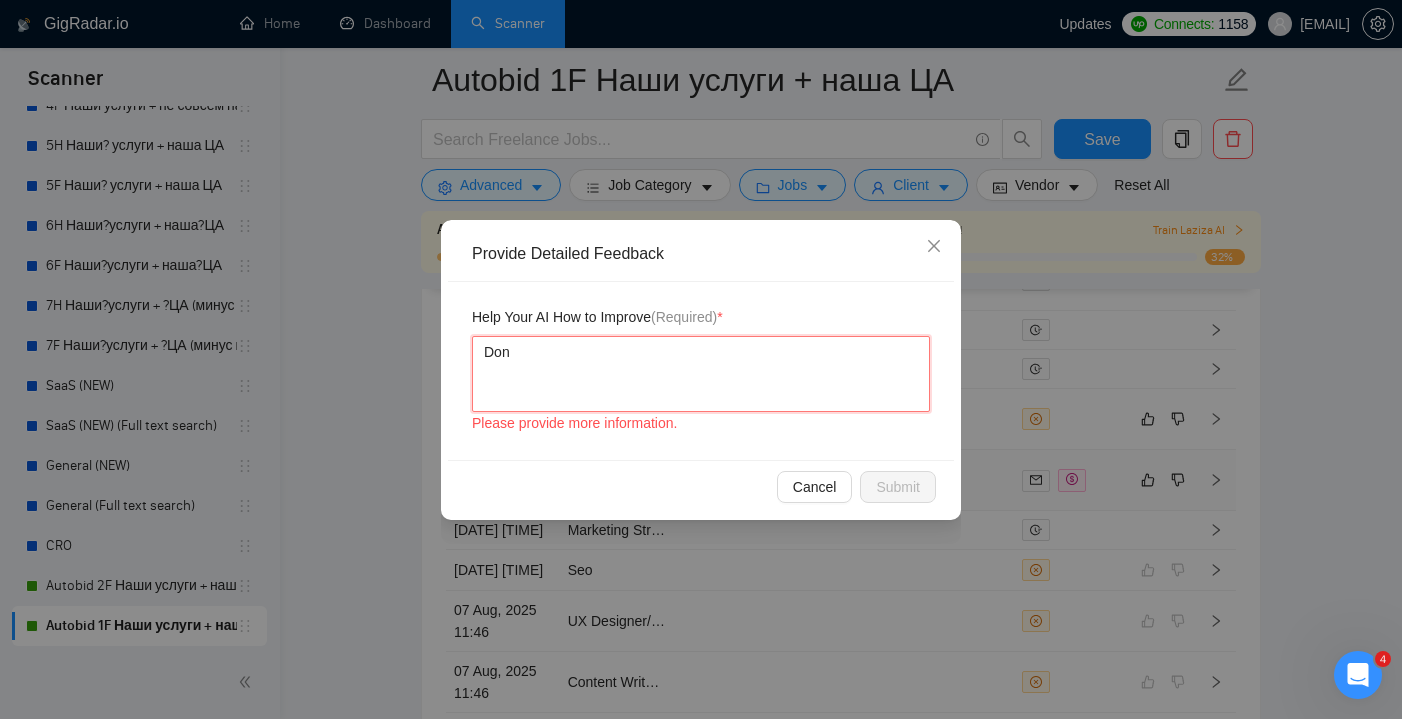 type 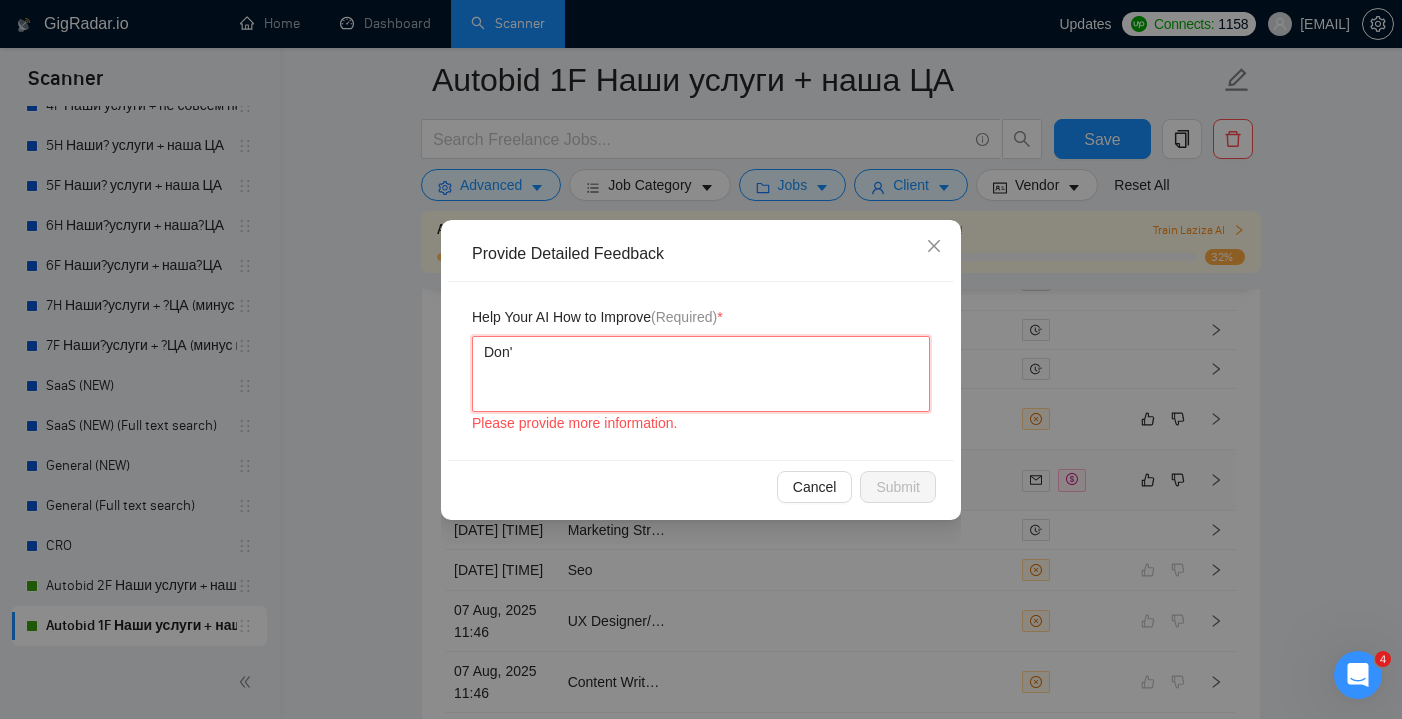 type 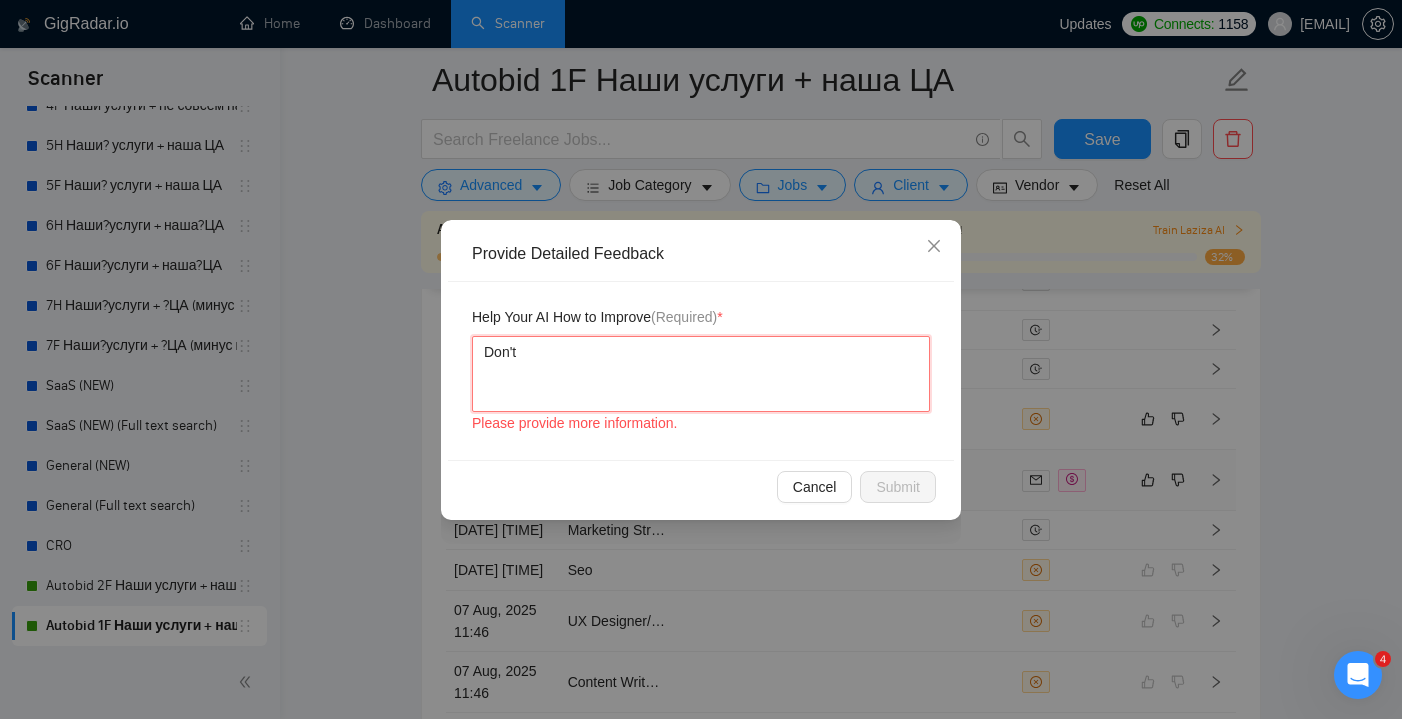 type 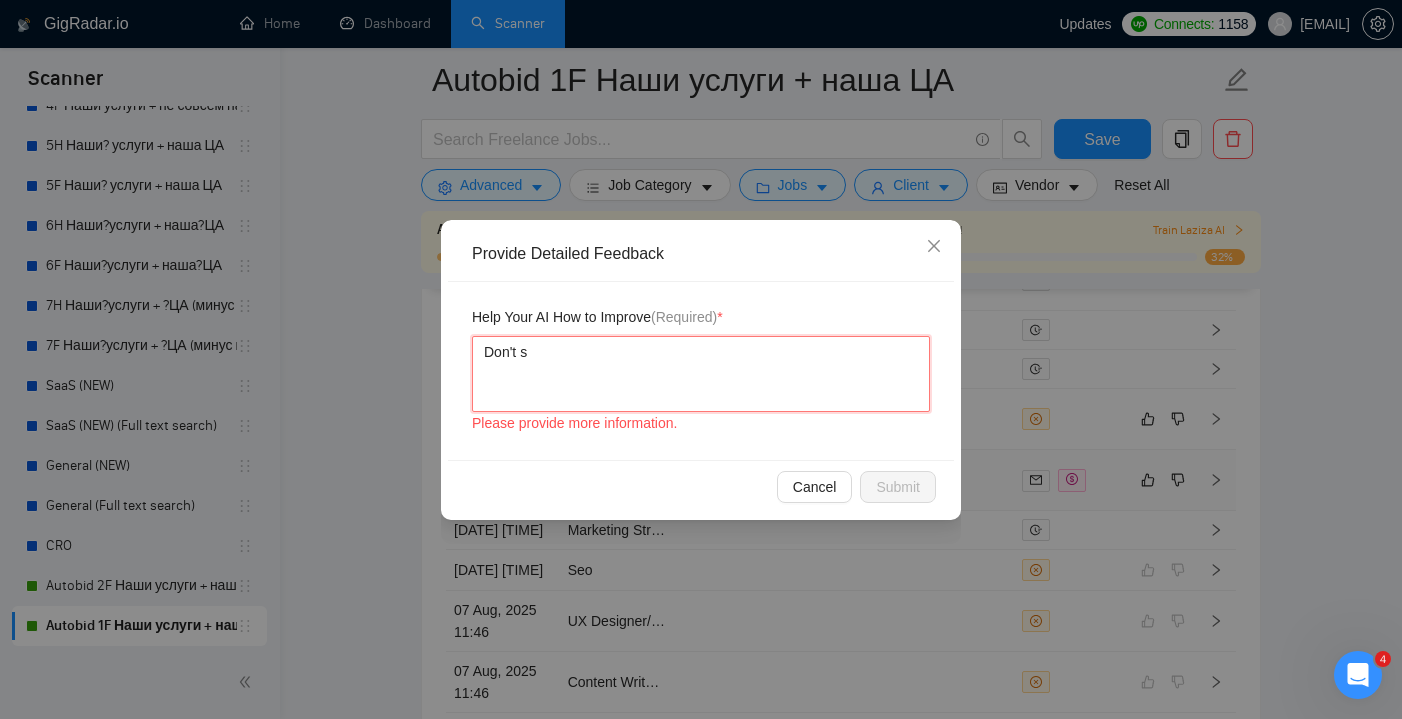 type 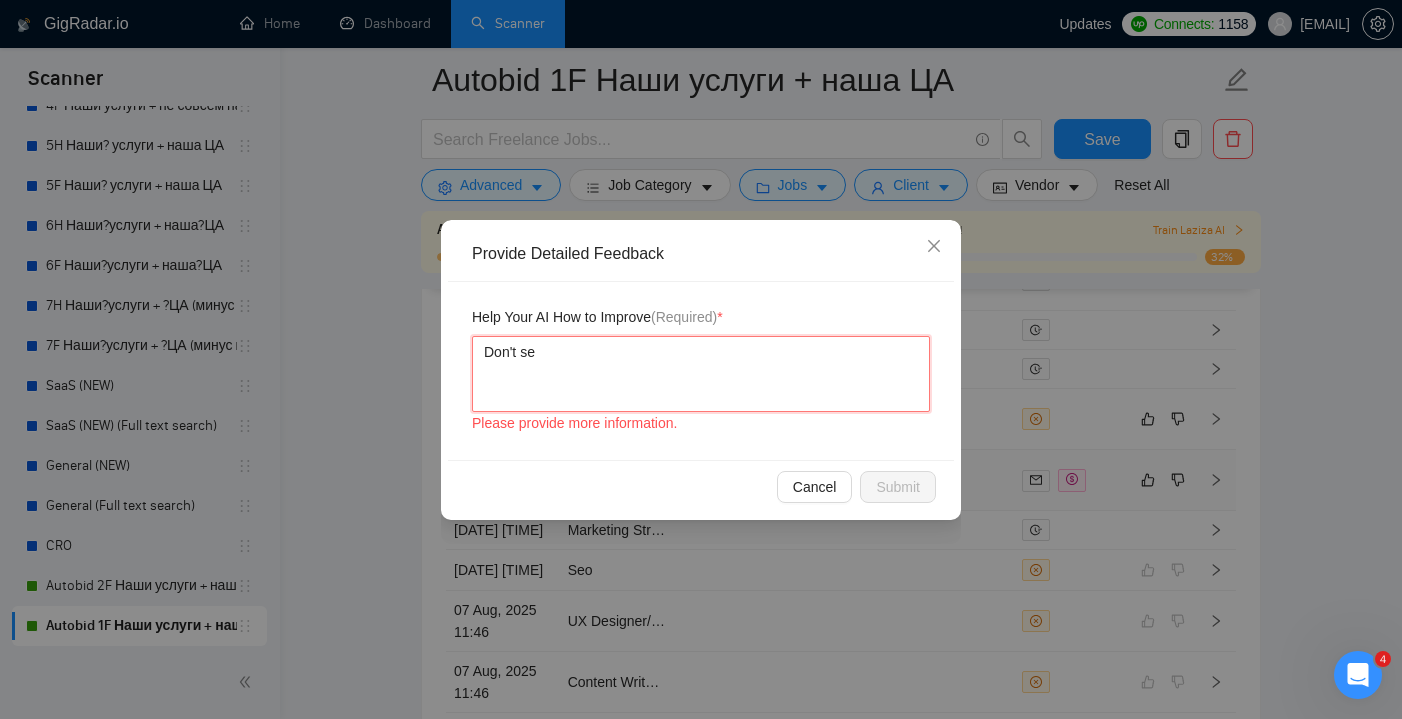 type 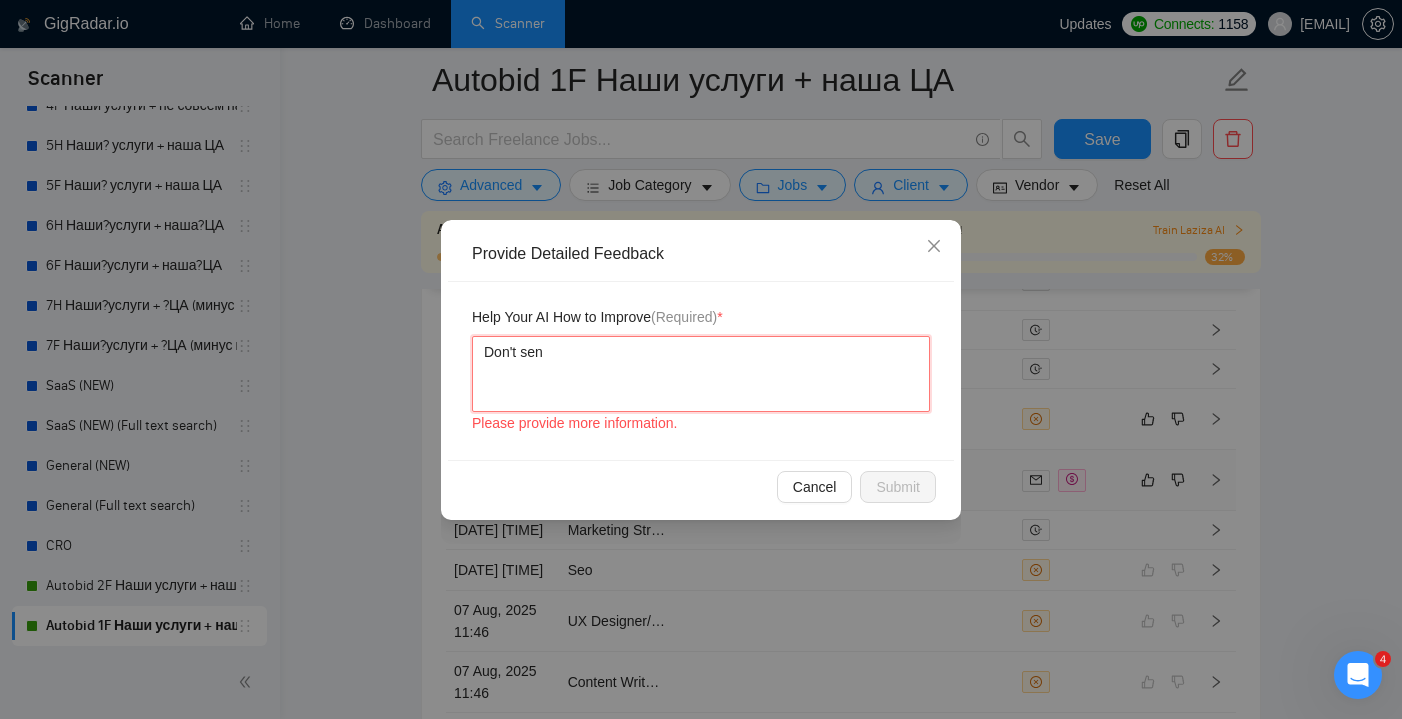 type 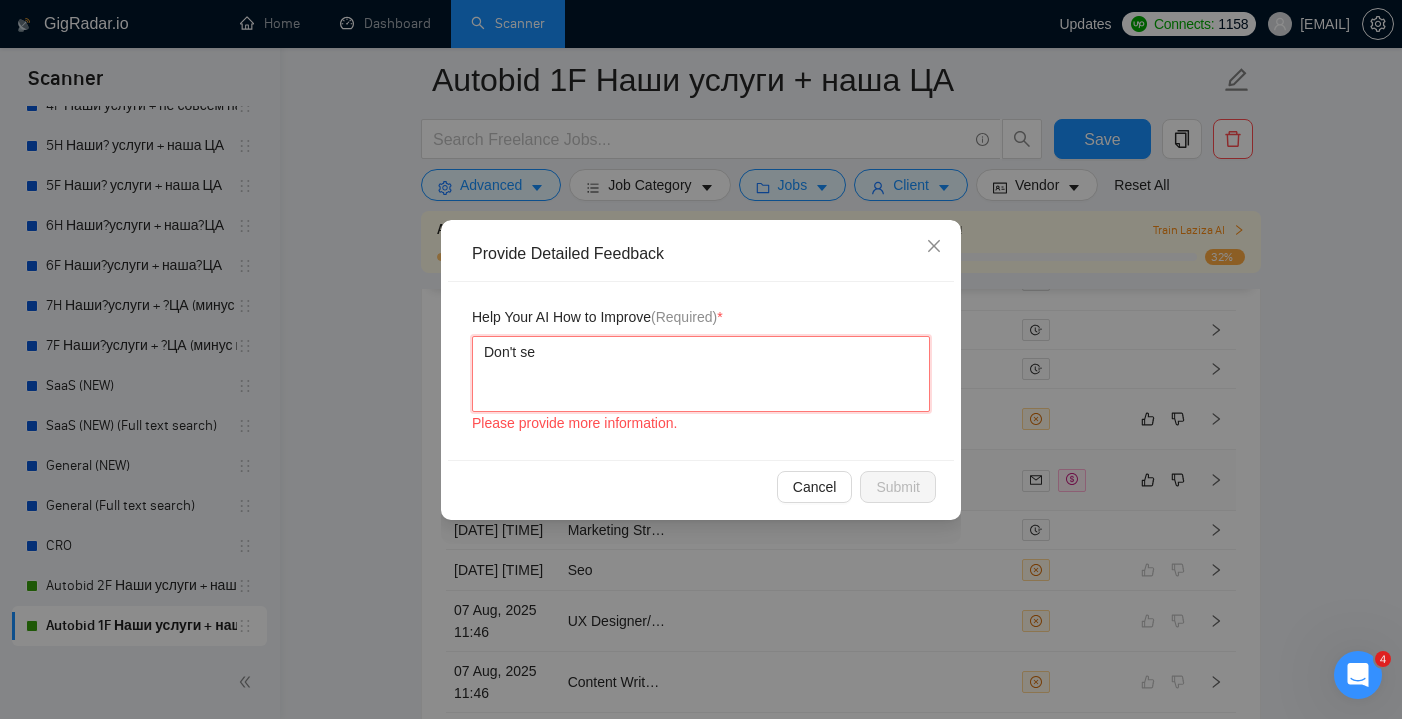 type 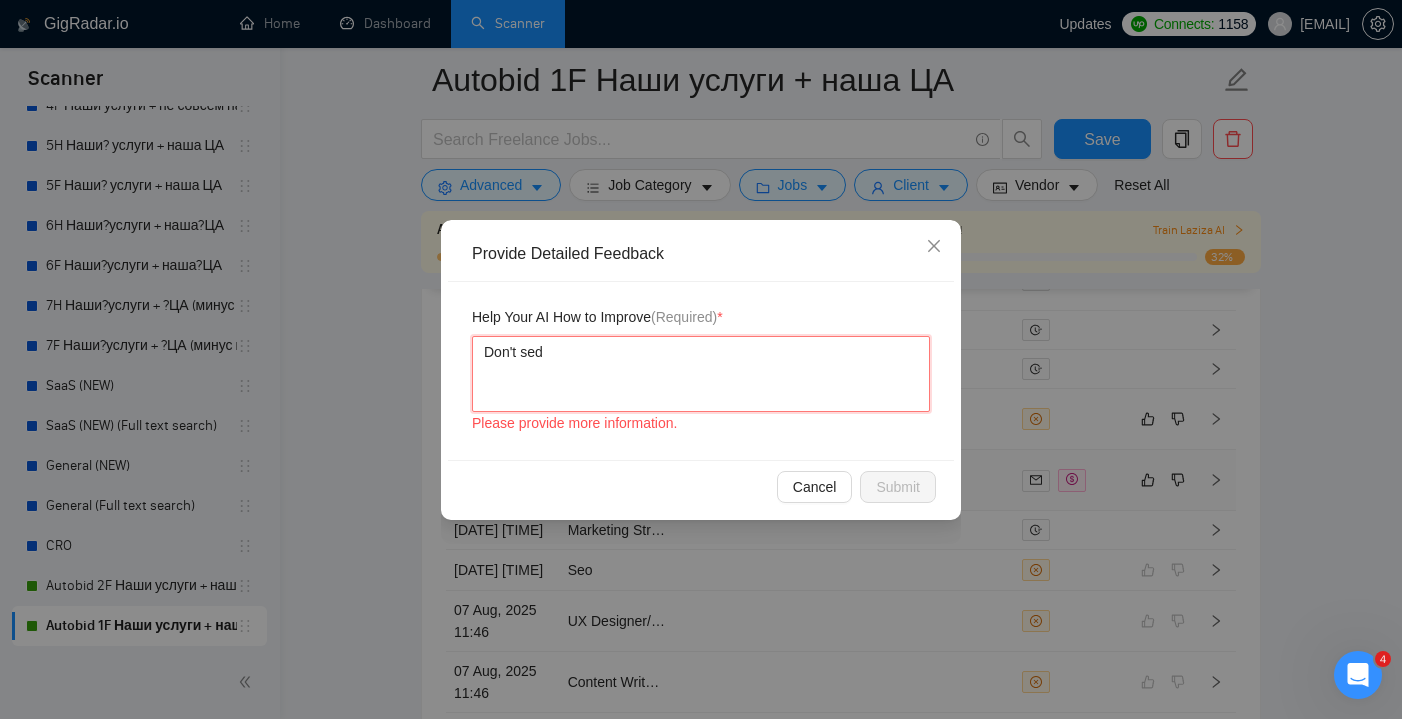 type 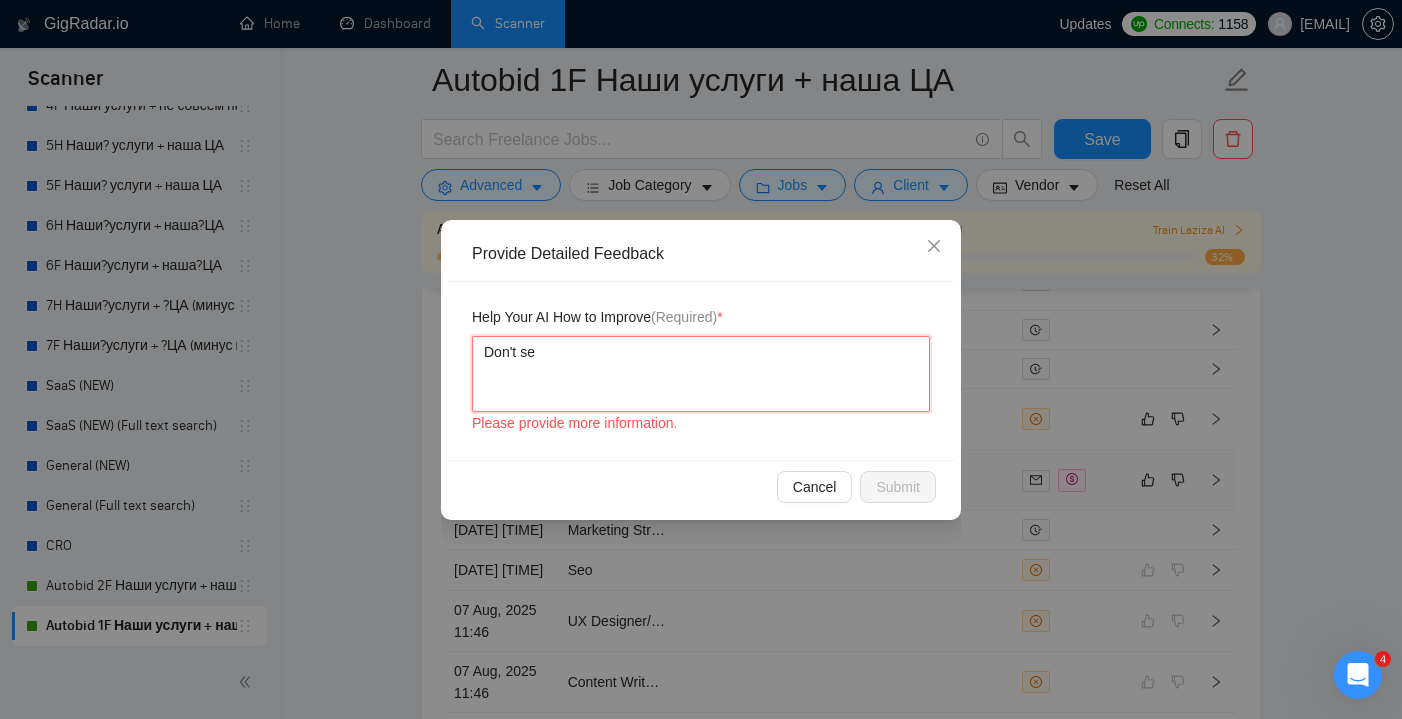 type 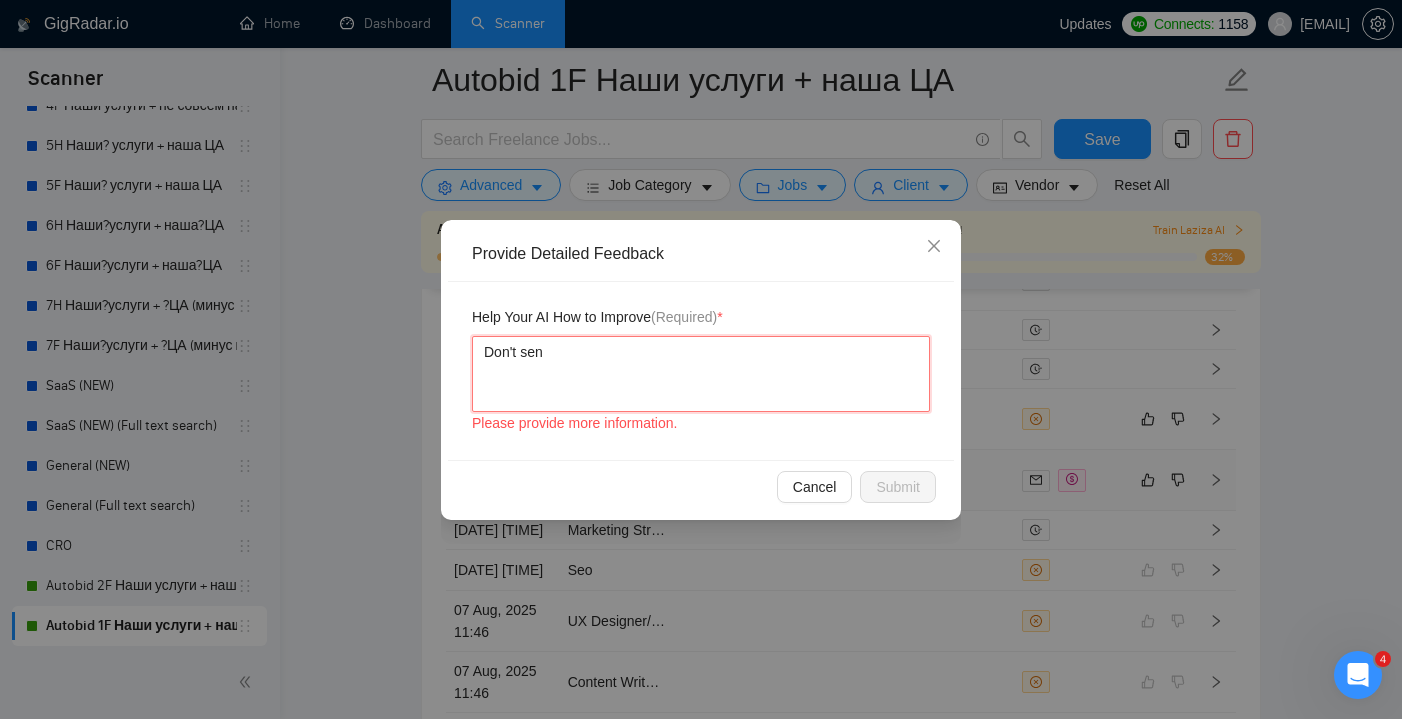 type 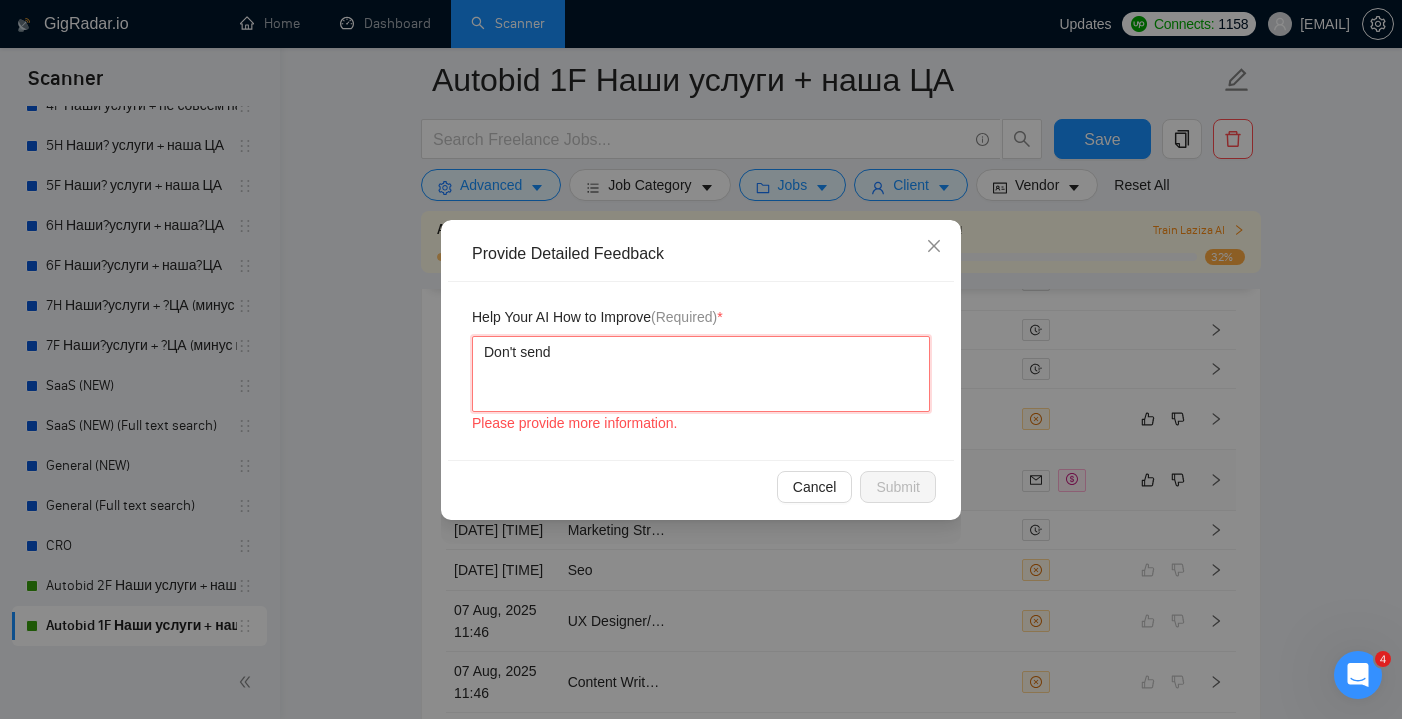 type 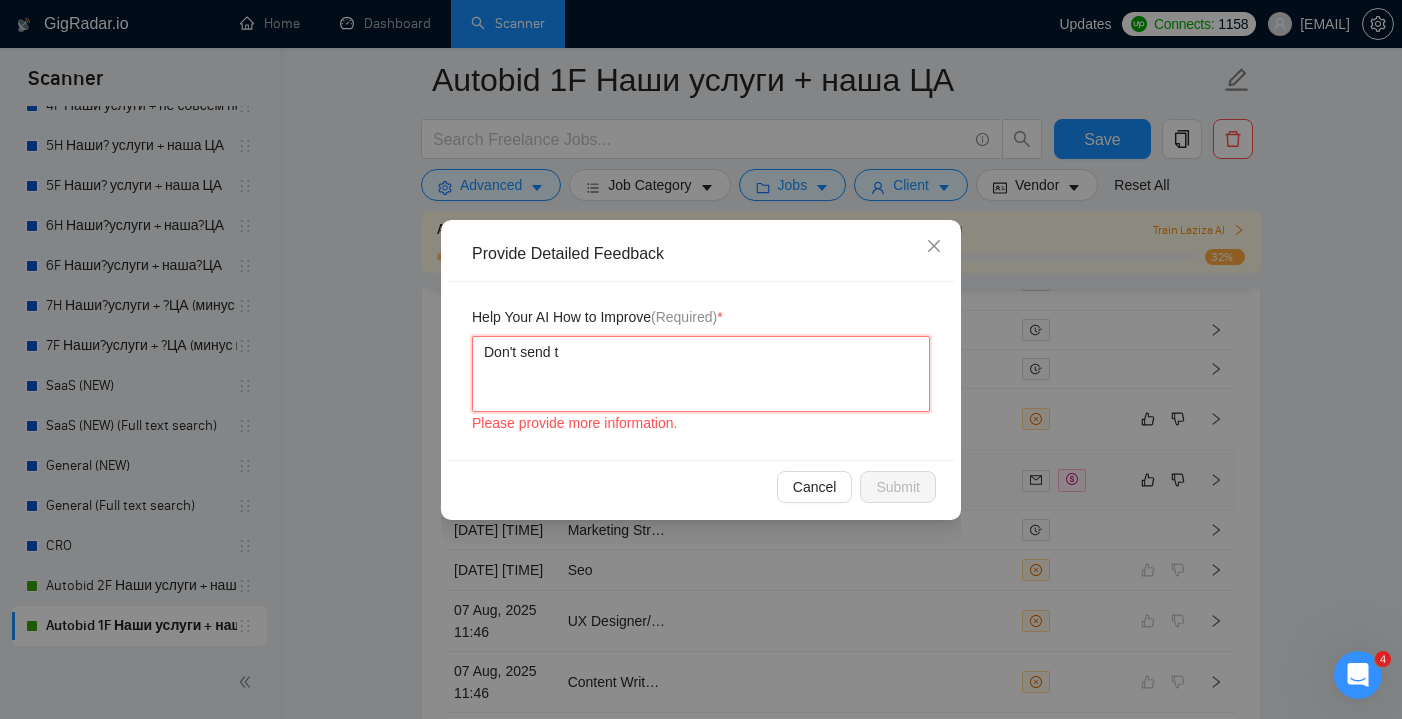 type 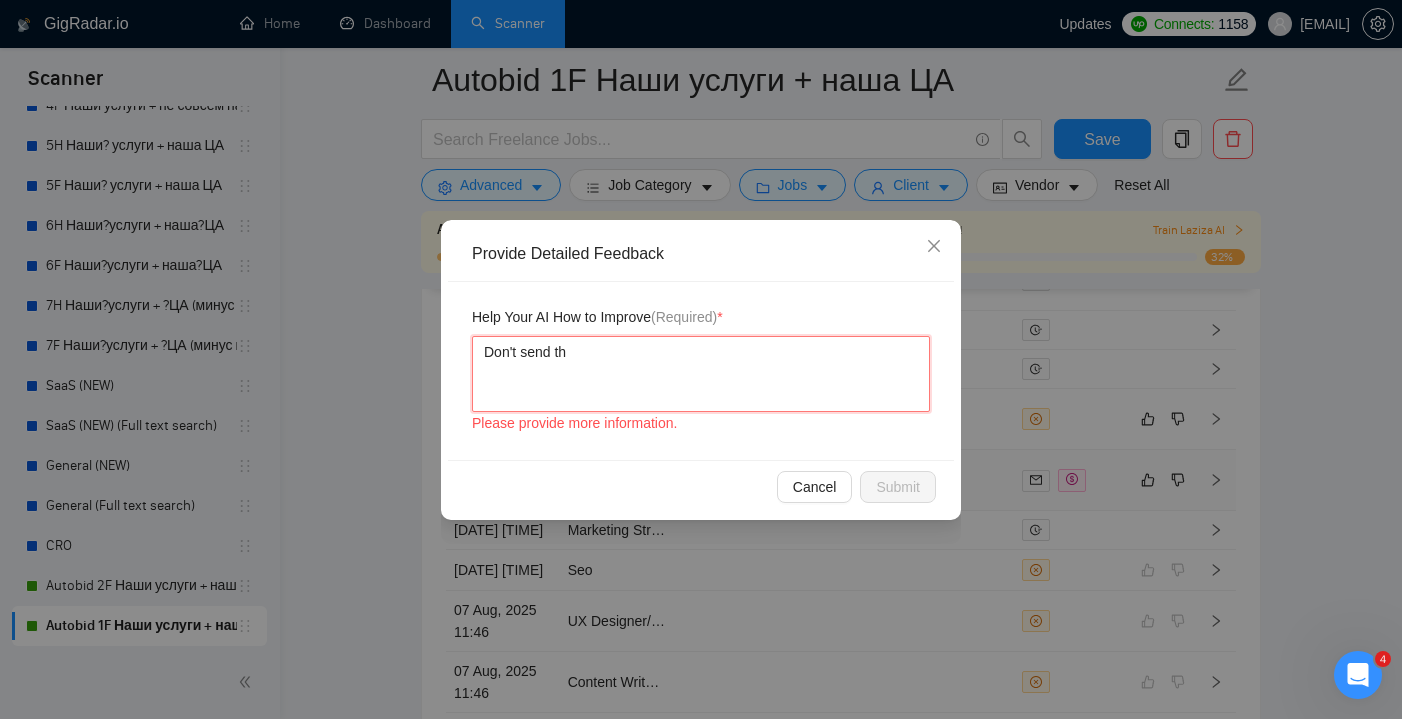 type 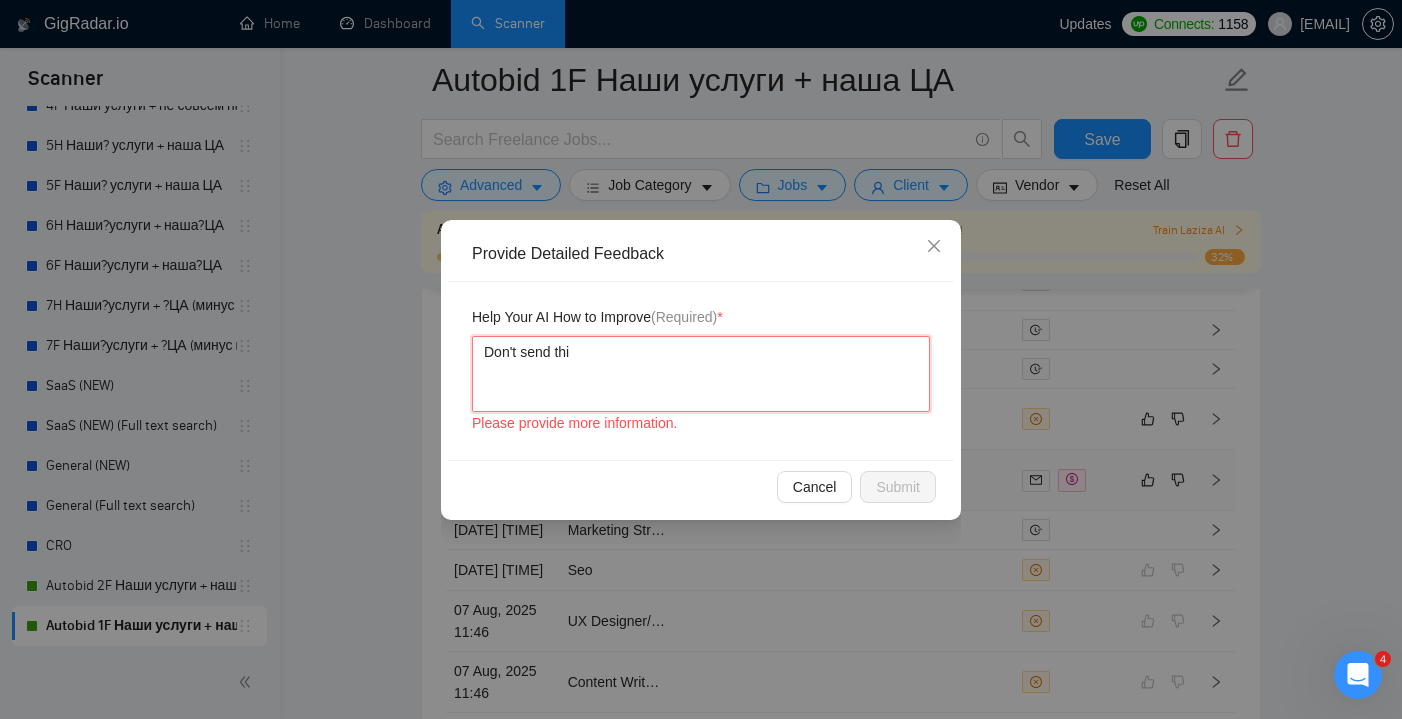 type 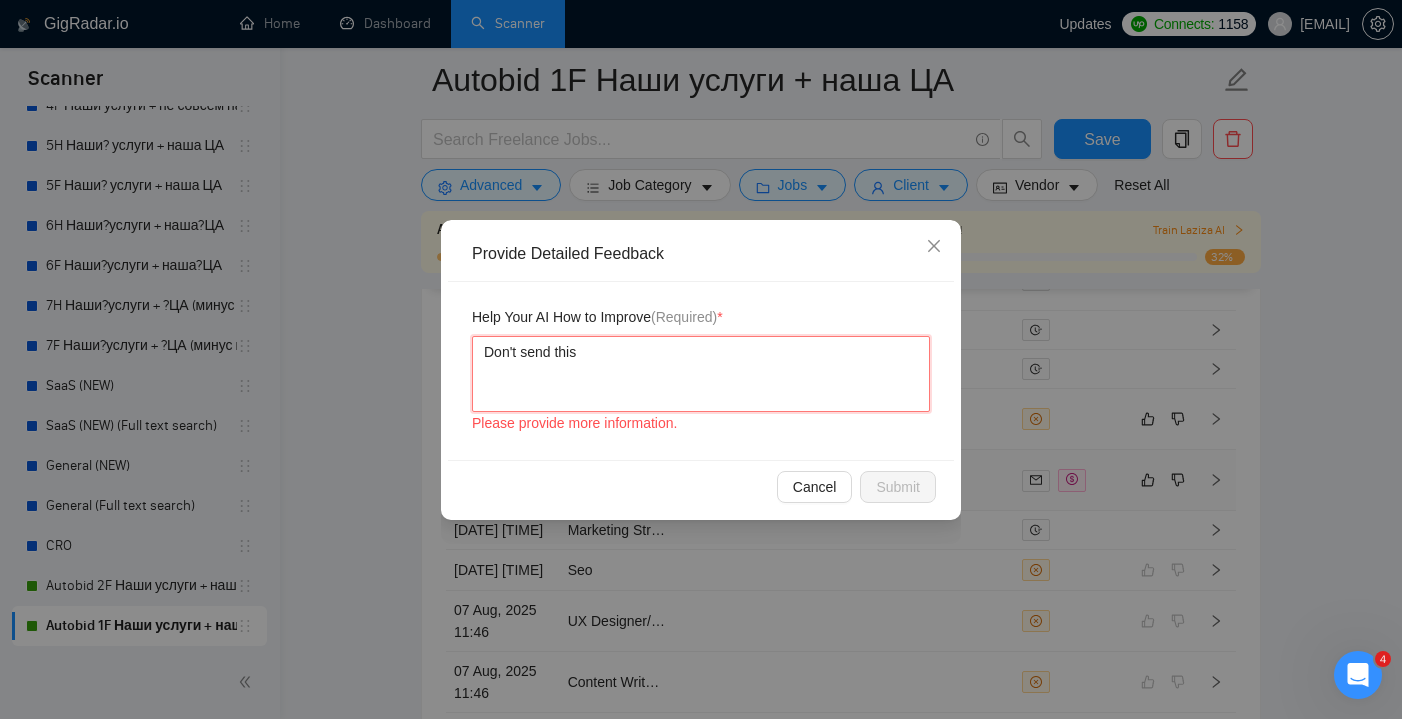 type 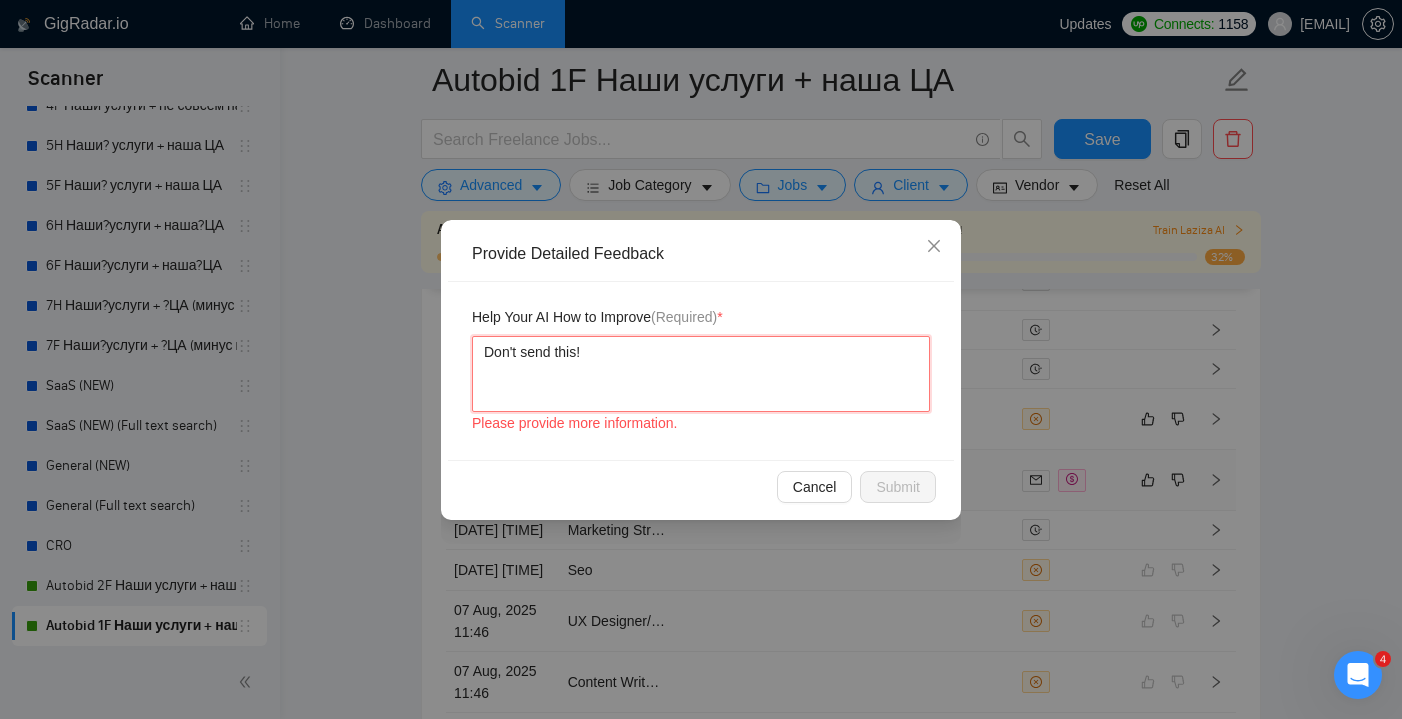 type 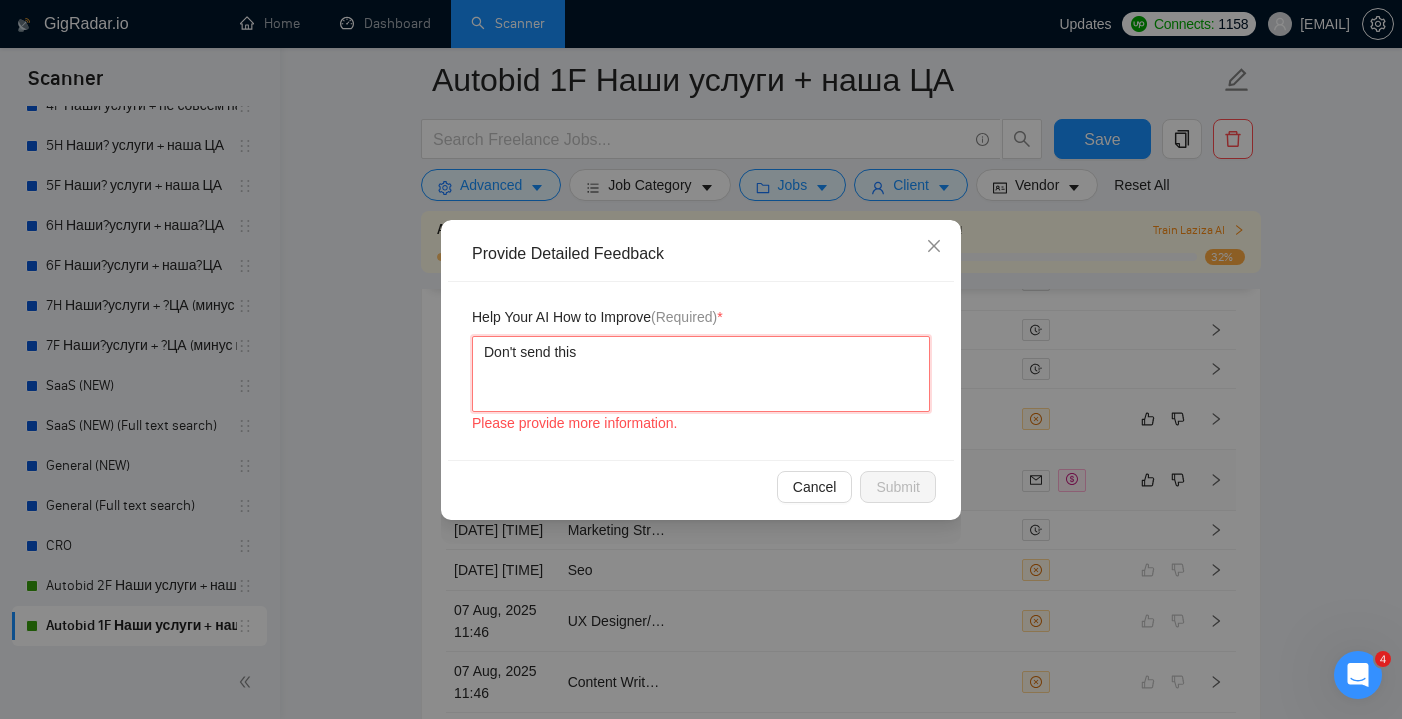 type 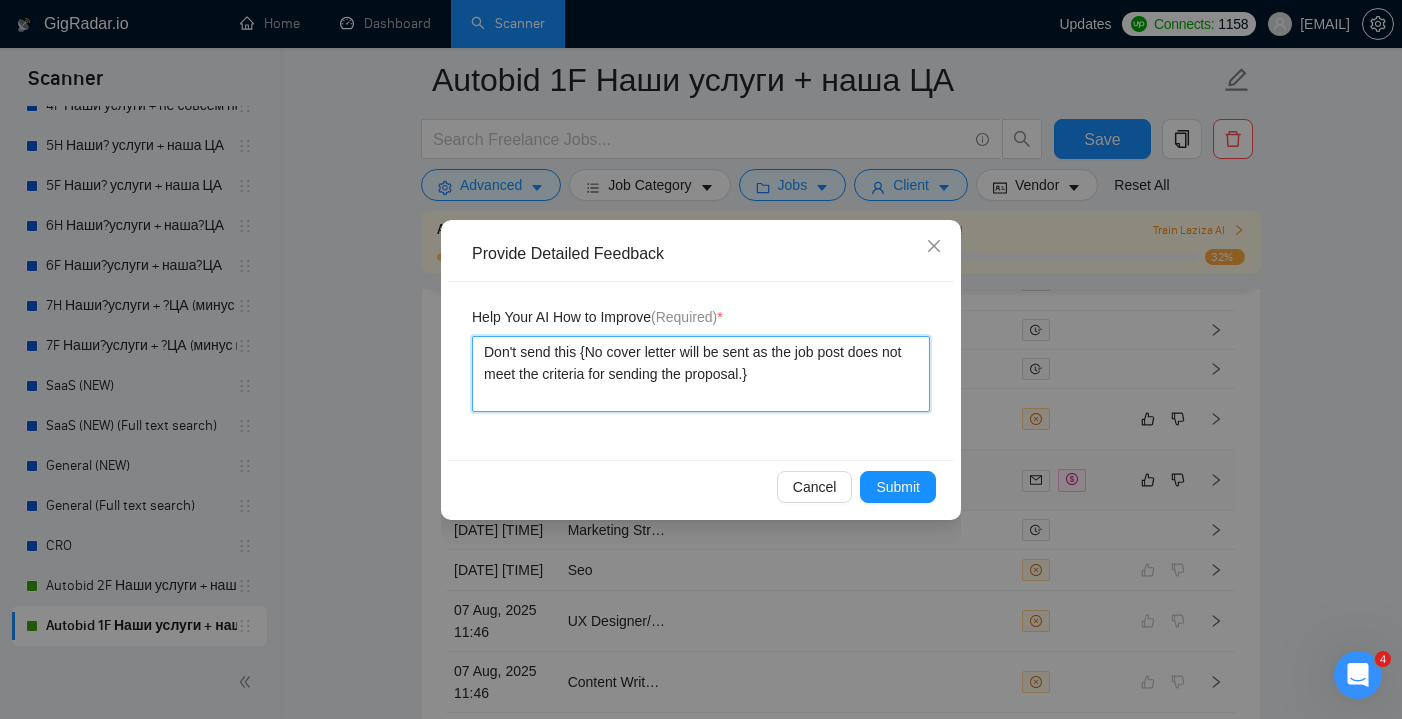 type 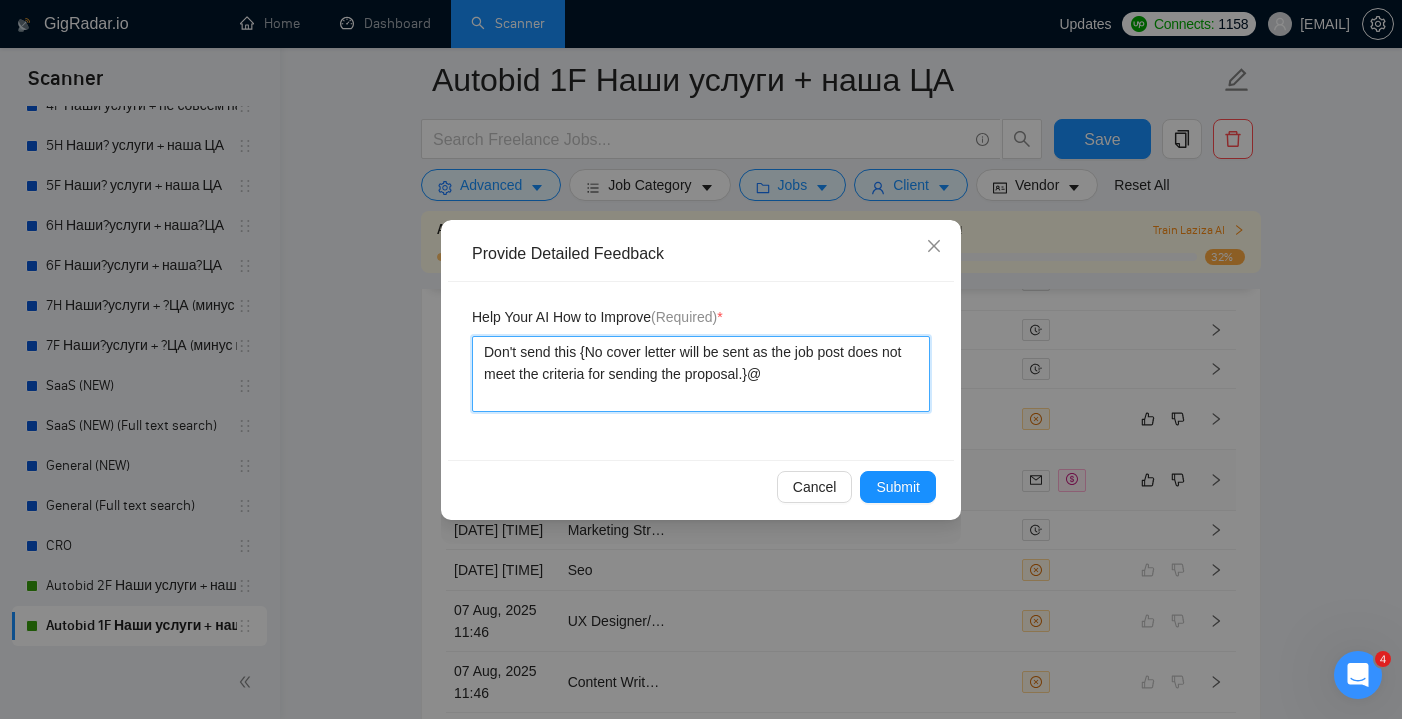 type 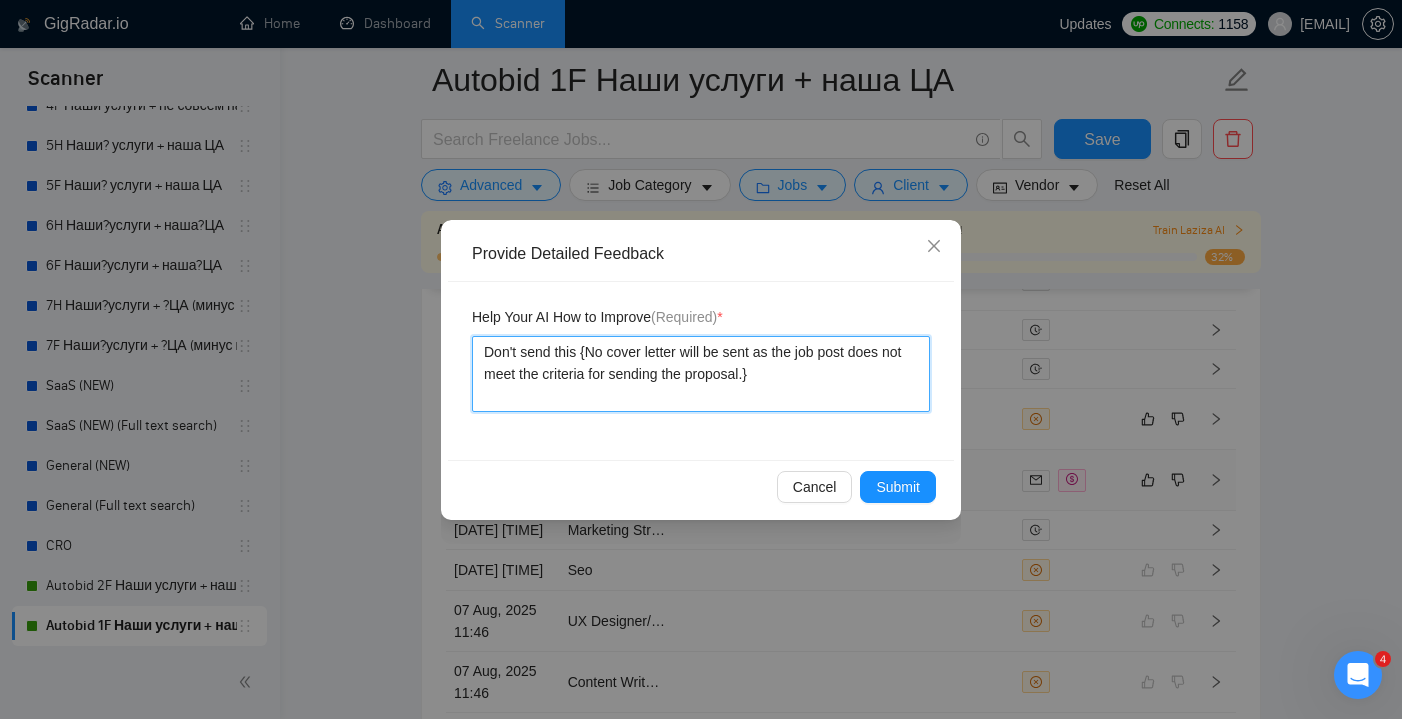 type 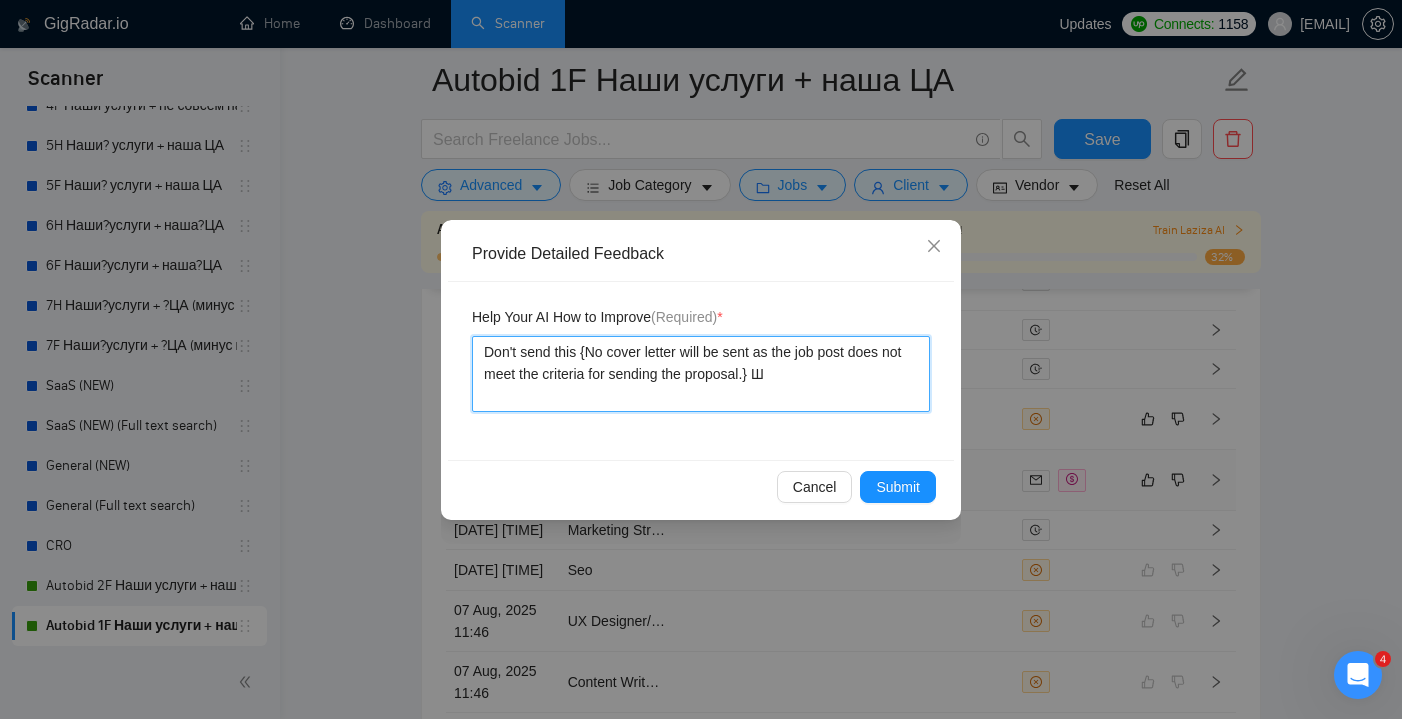 type 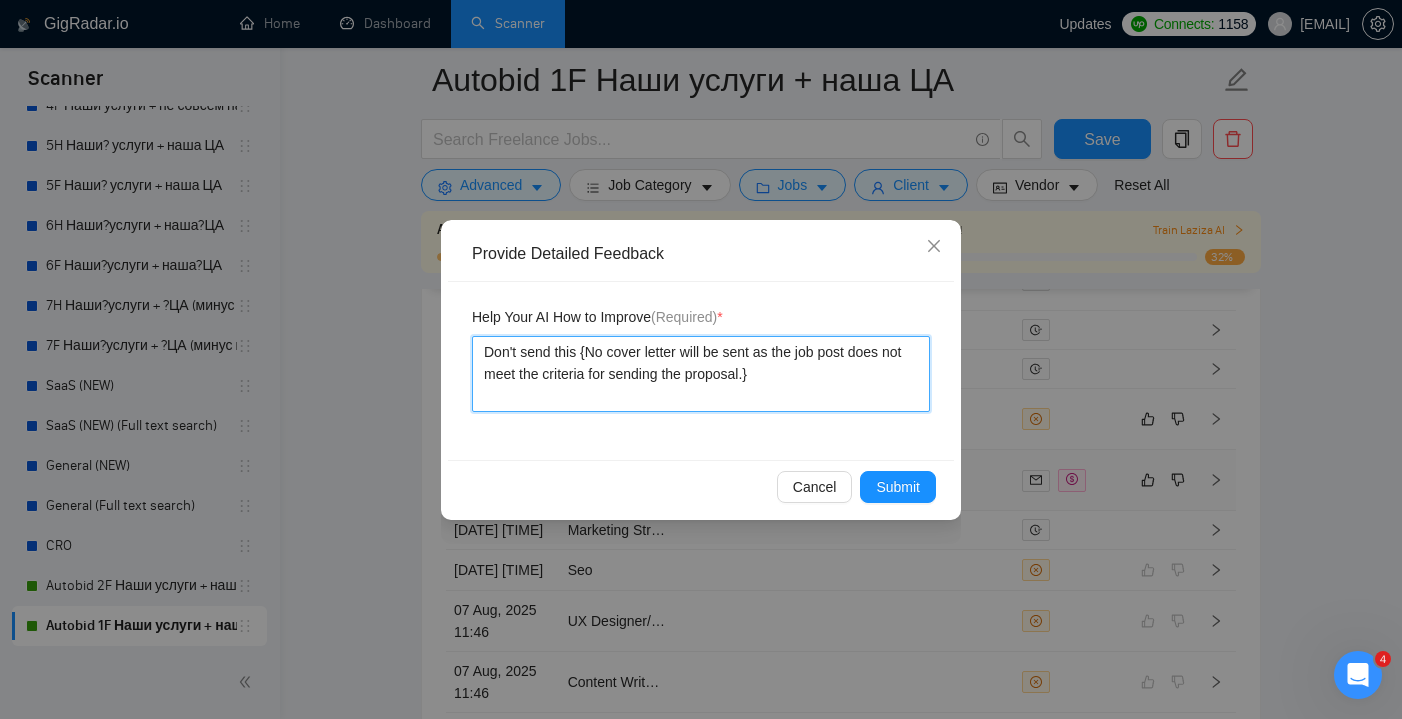type 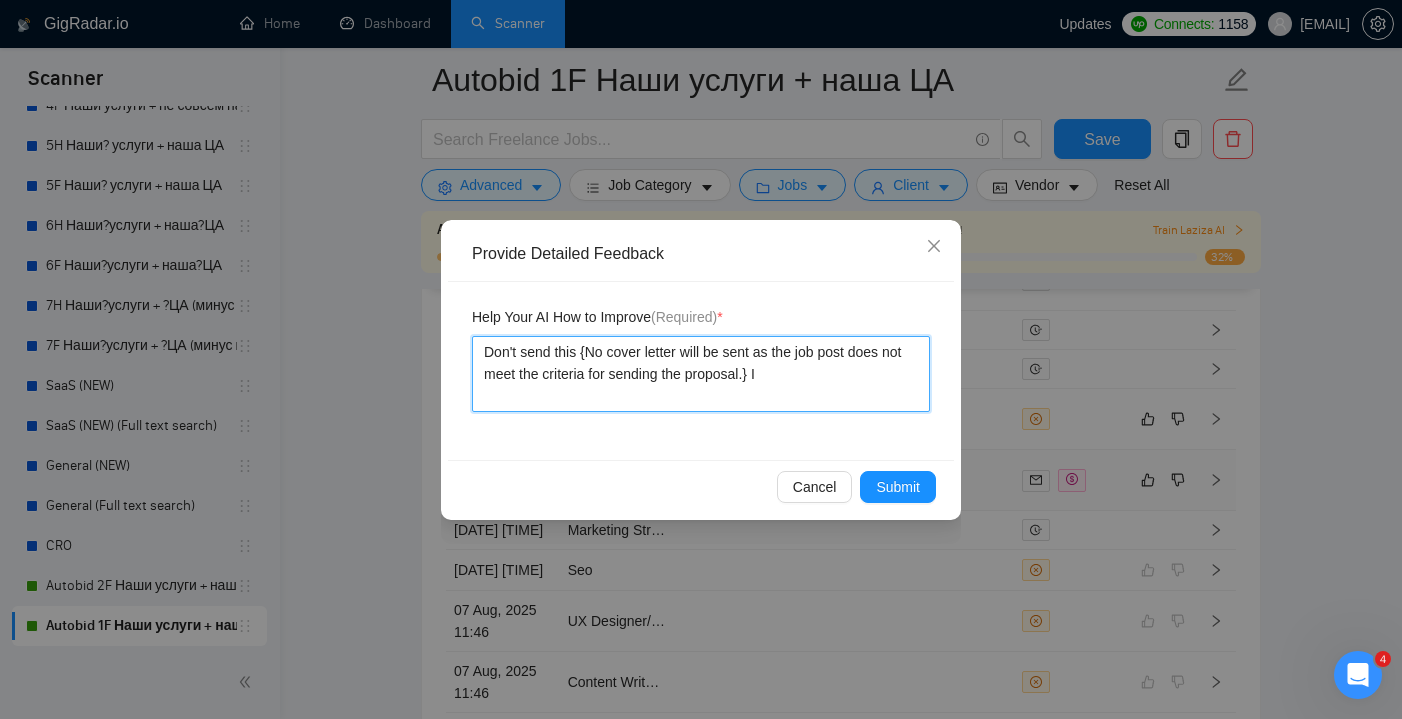 type 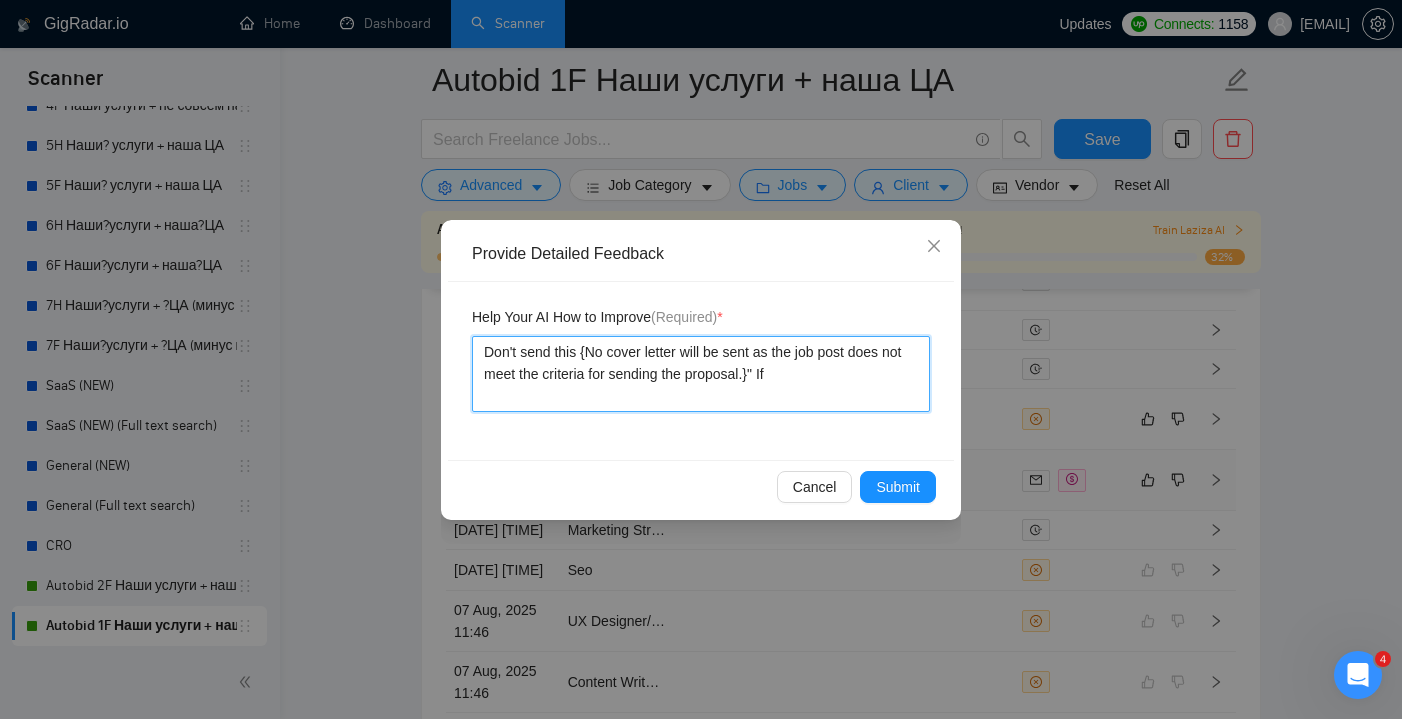 type 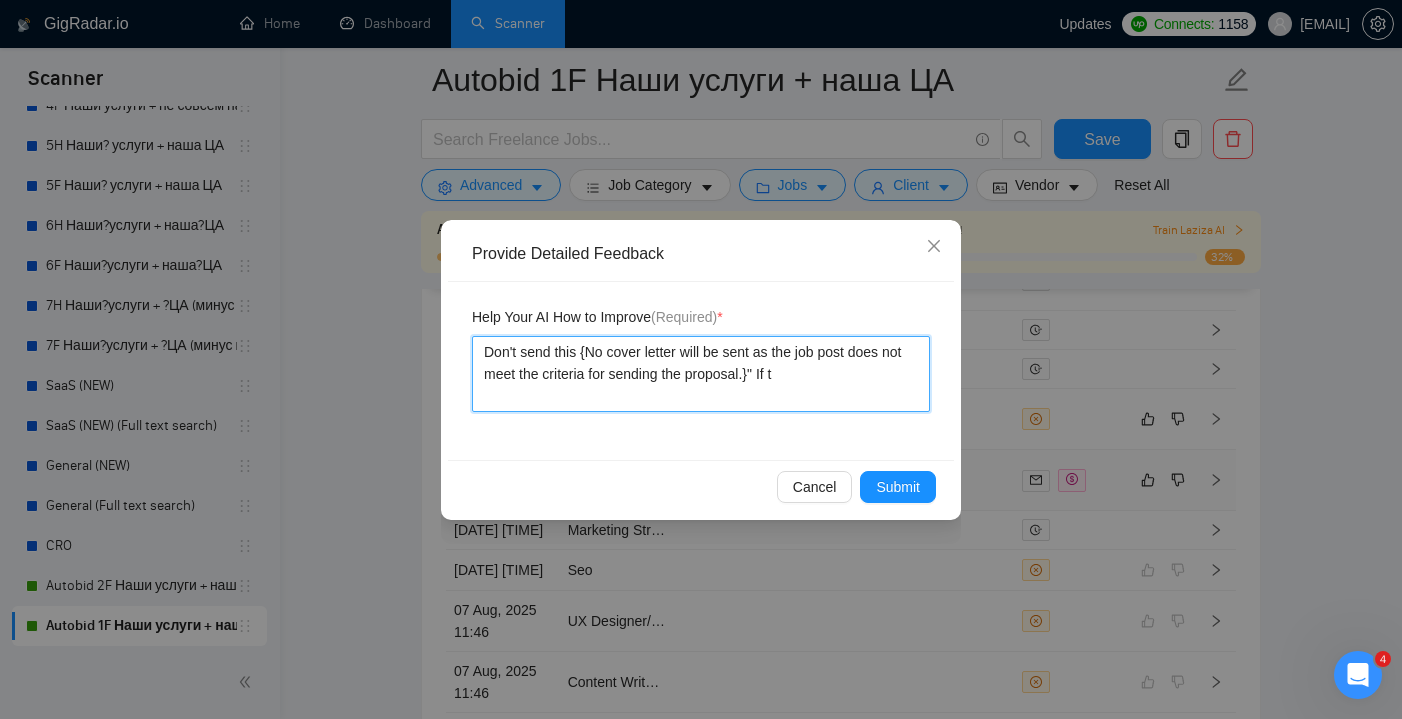 type 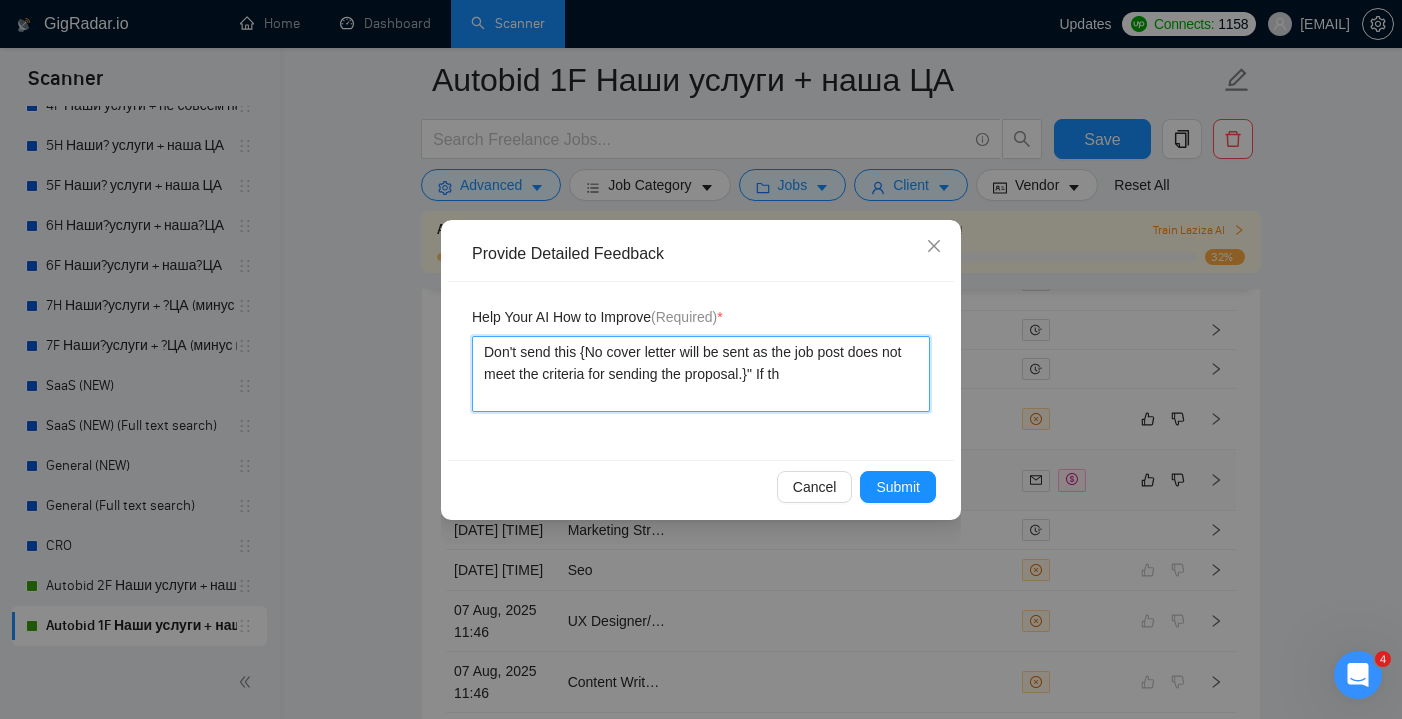 type 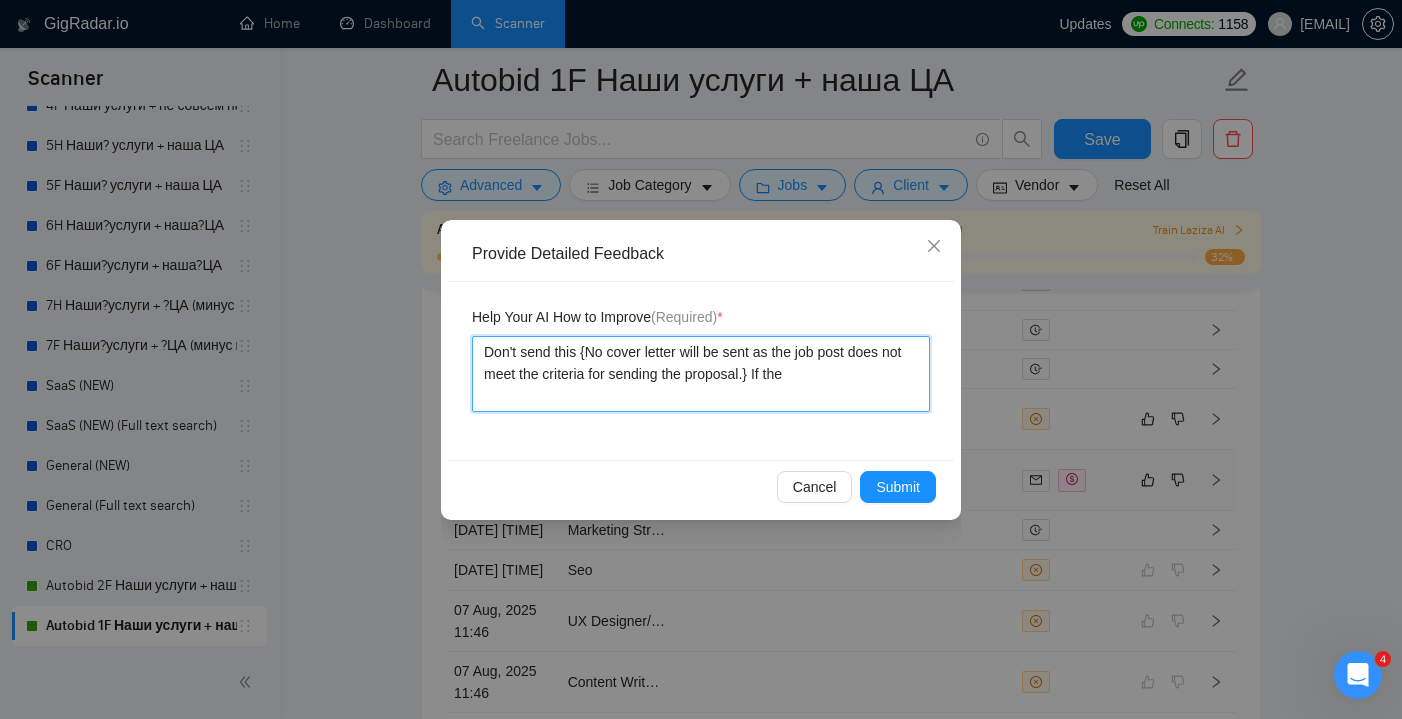 type 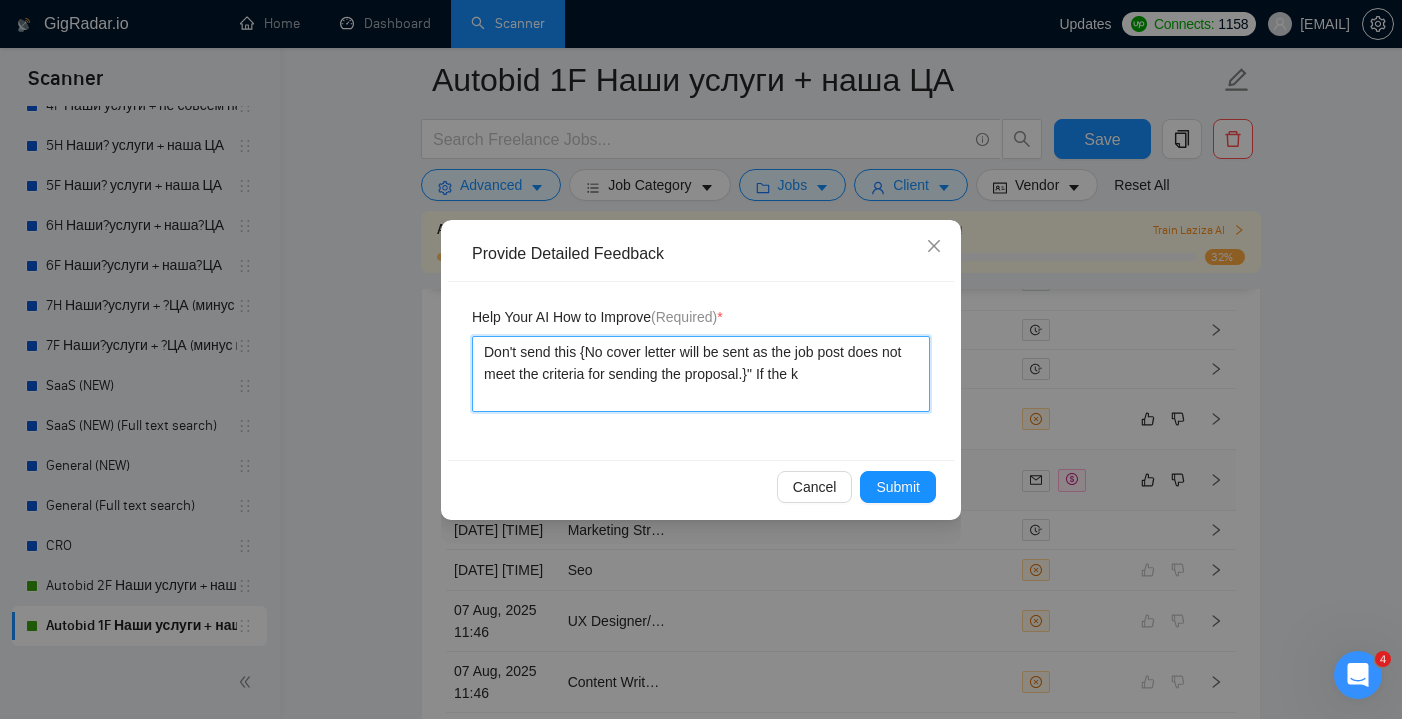 type 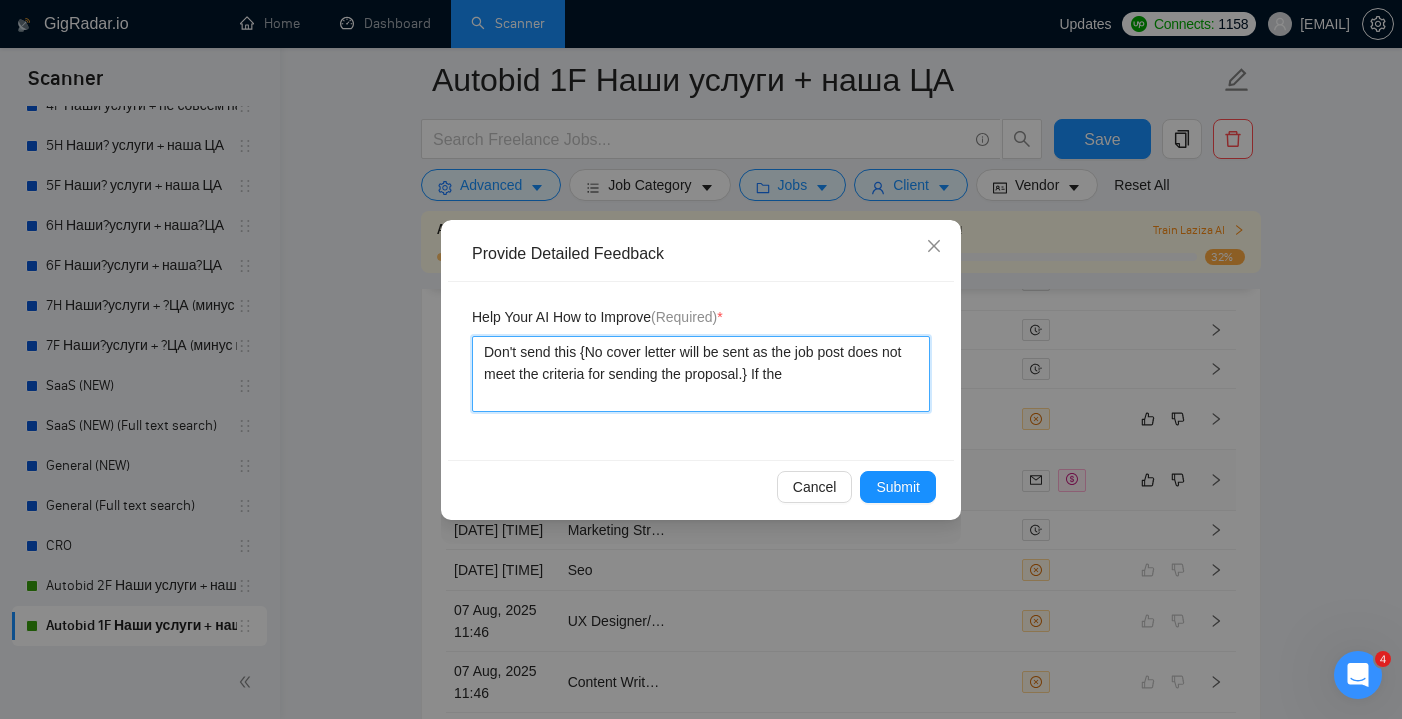type 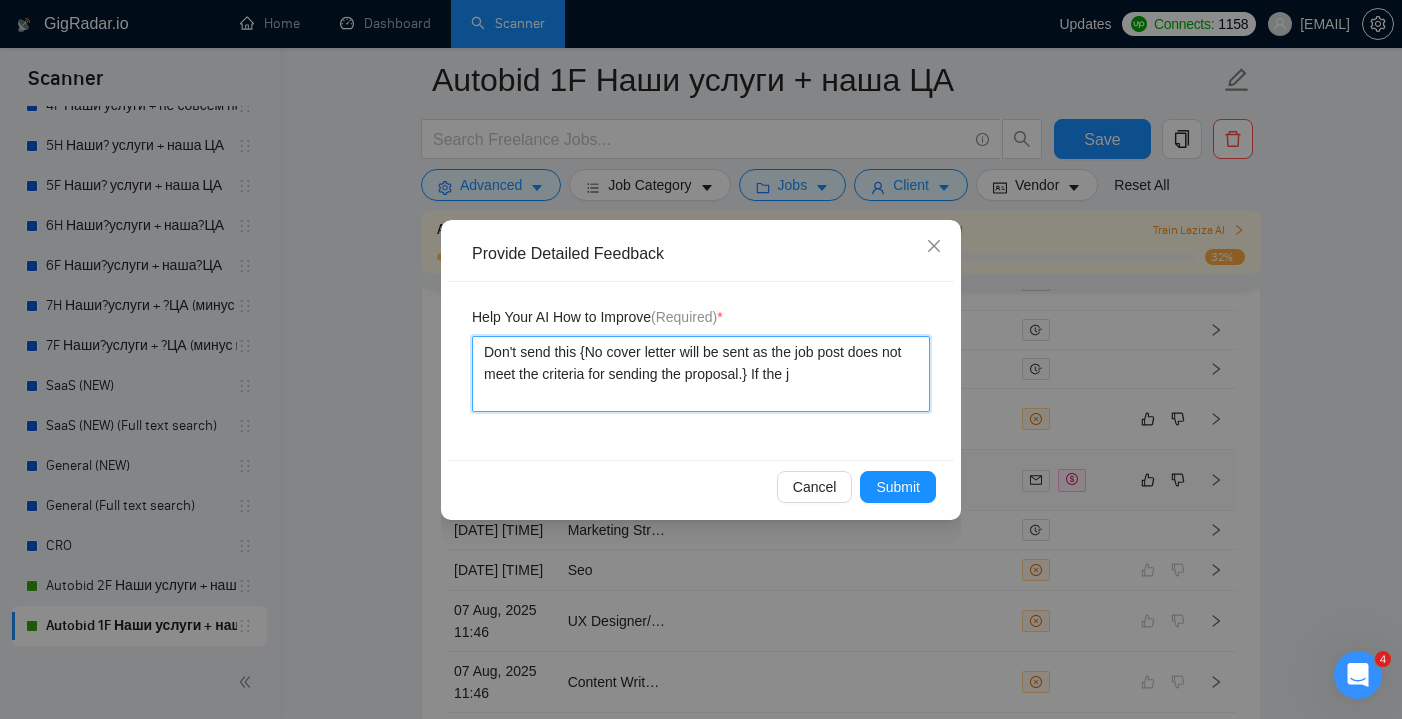 type 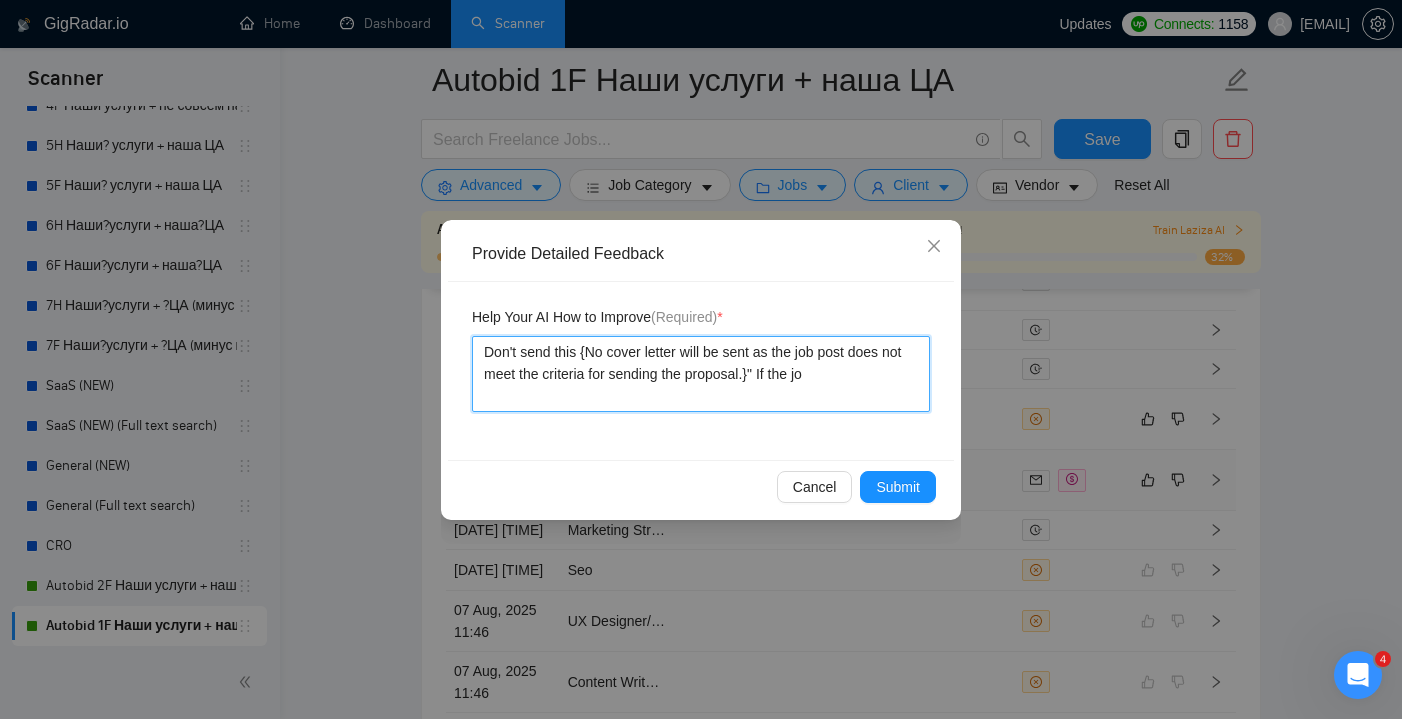 type 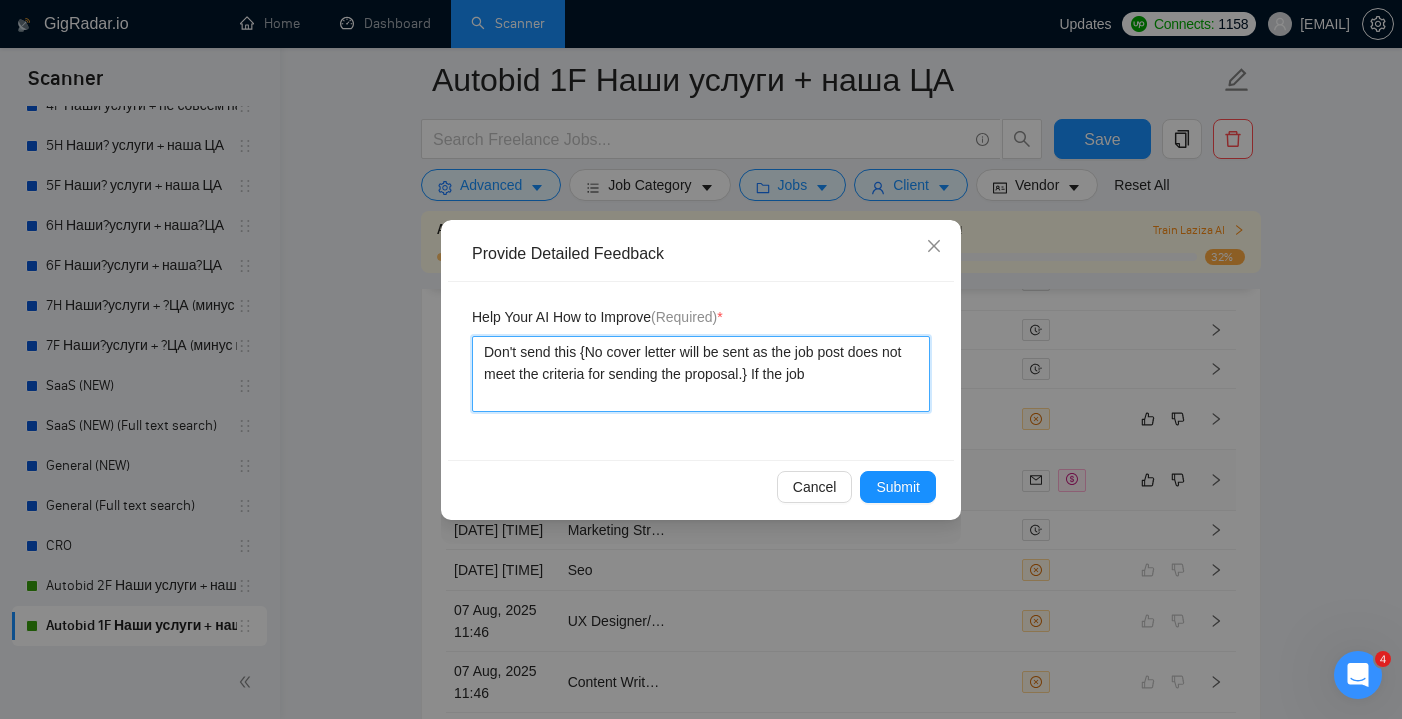 type 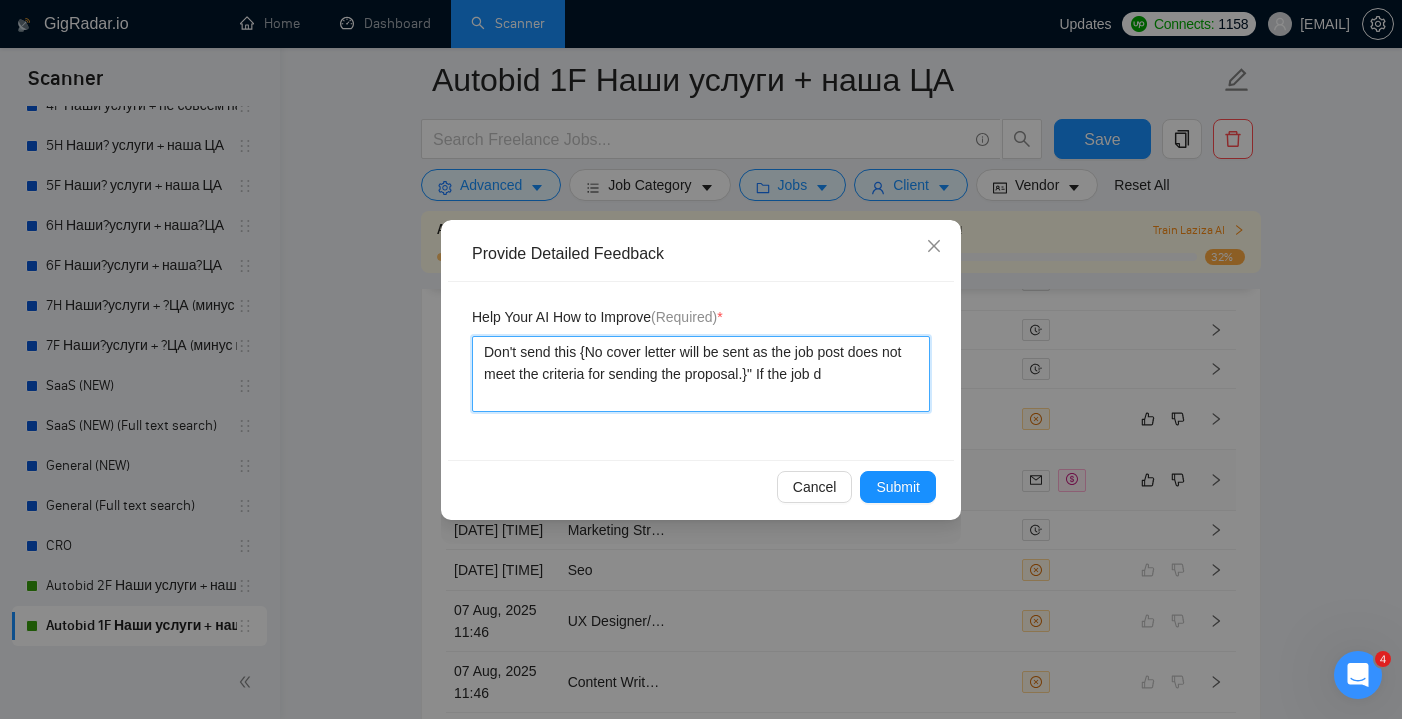 type 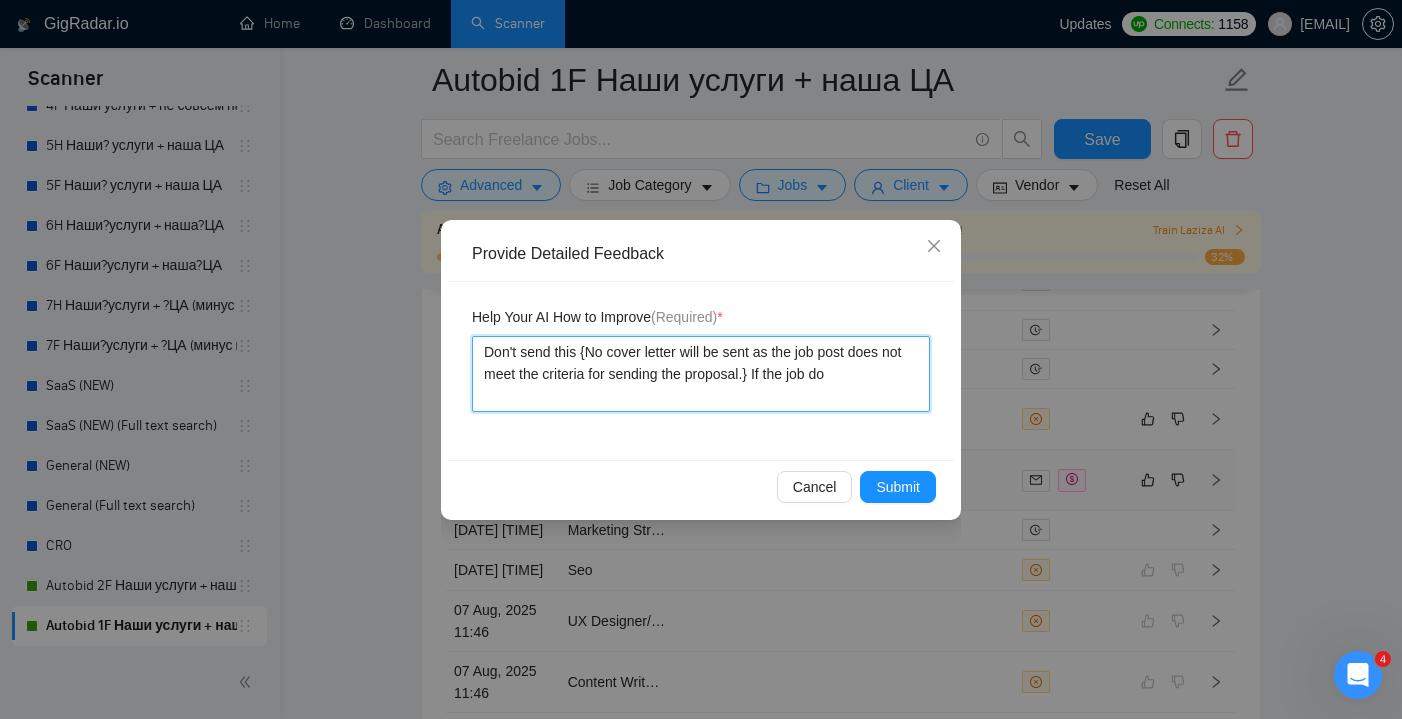 type 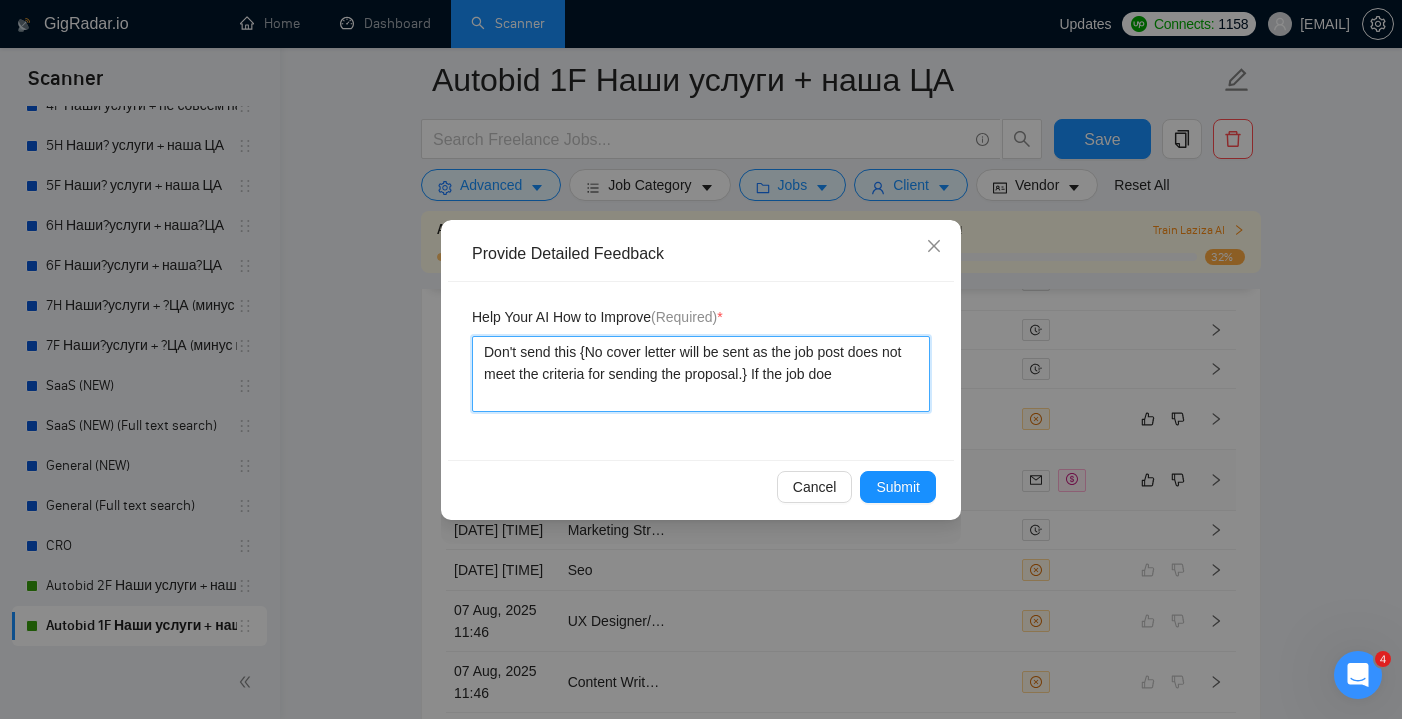 type 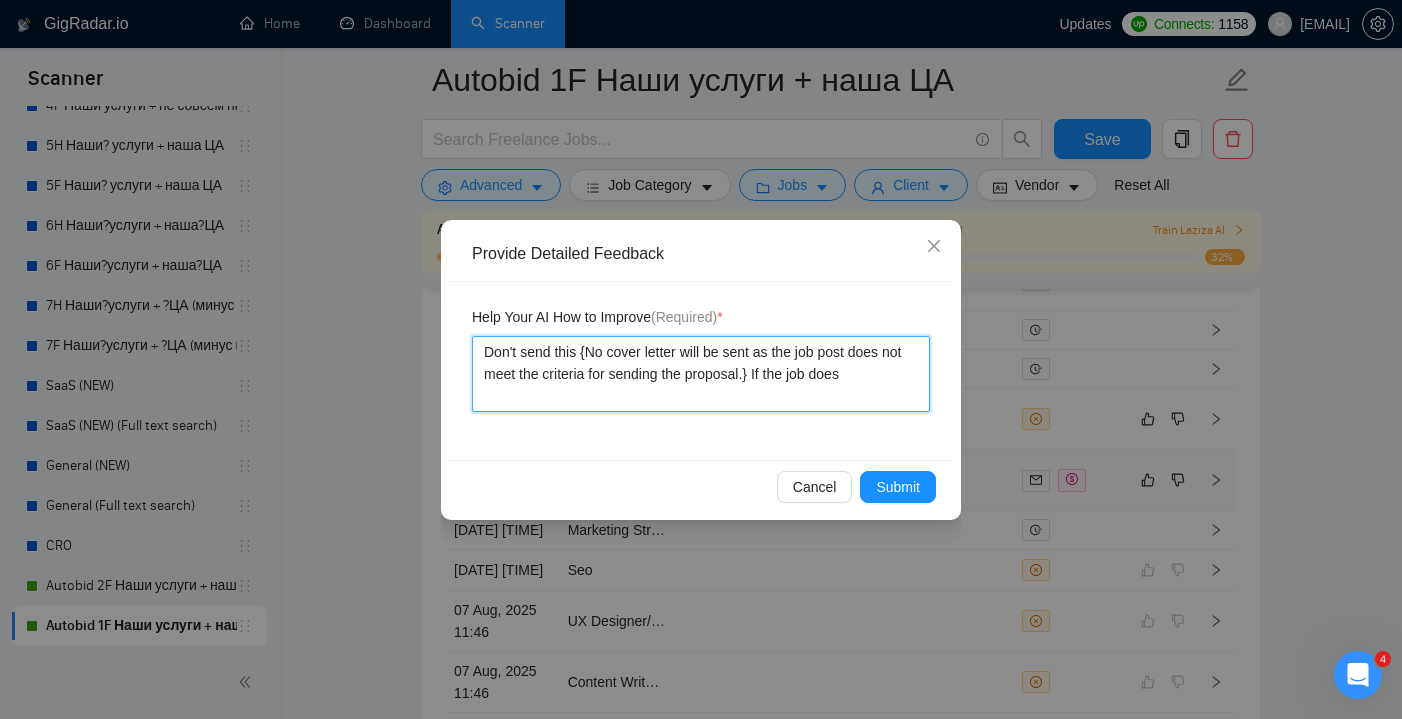 type 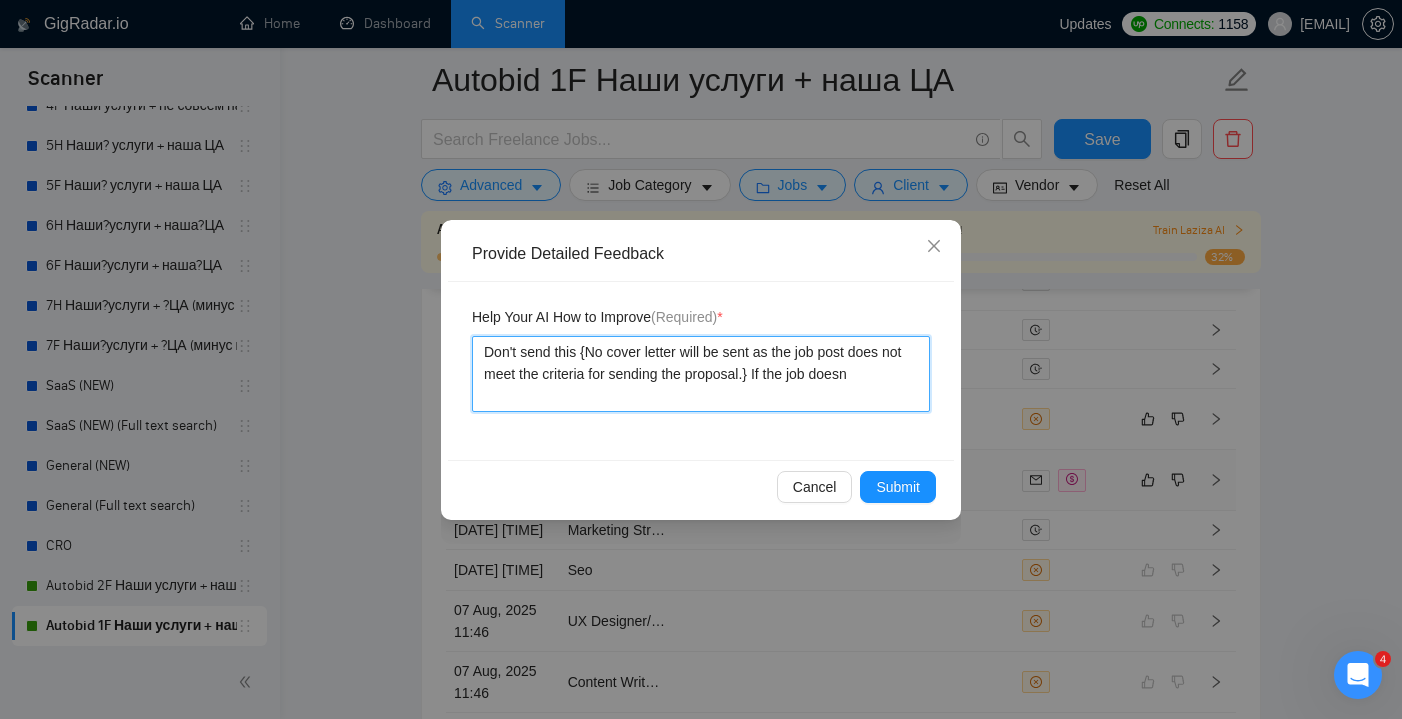 type 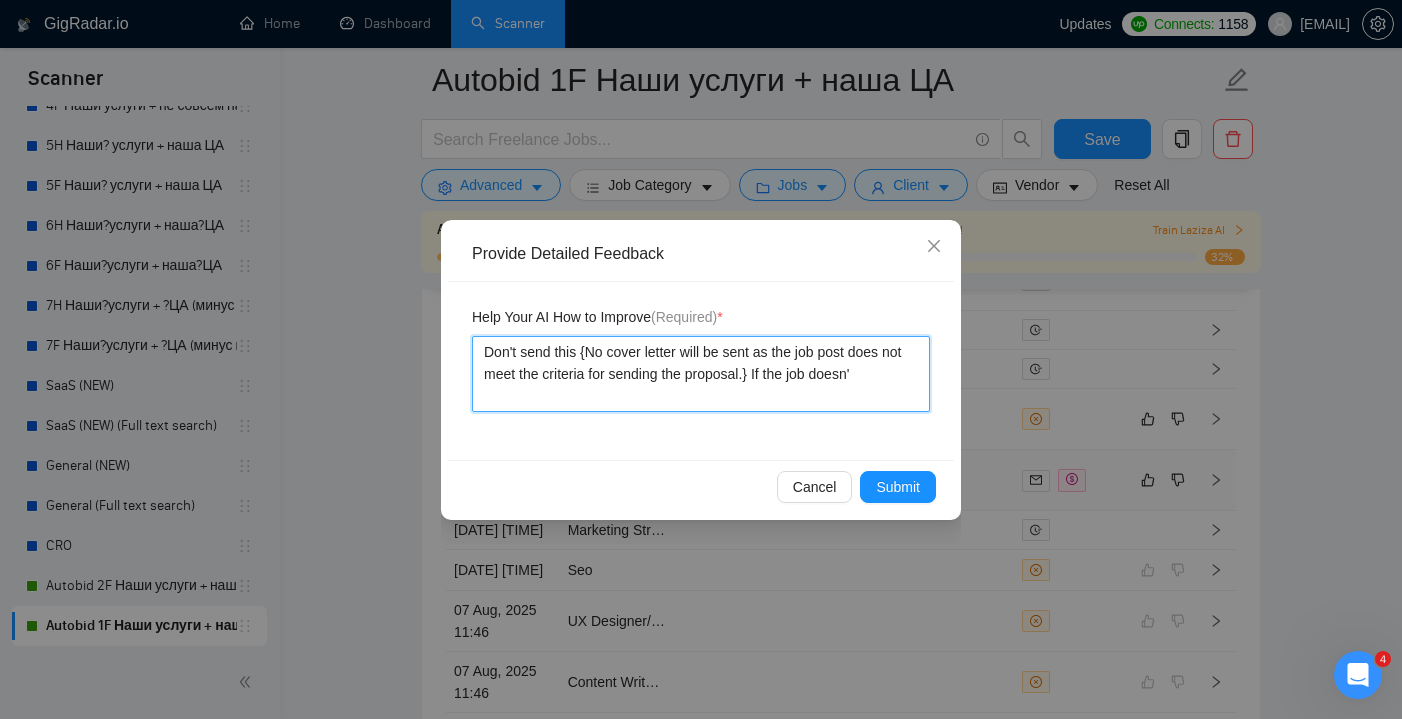 type 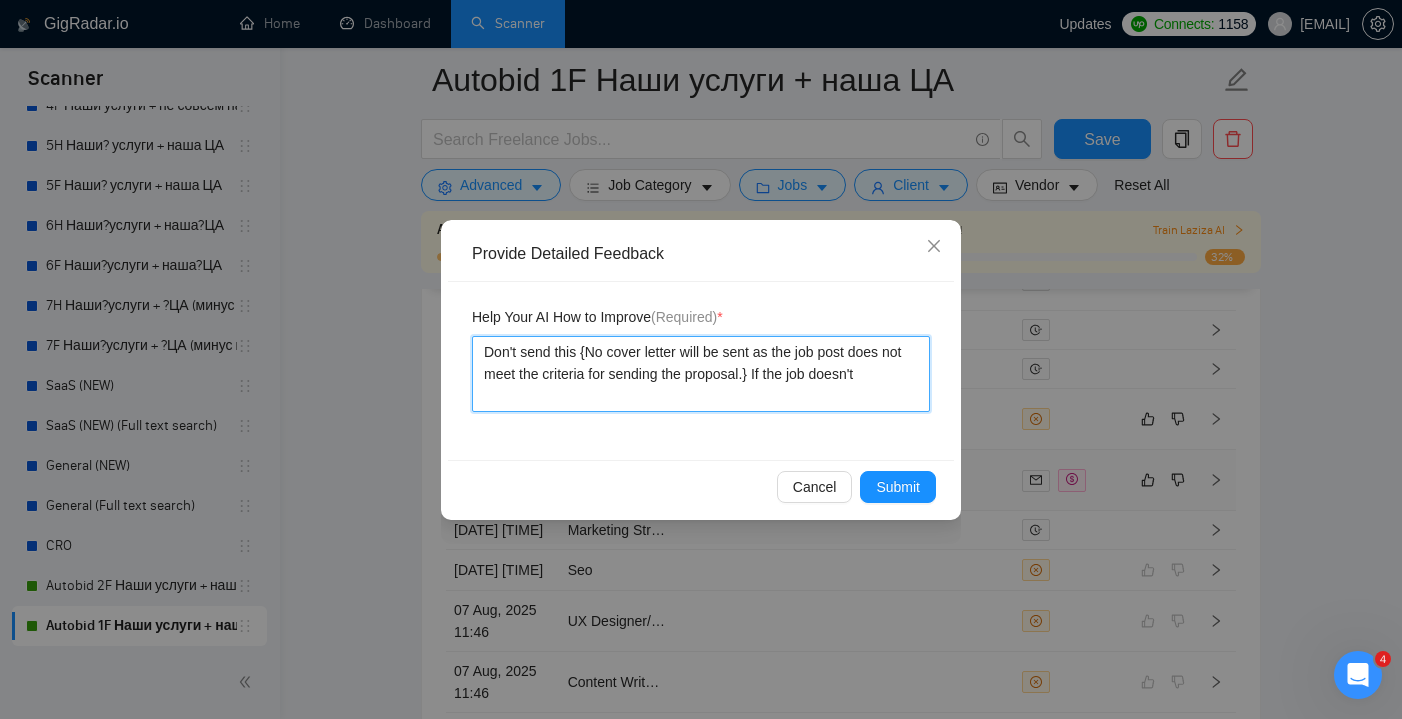 type 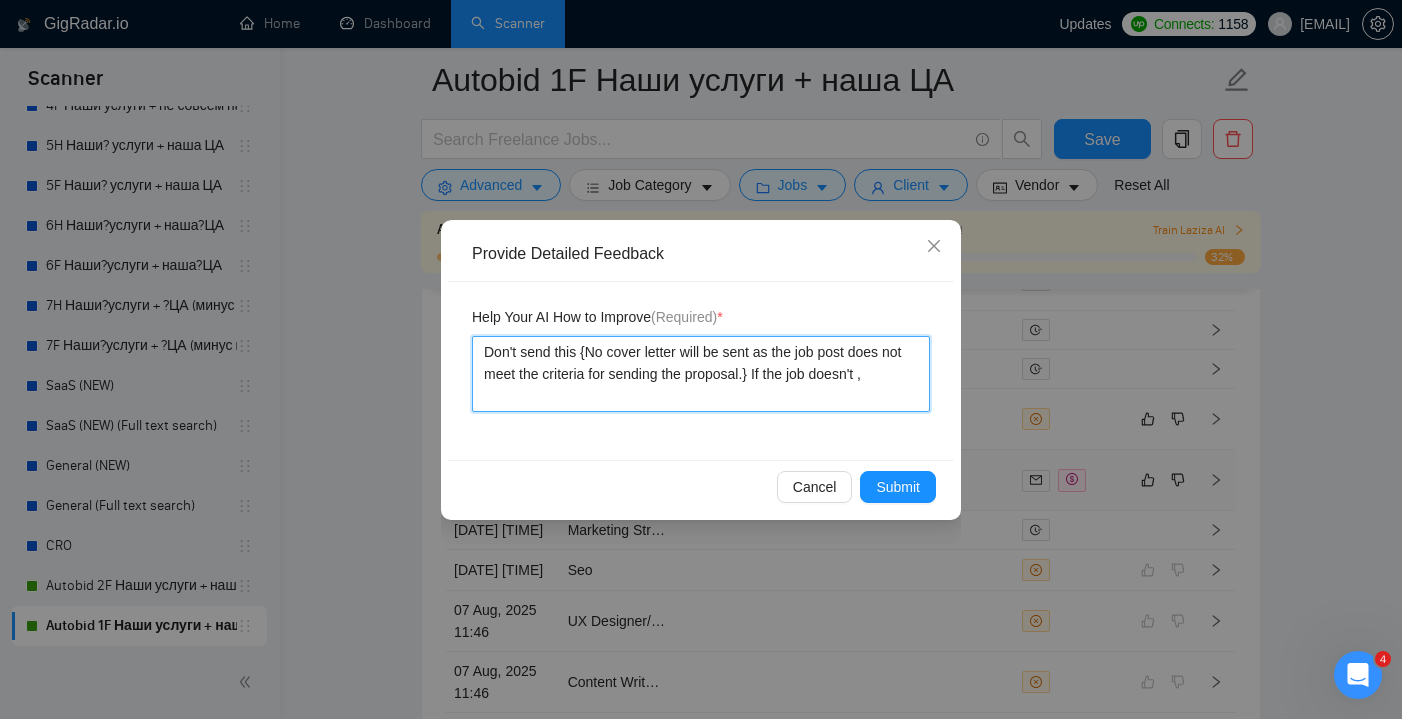 type 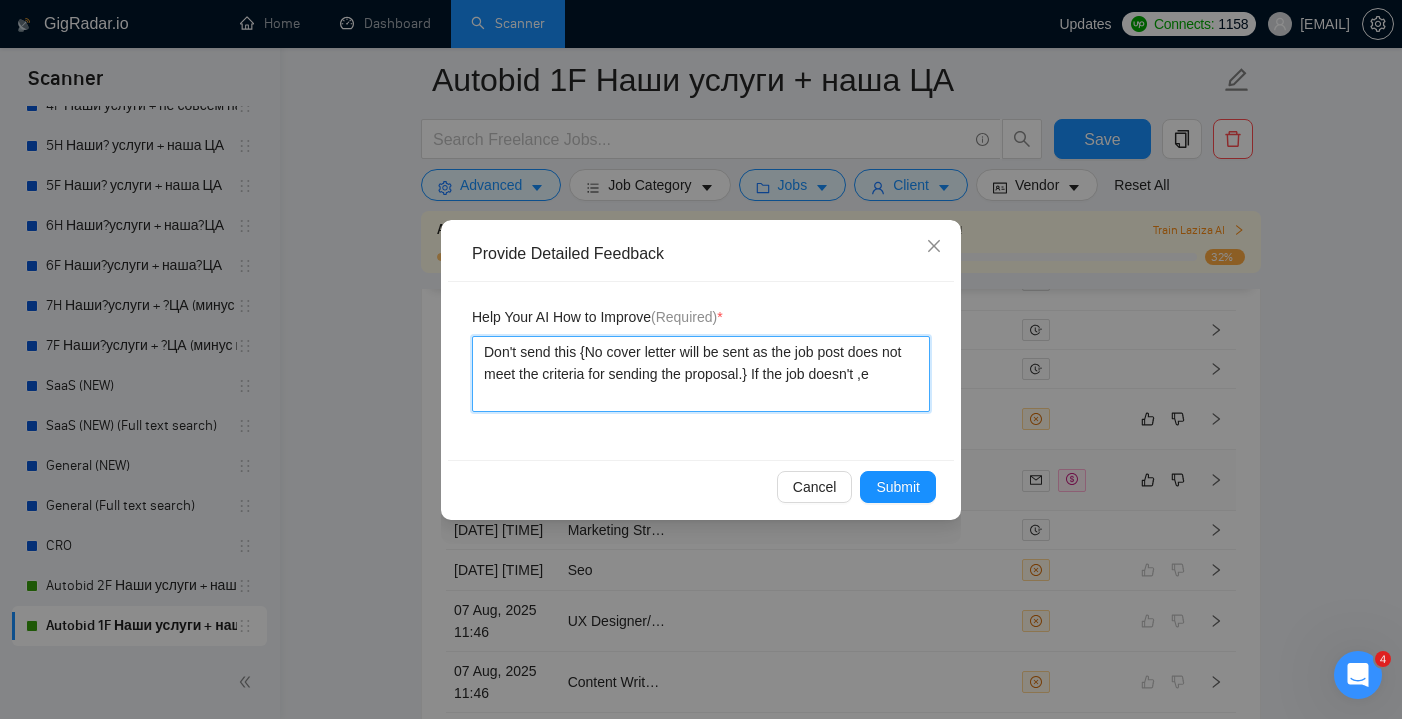 type 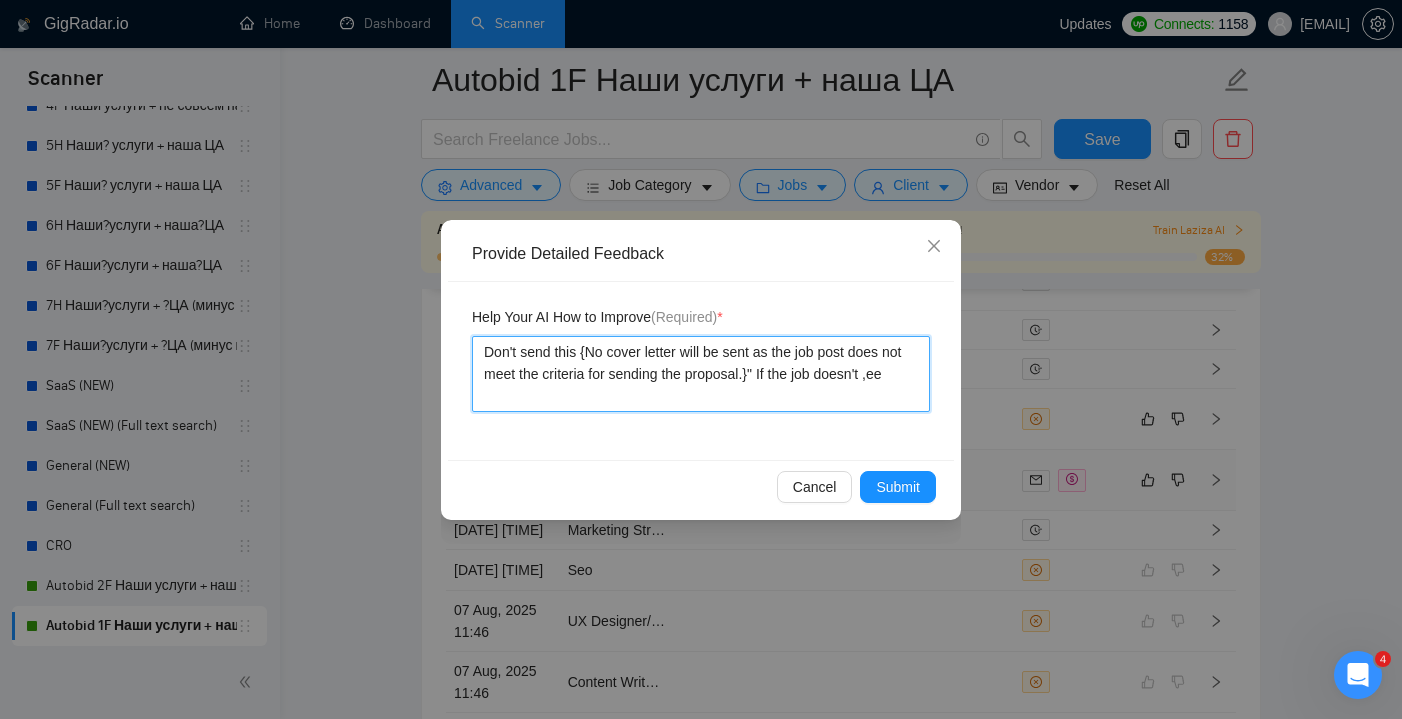 type 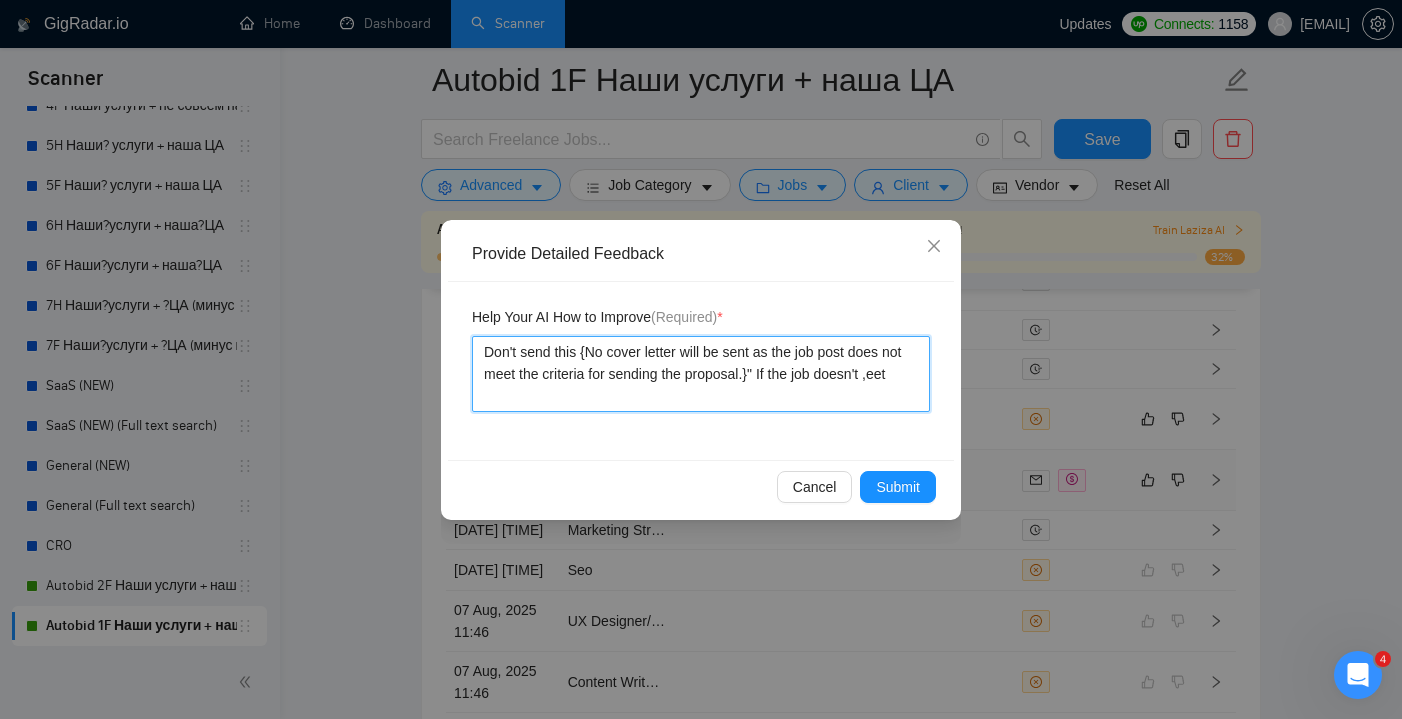 type 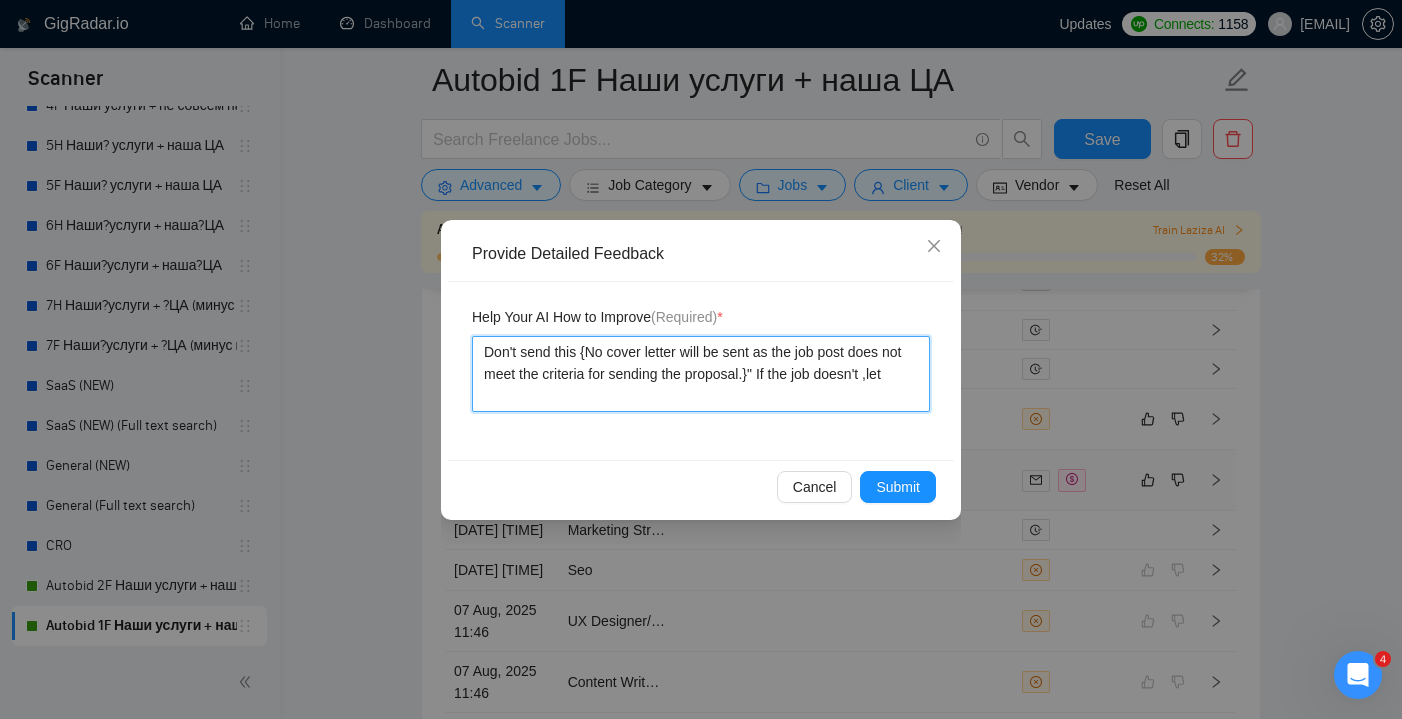 type 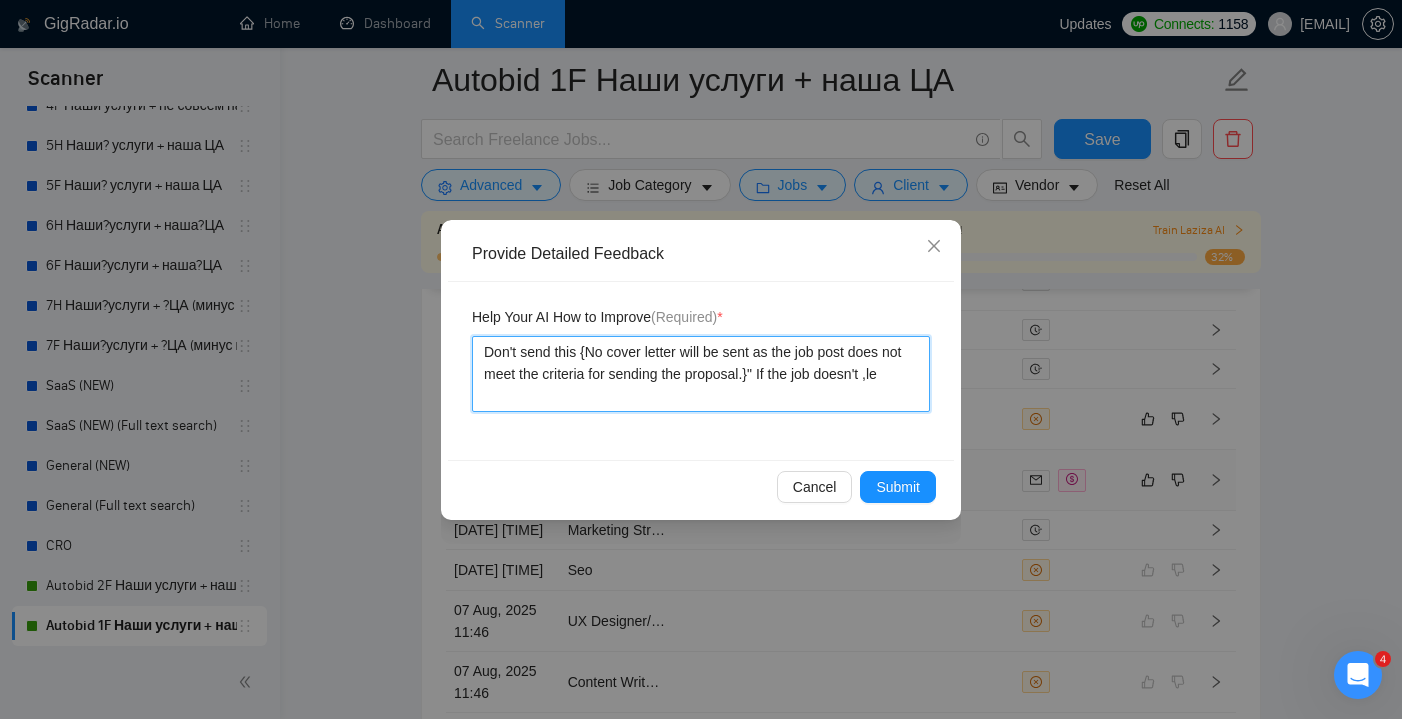 type 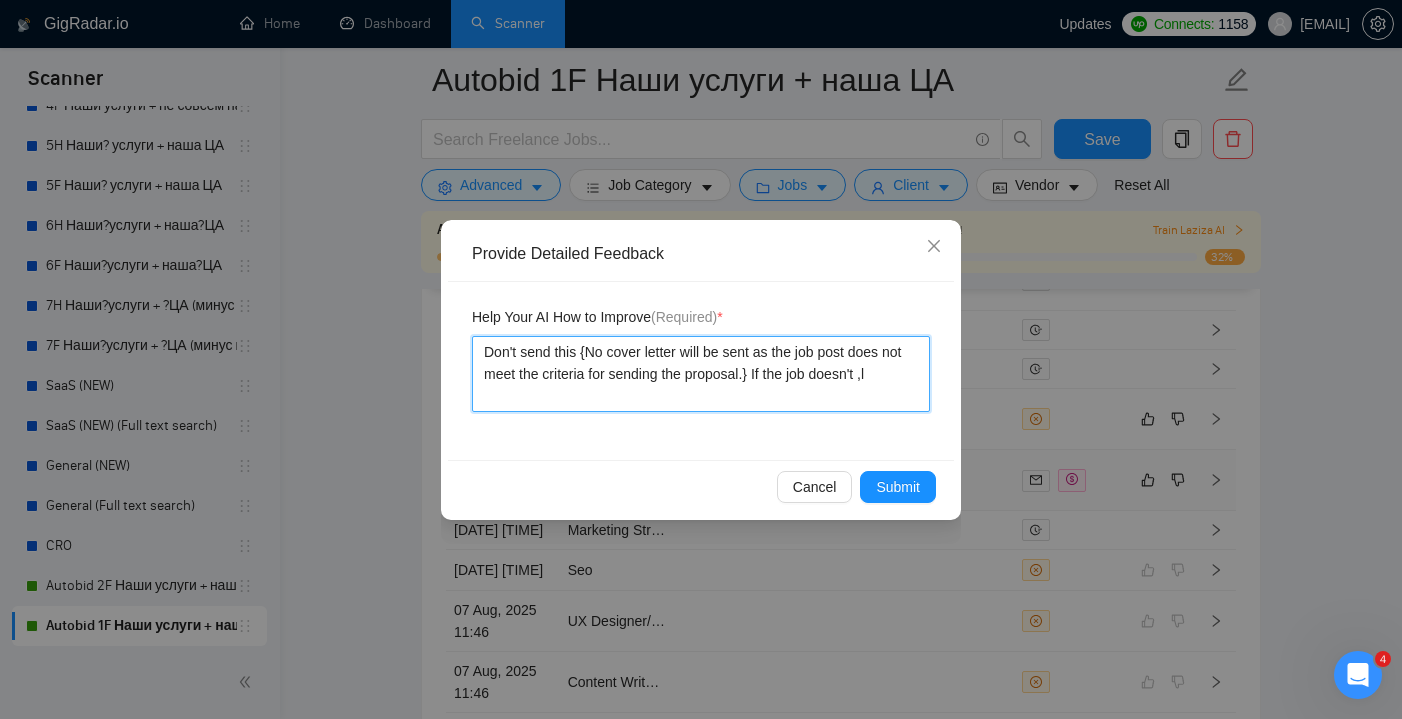 type 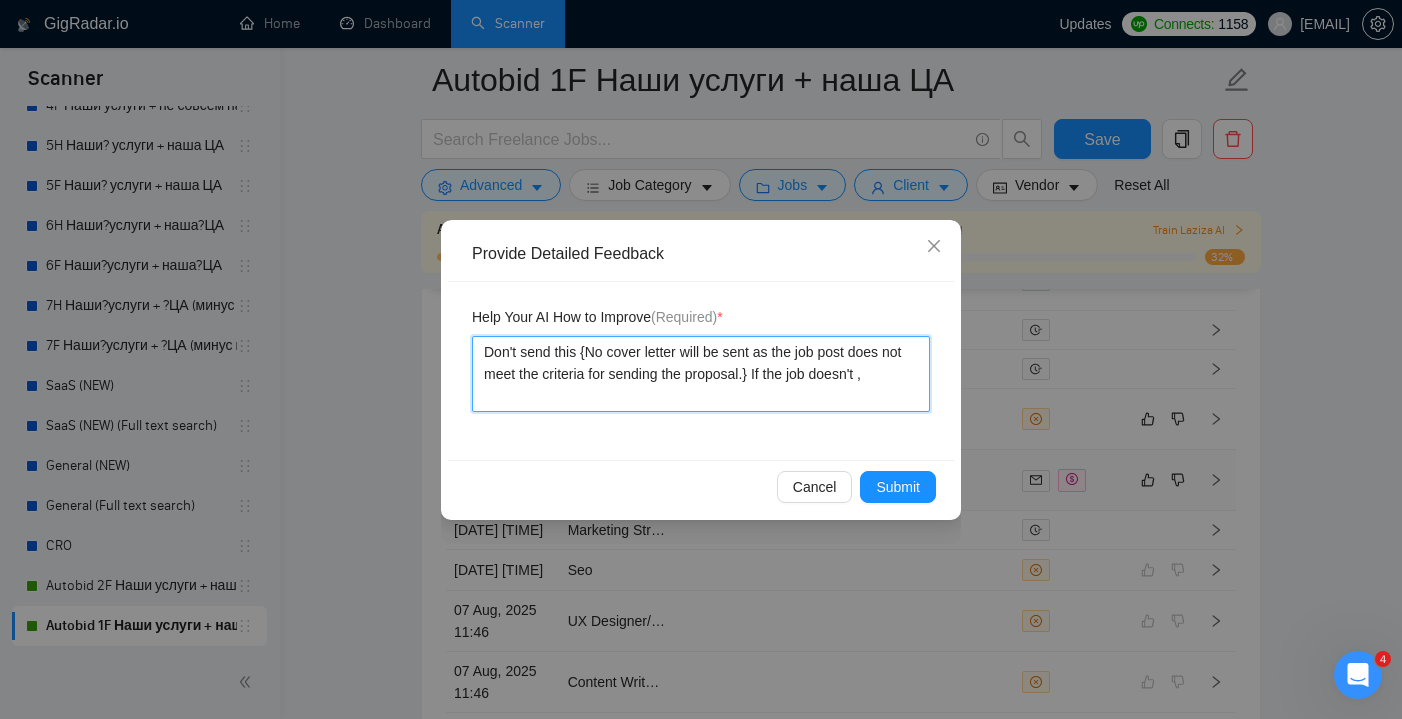 type 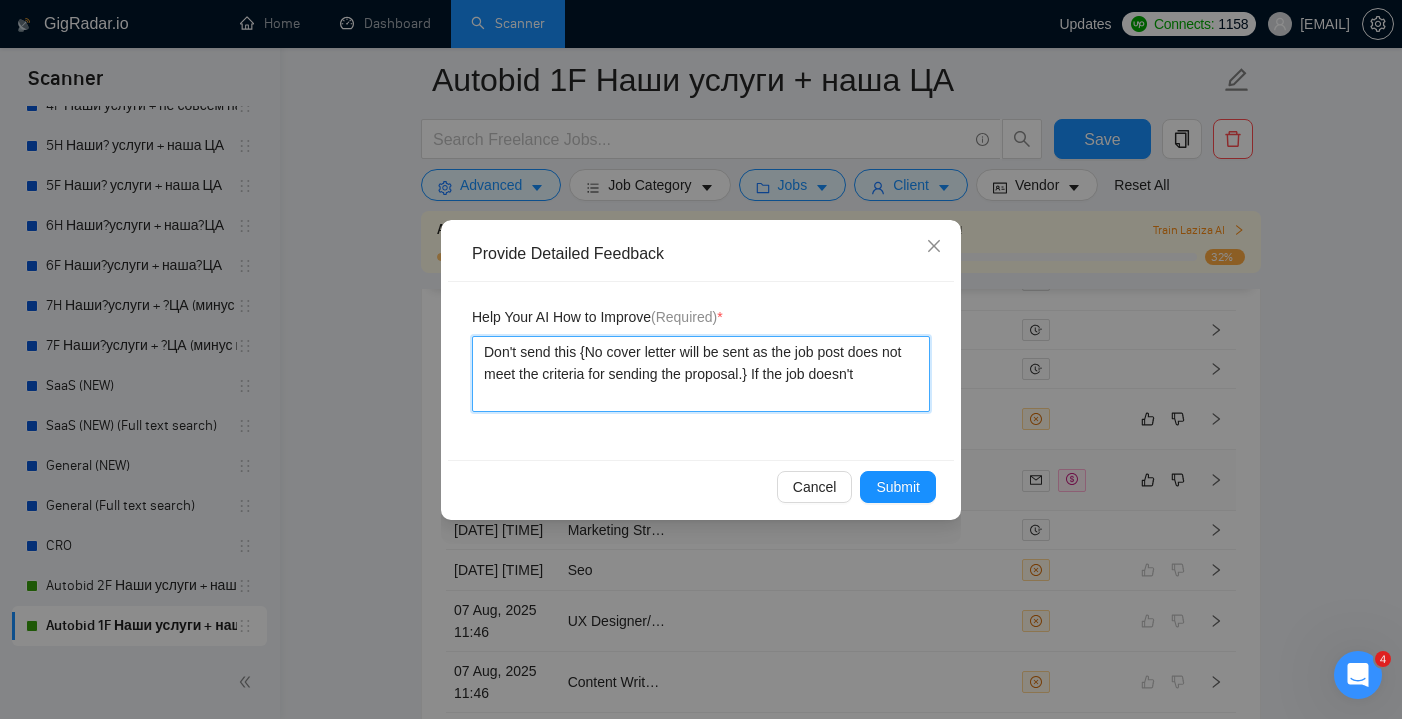 type 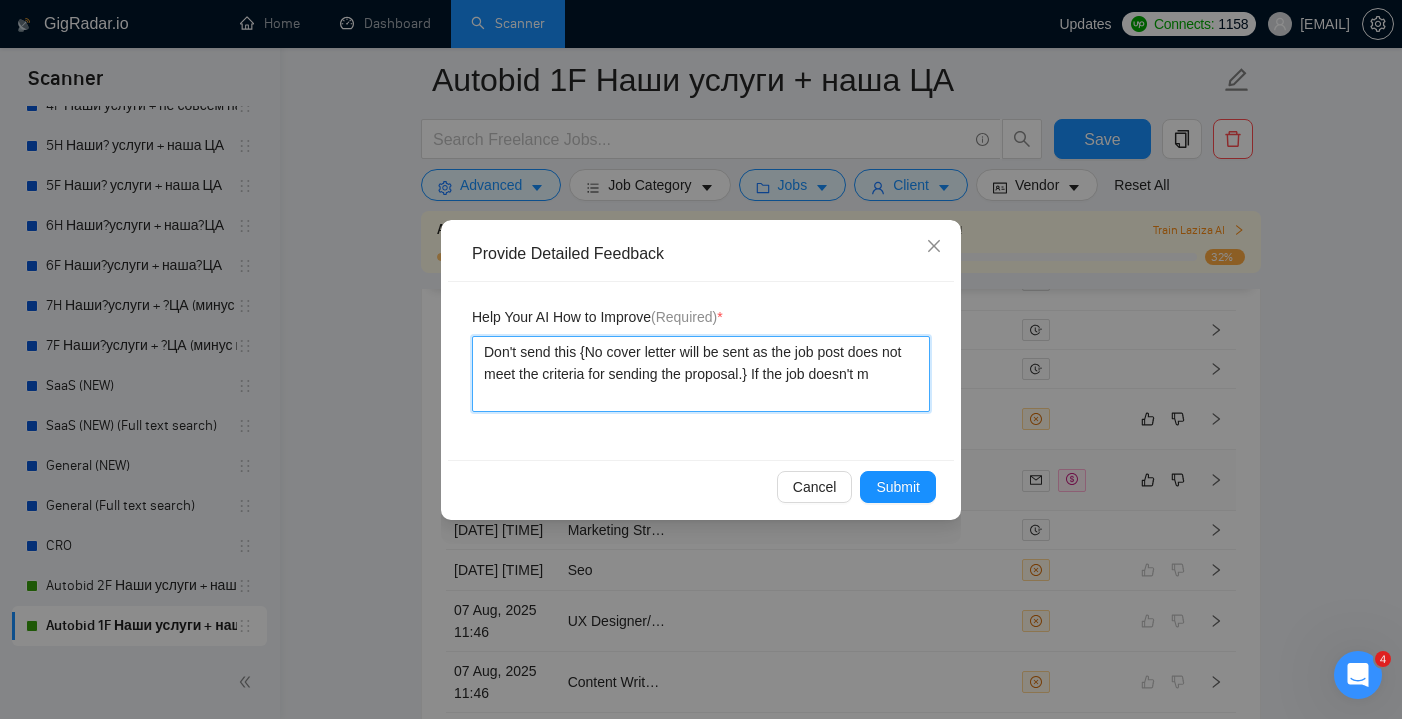 type 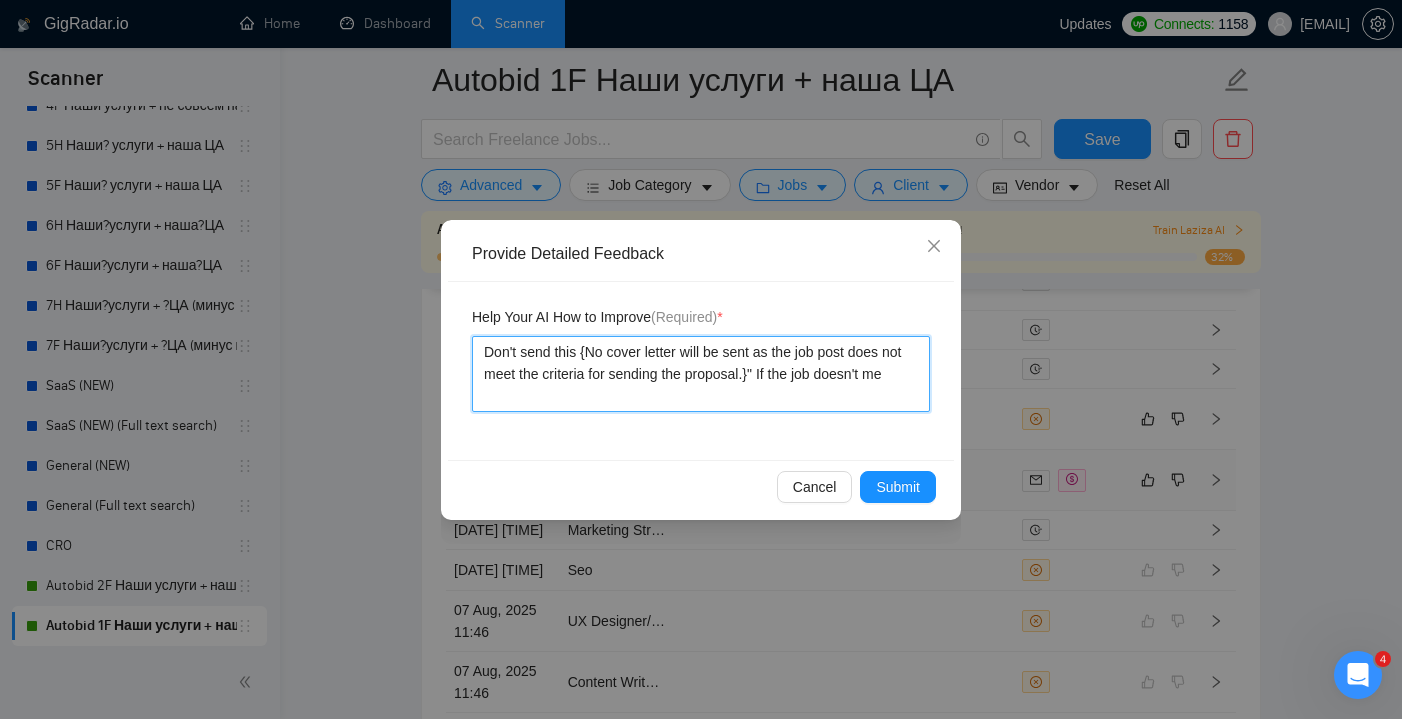 type 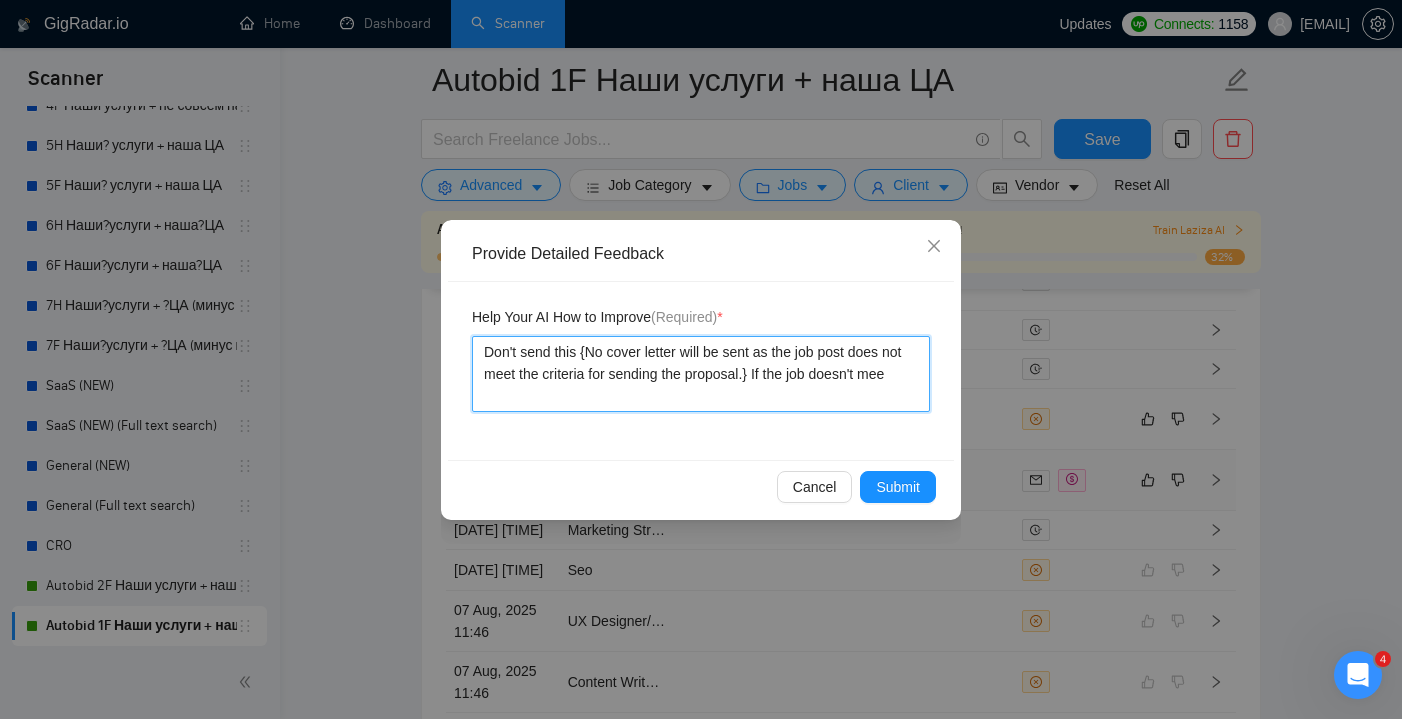 type 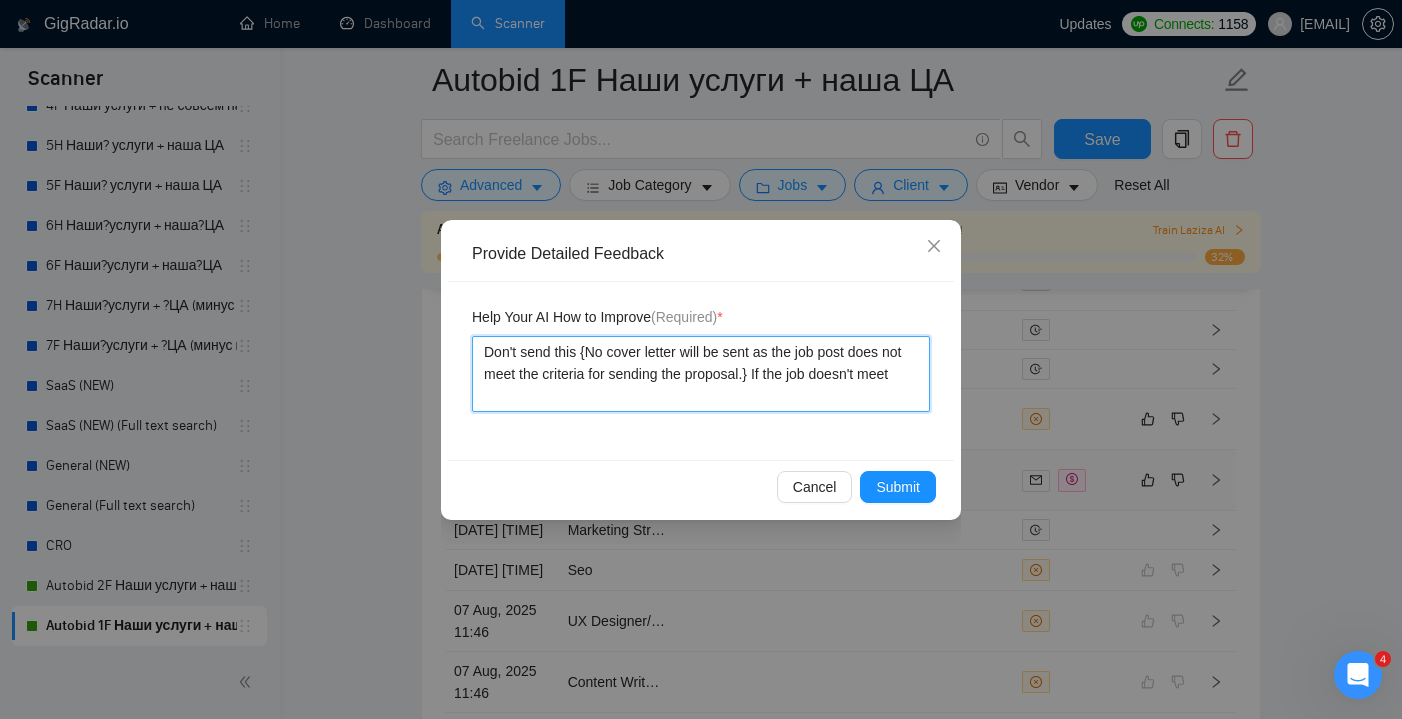 type 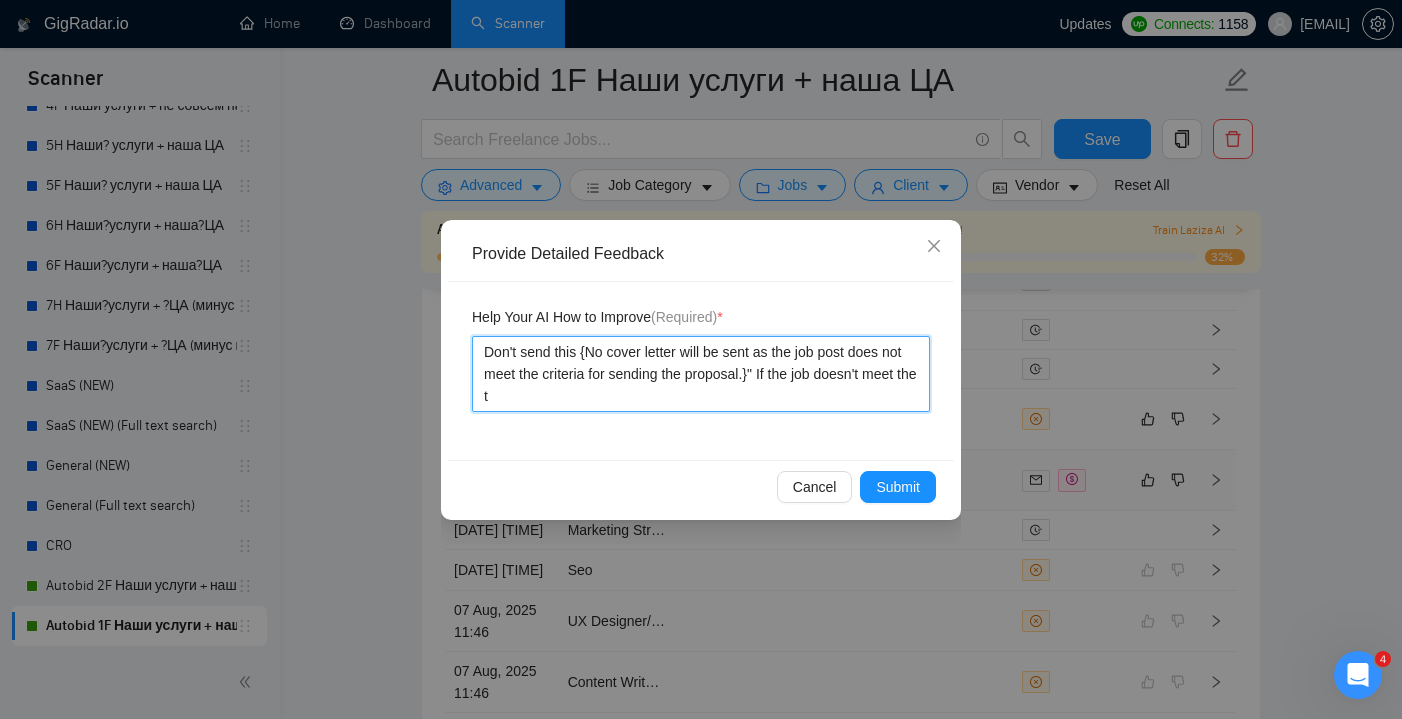type 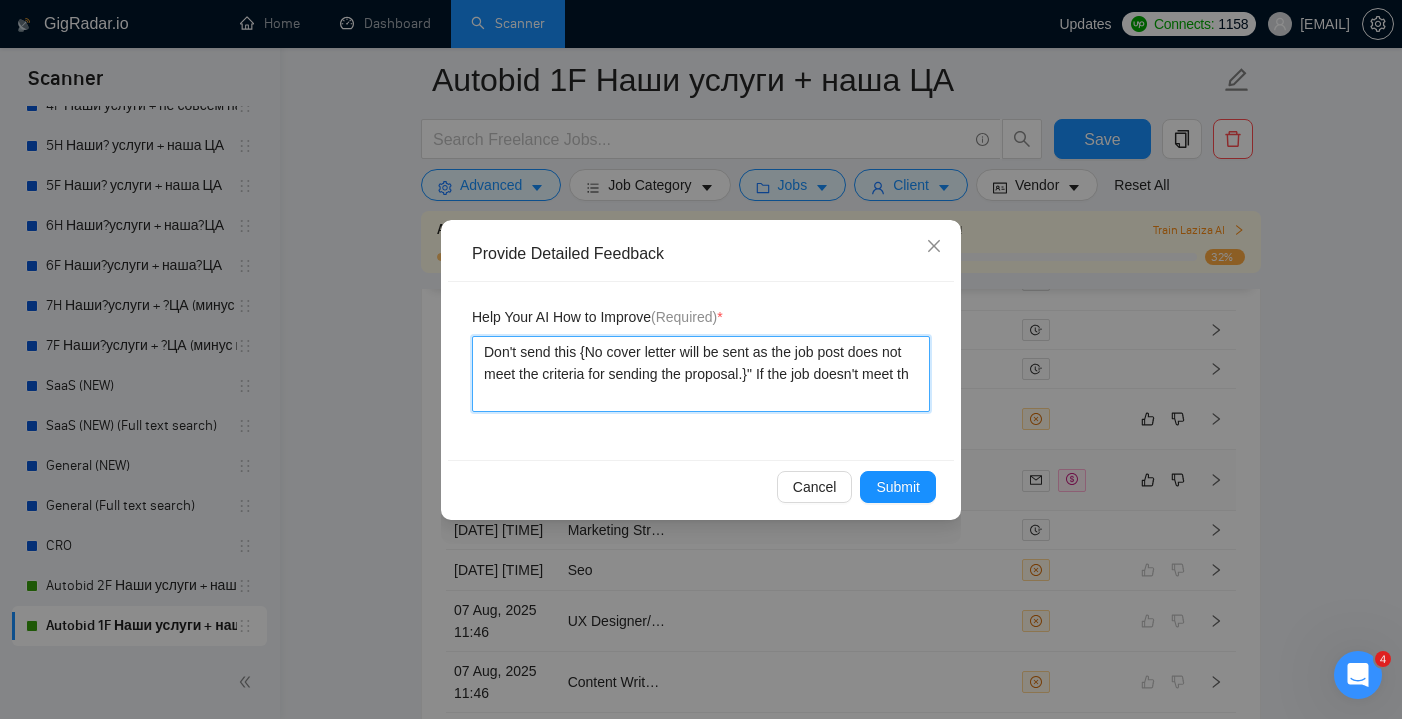 type 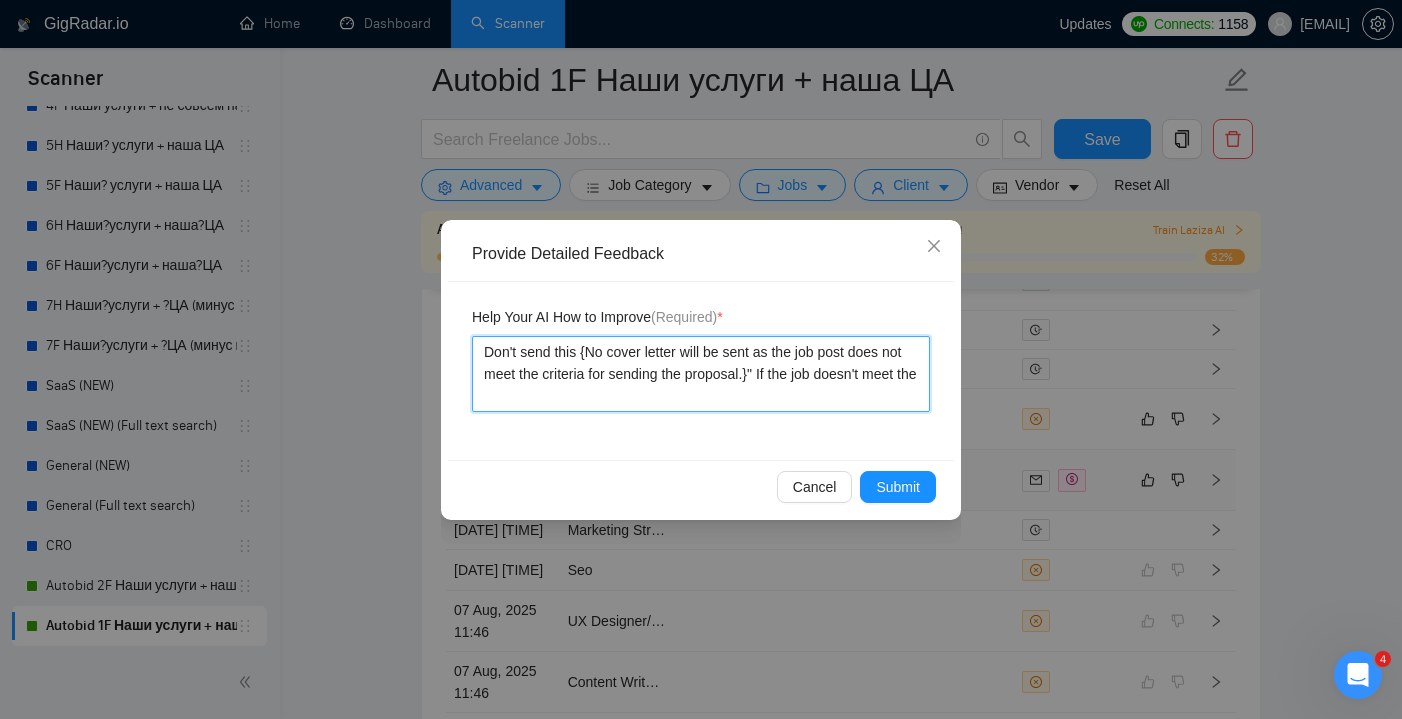 type 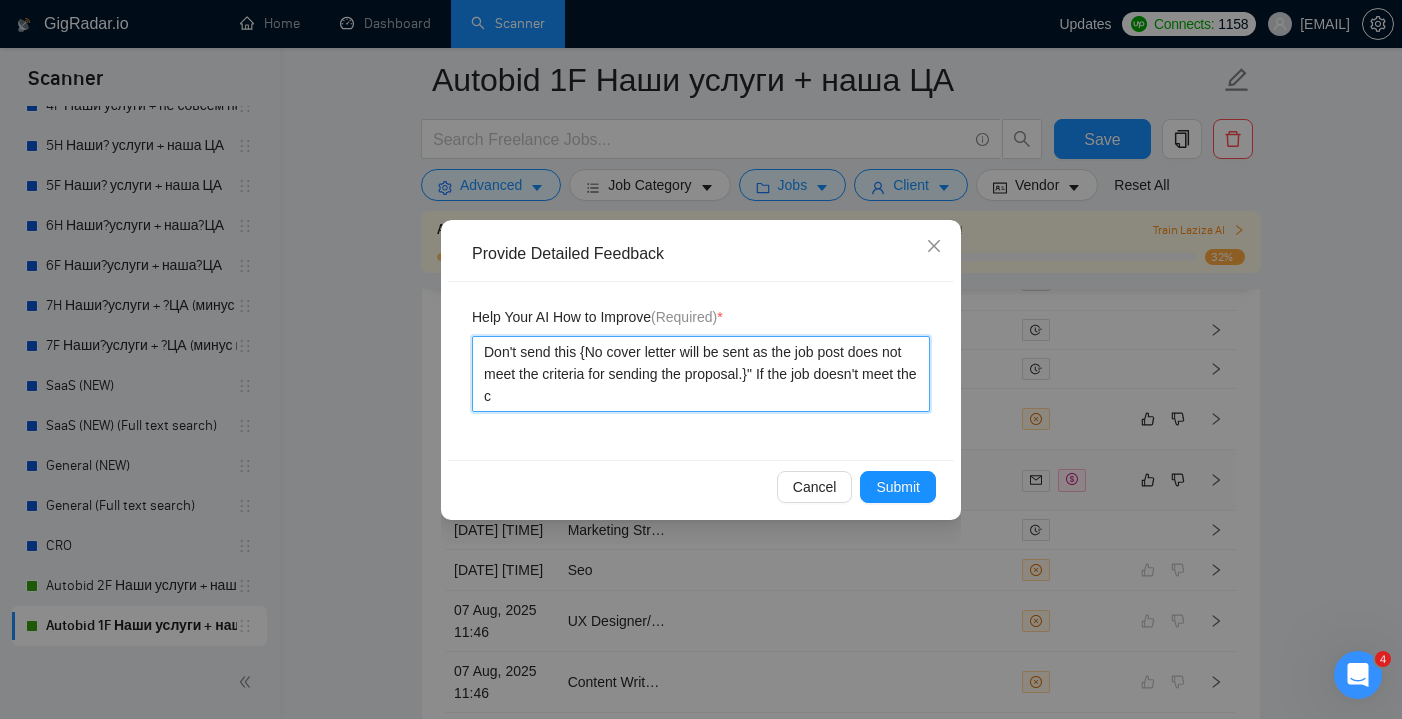 type 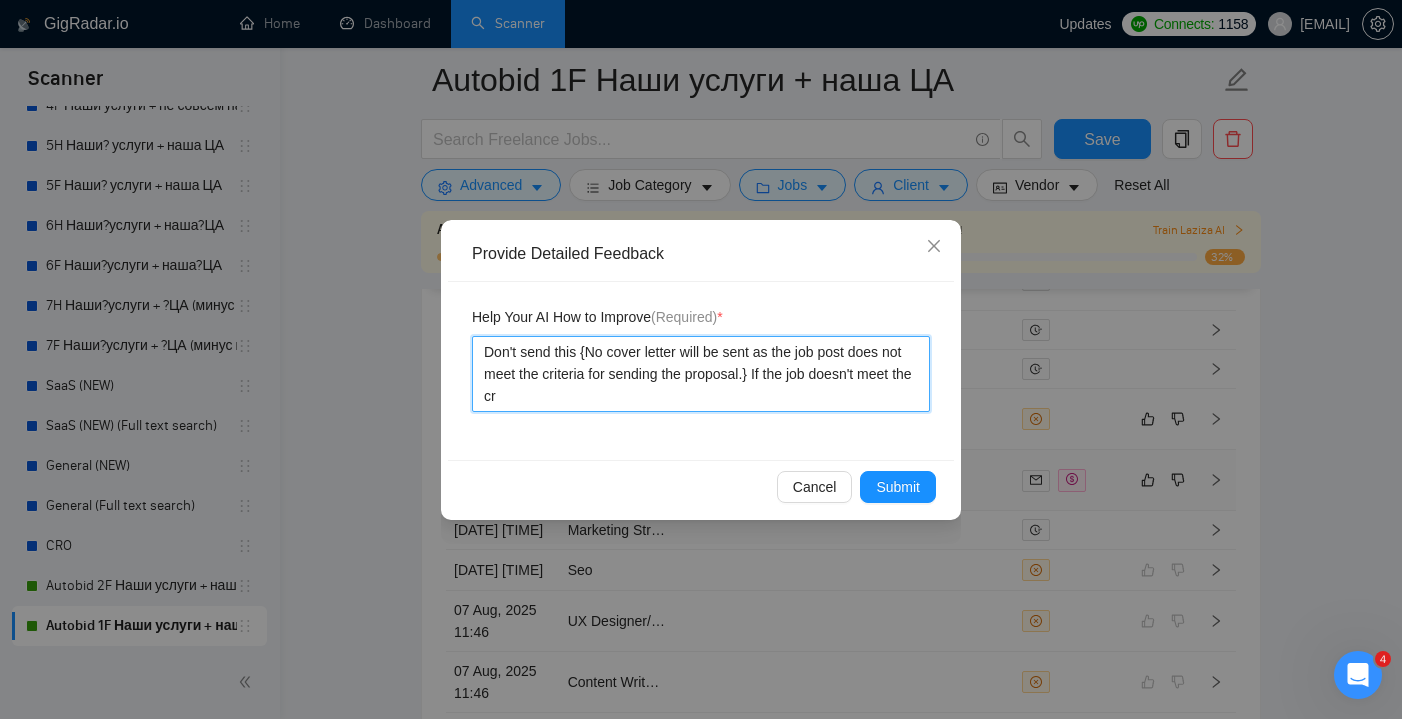 type 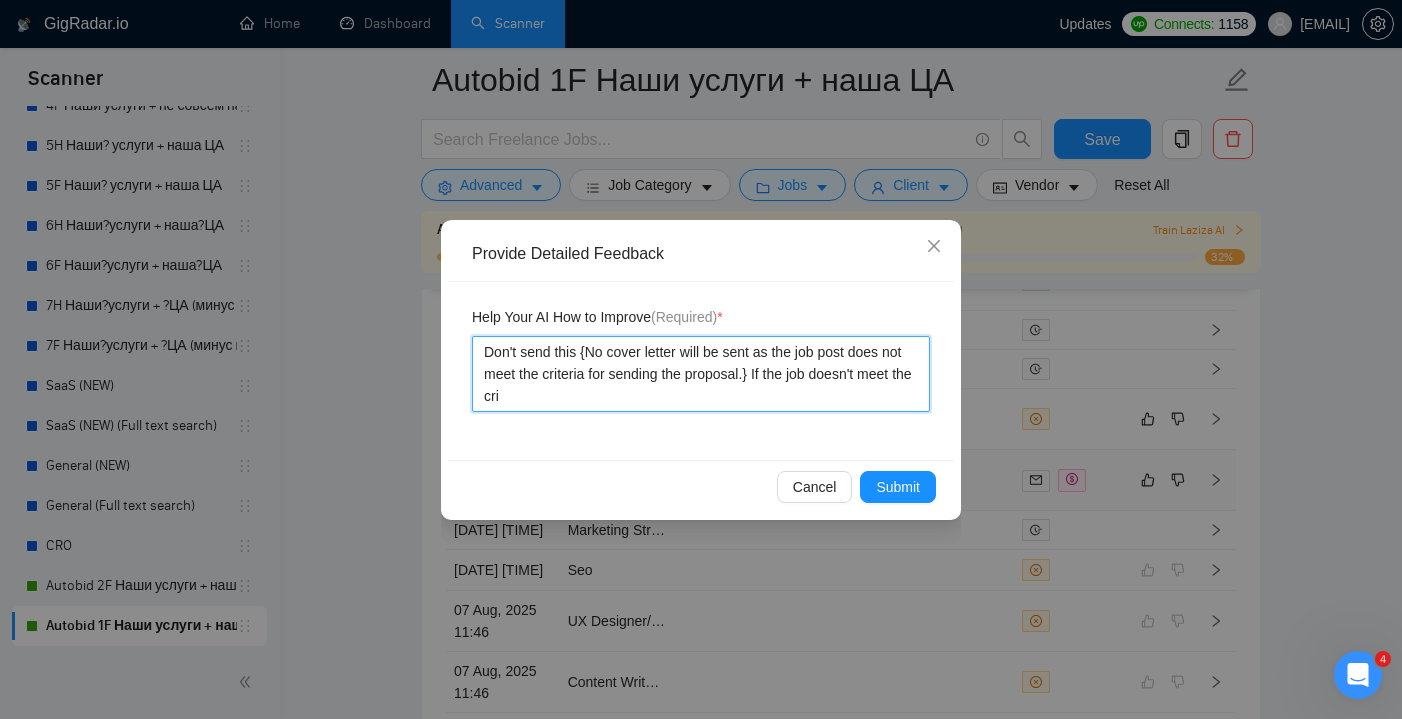 type 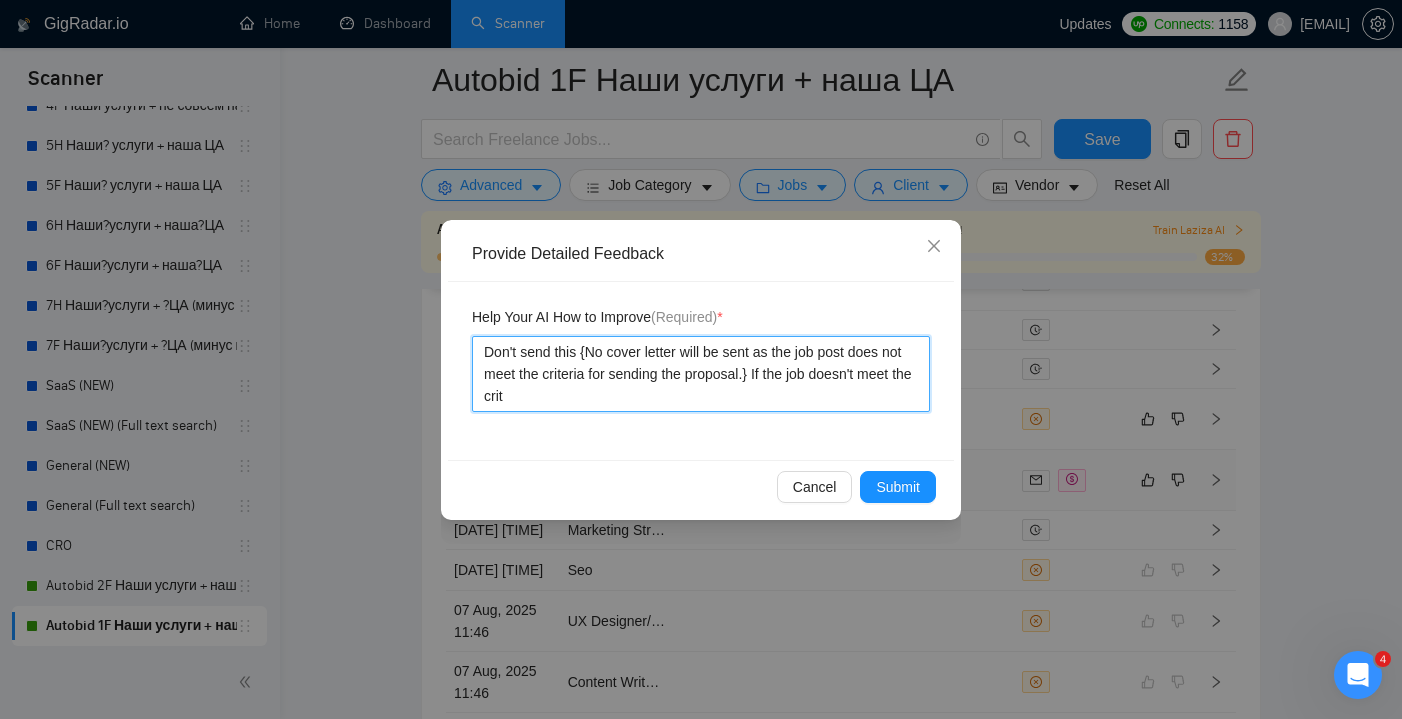 type 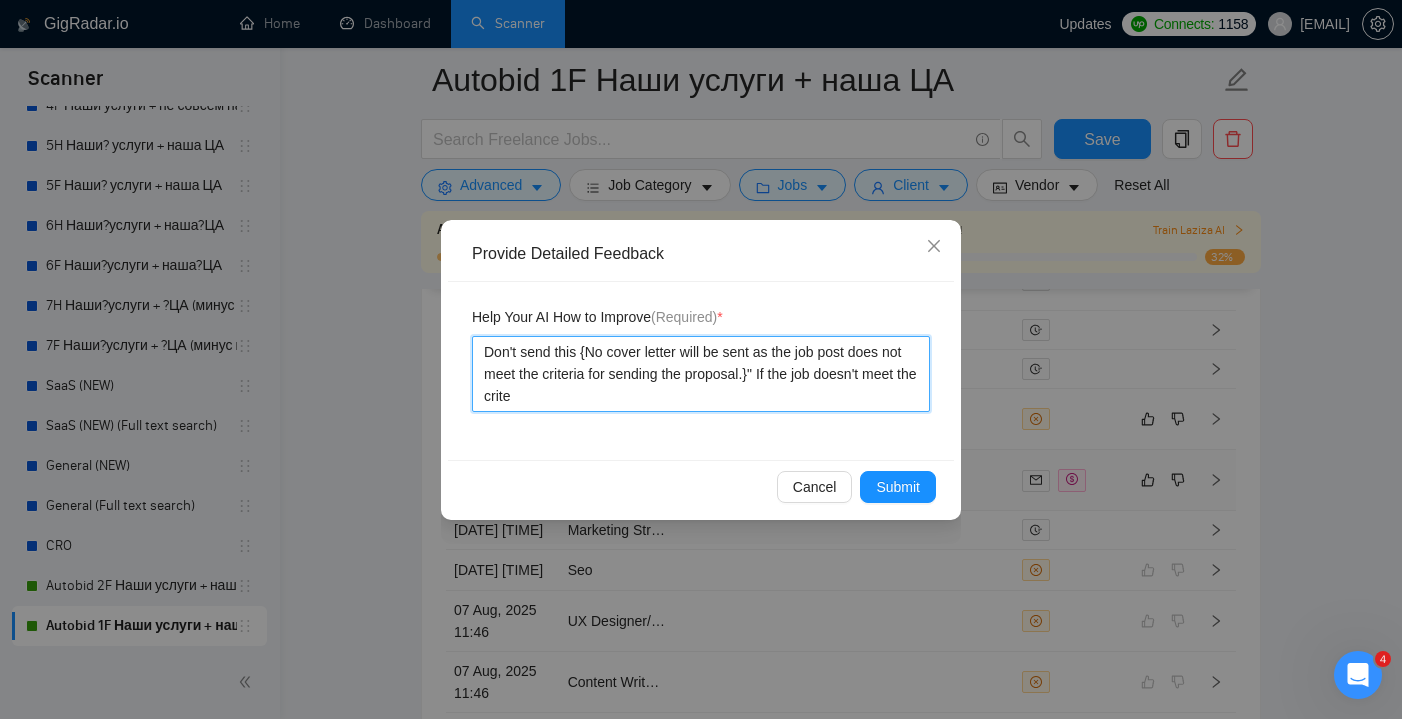 type 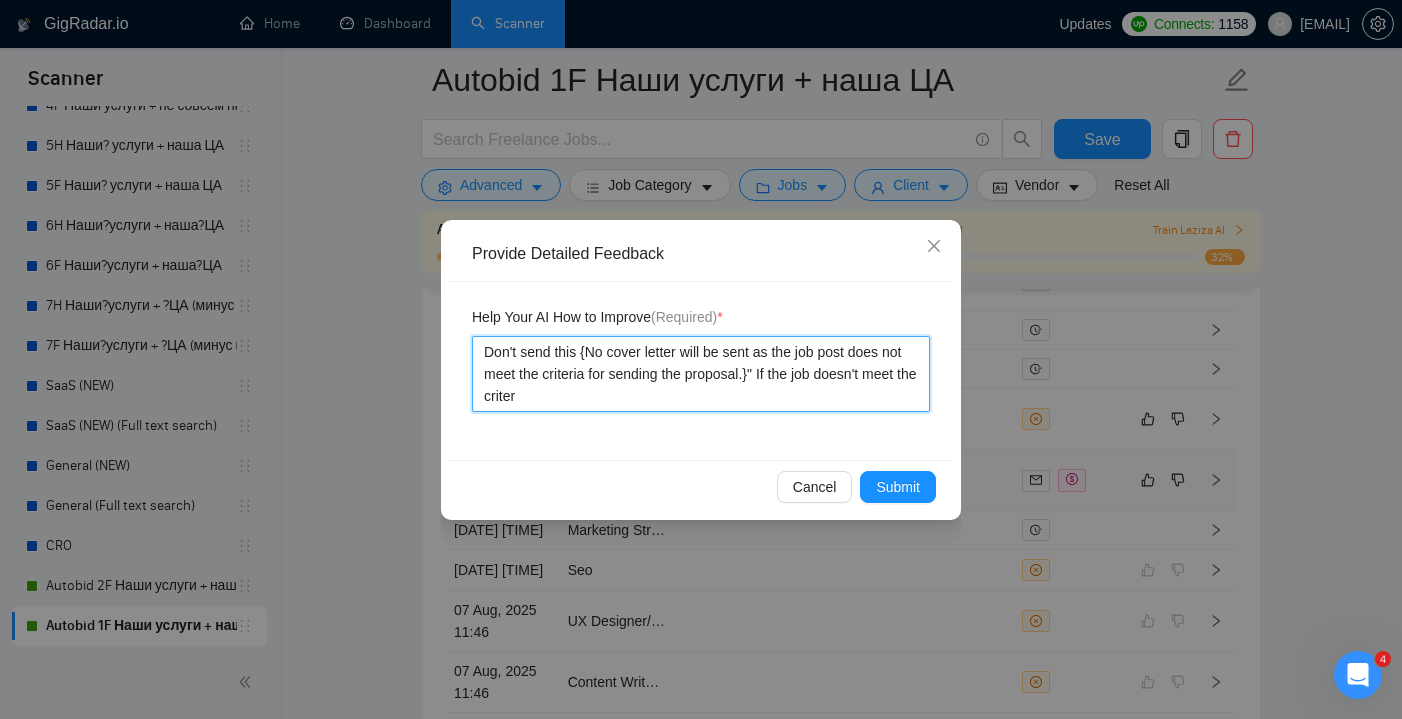 type 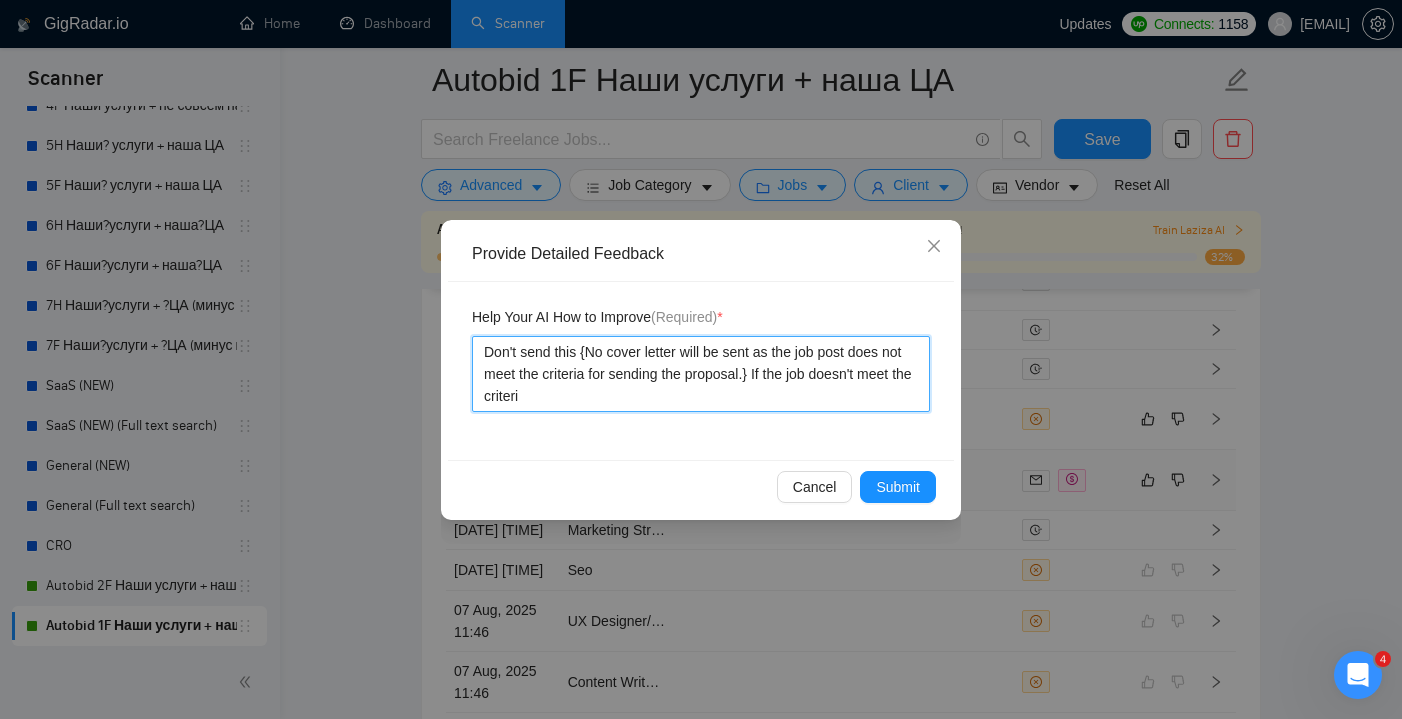 type 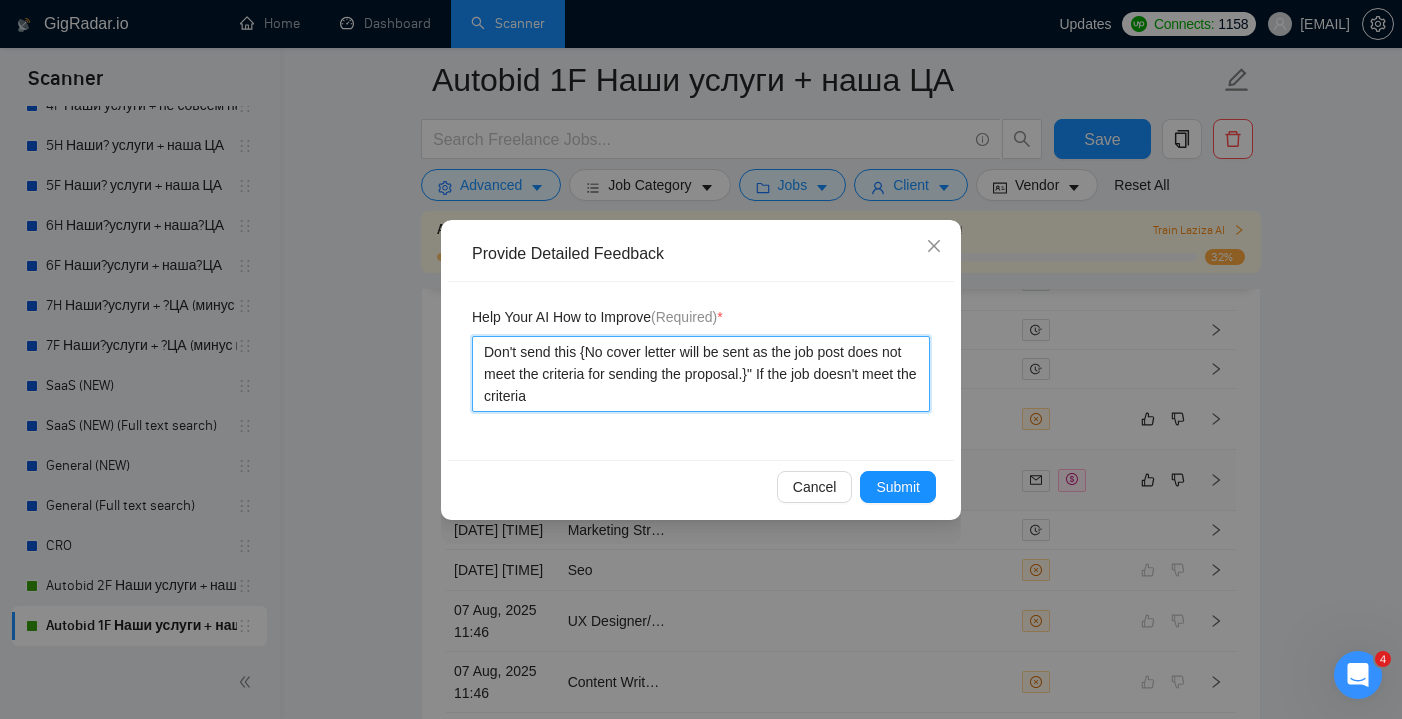 type 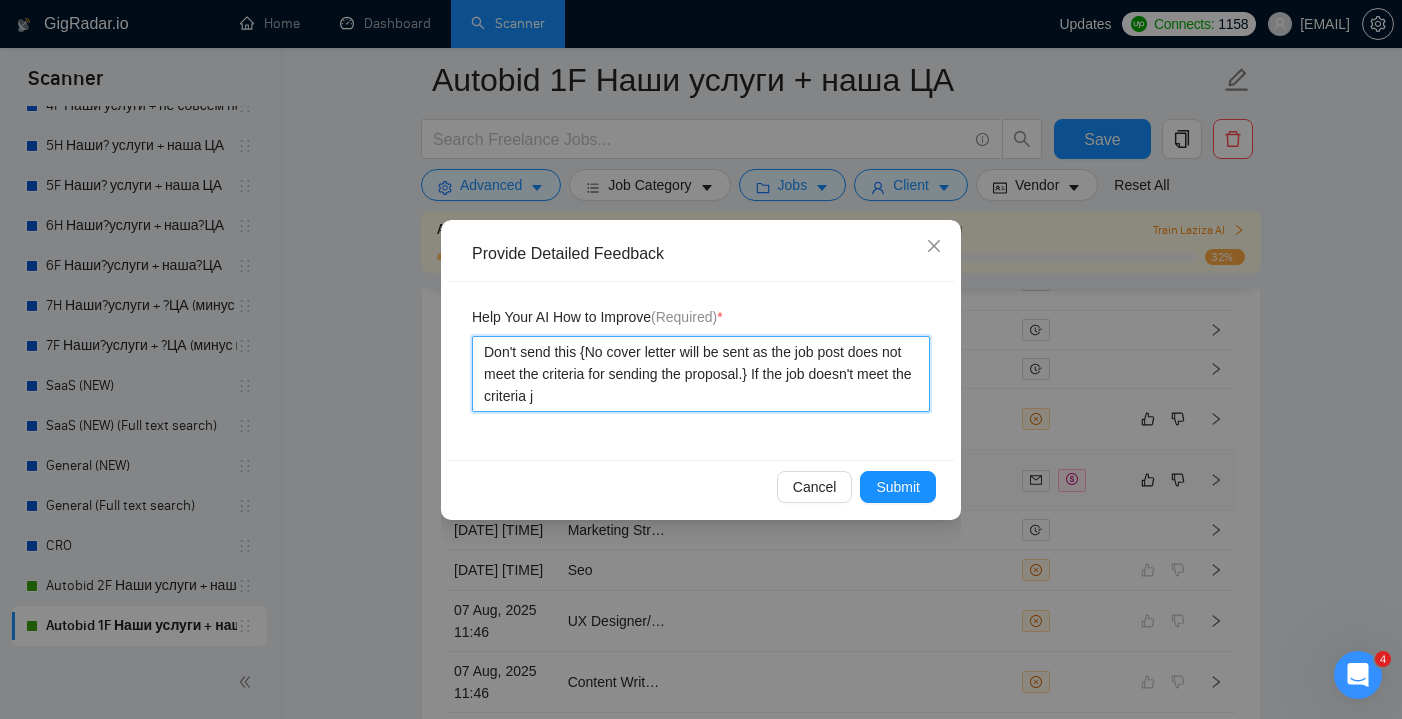 type 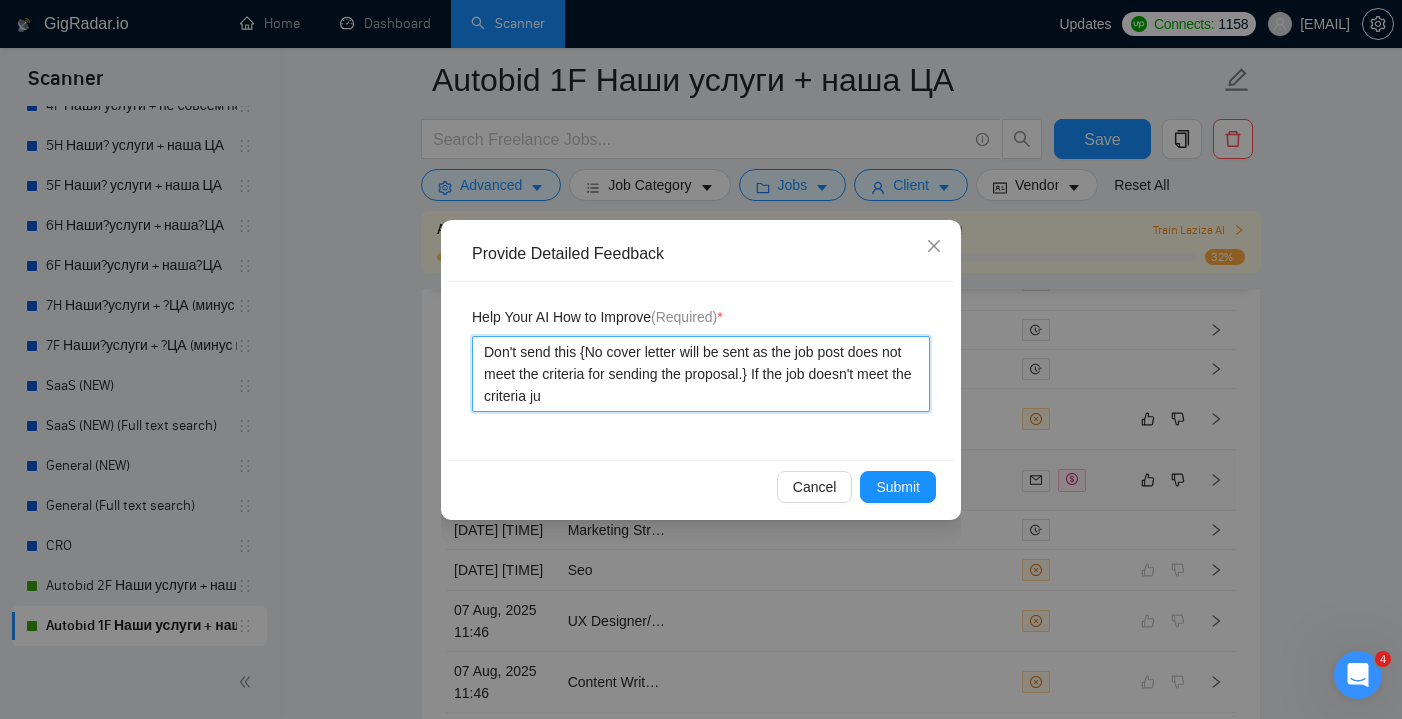 type 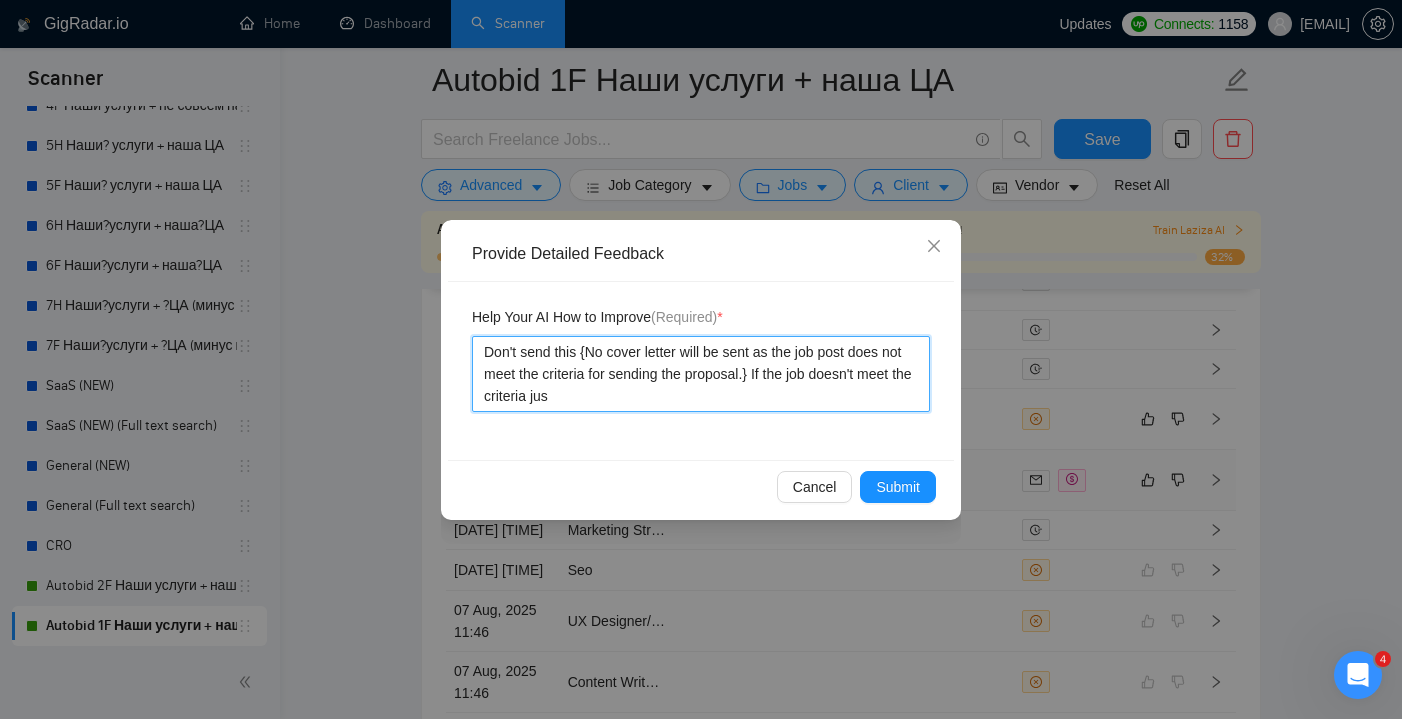 type 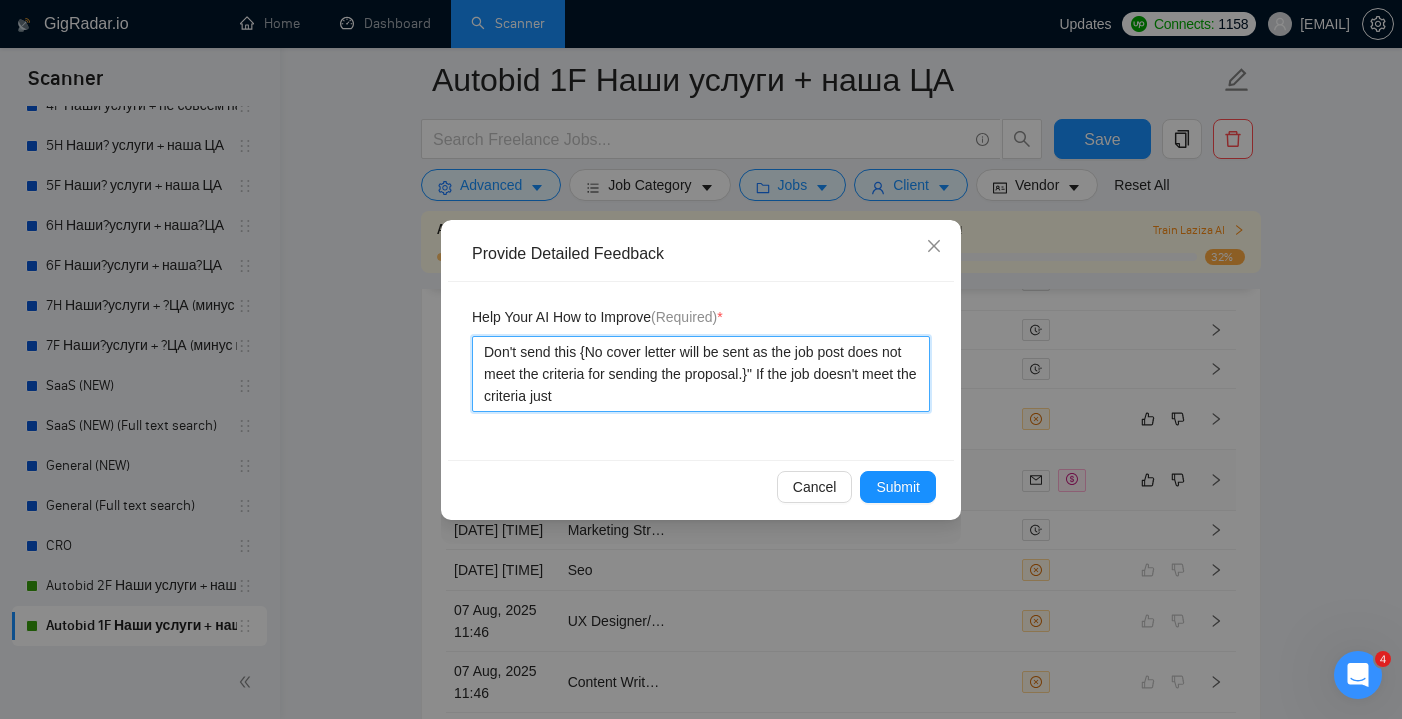 type 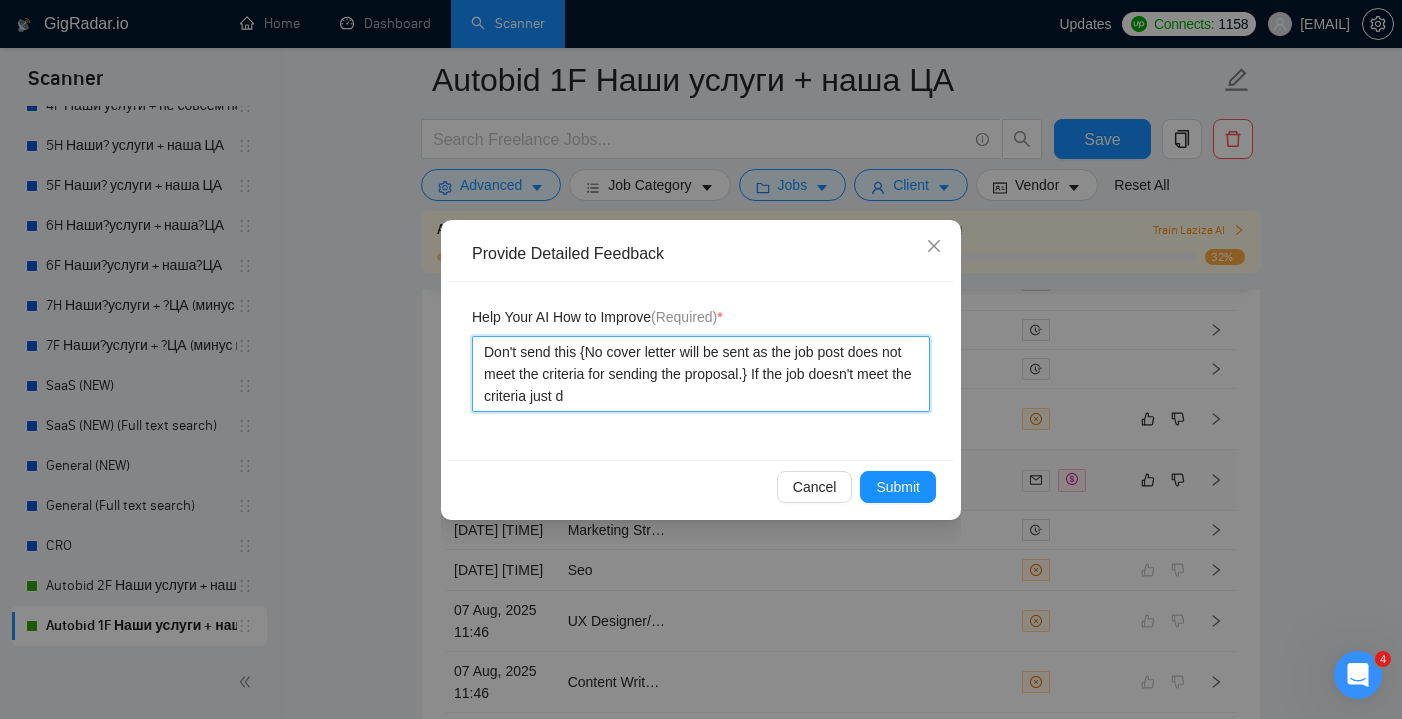 type 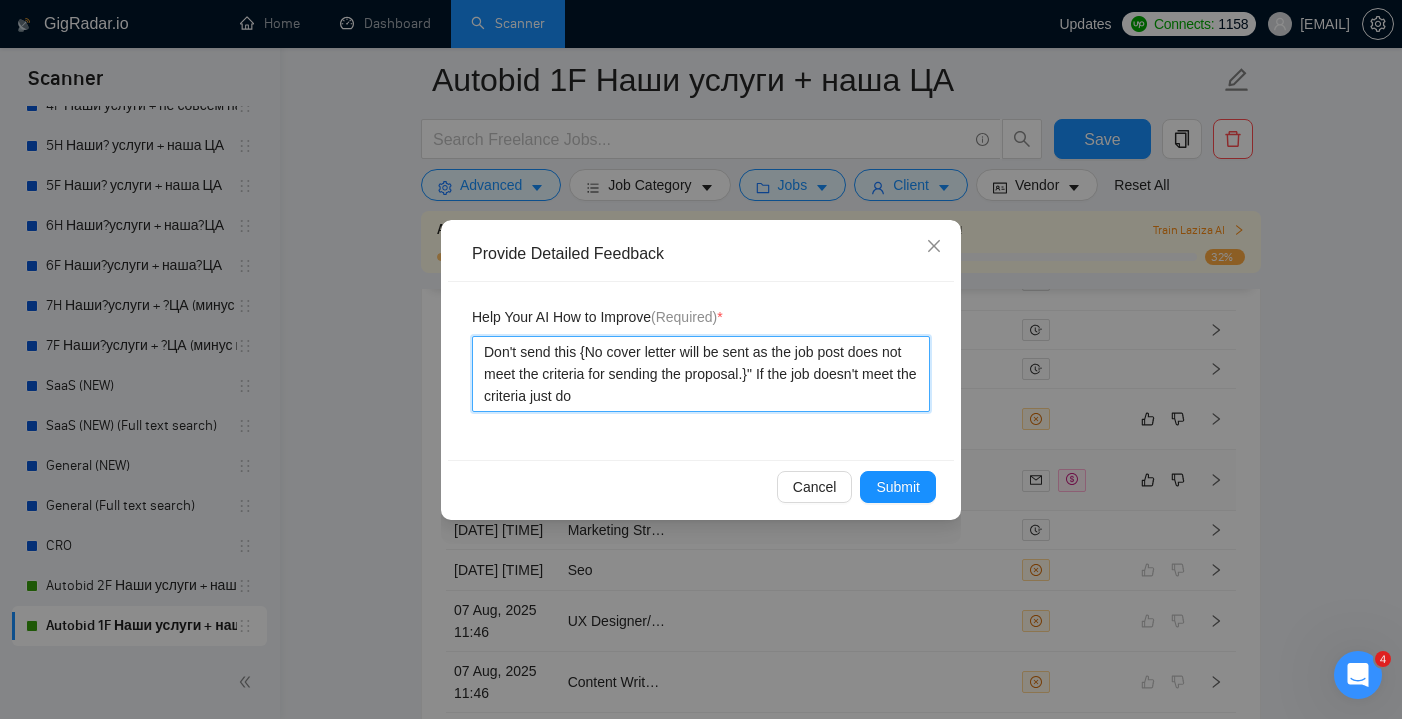 type 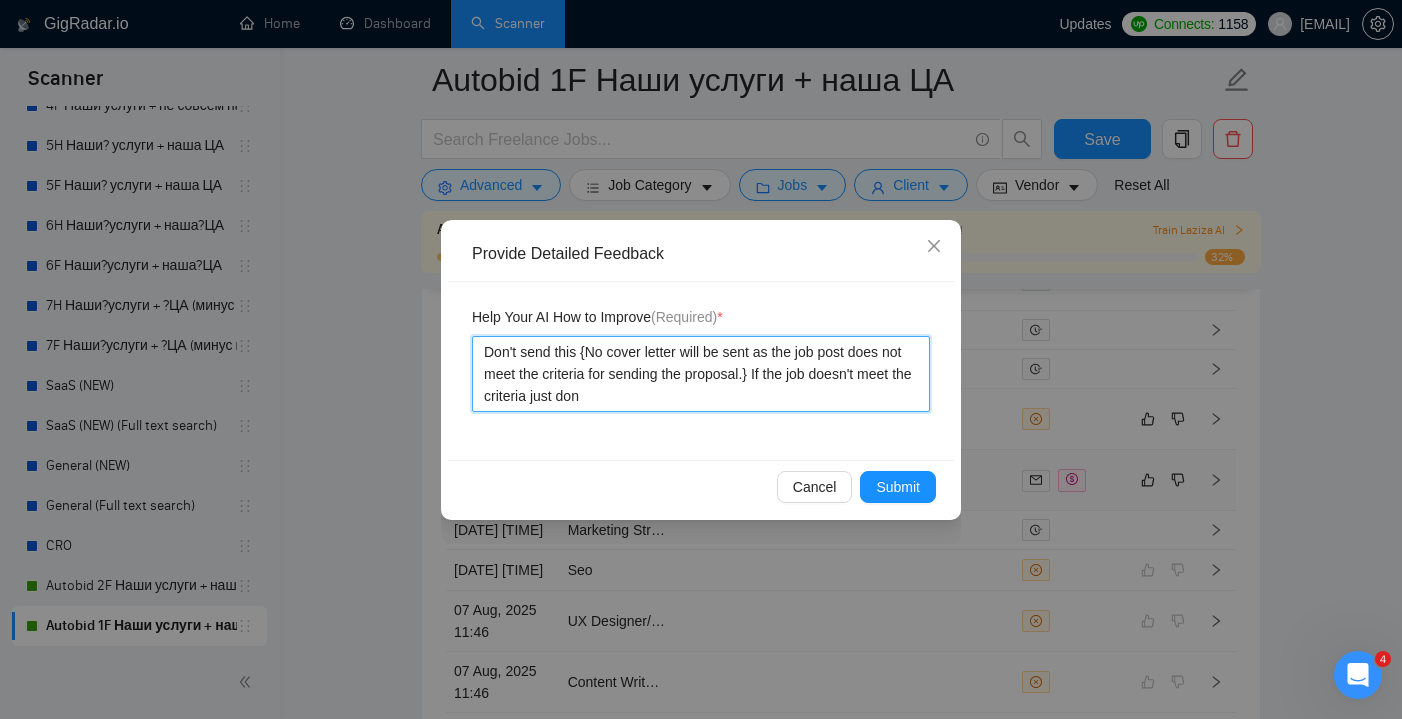 type 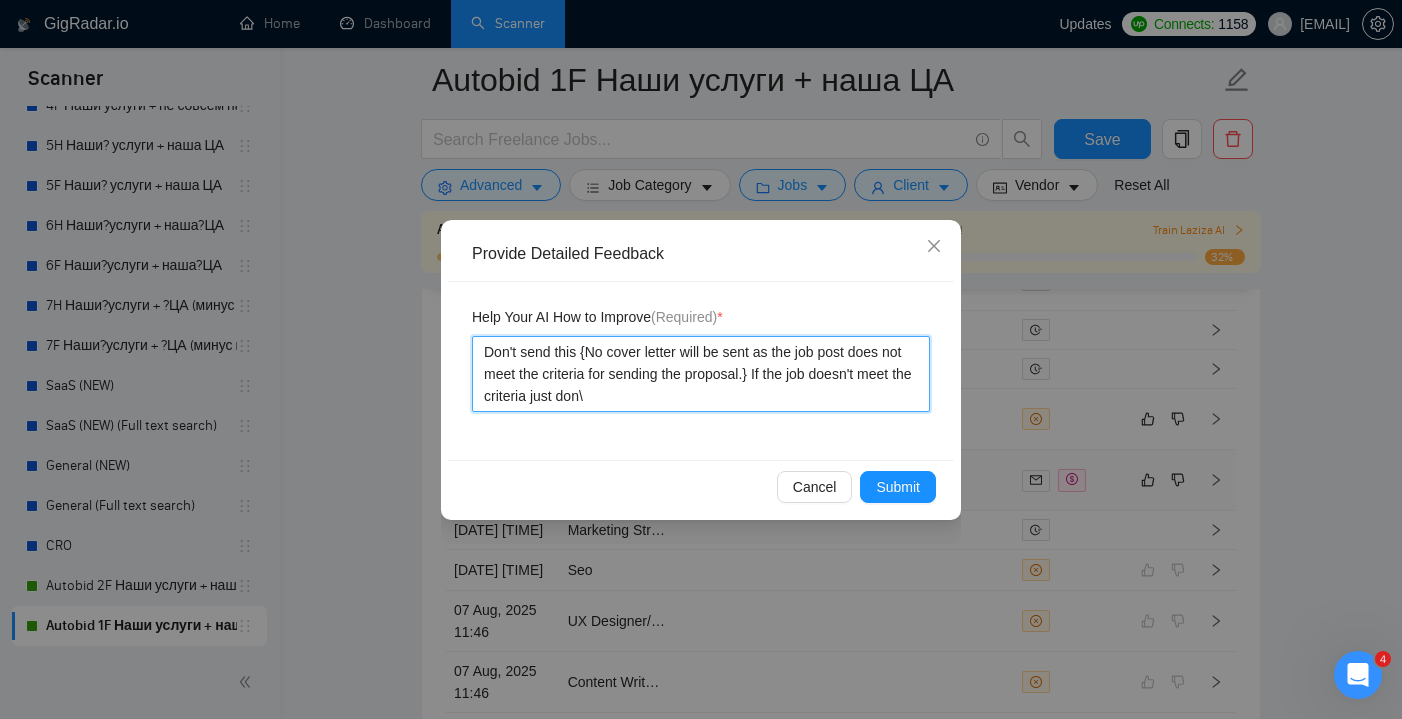 type 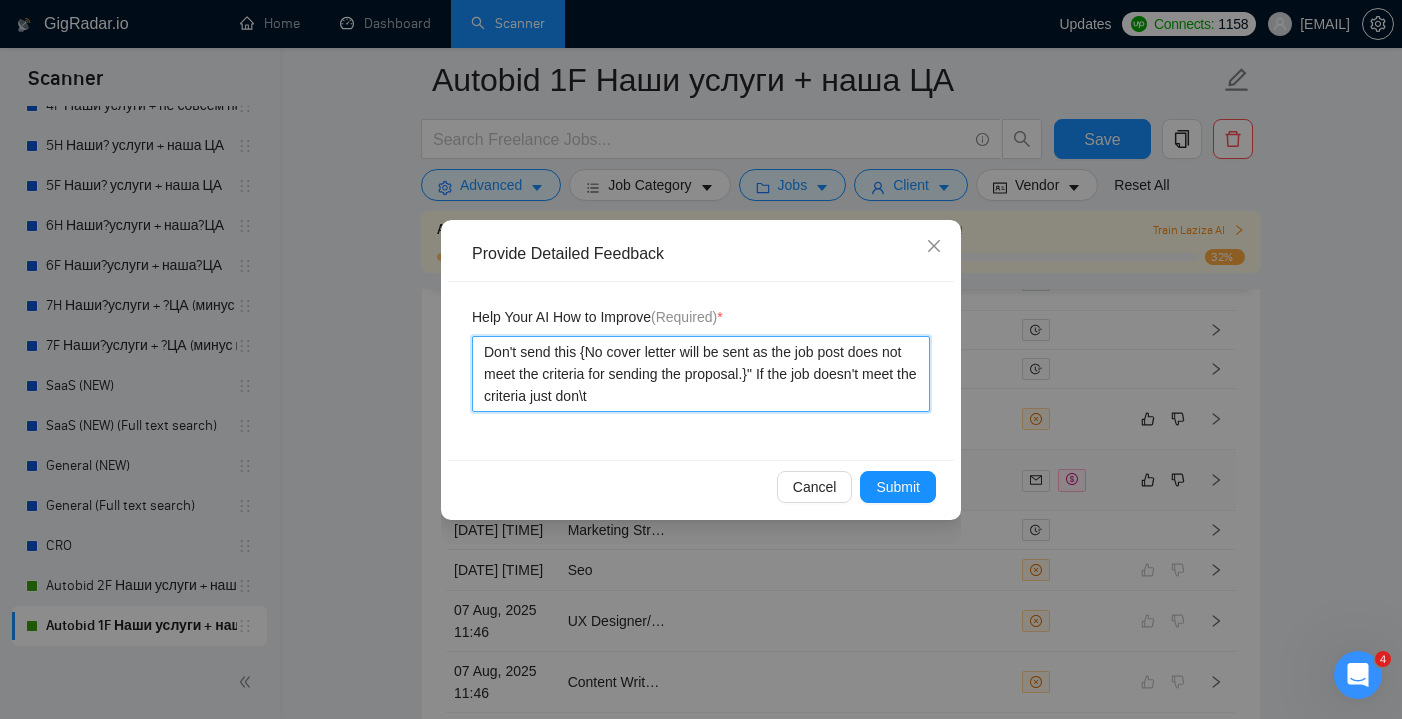 type 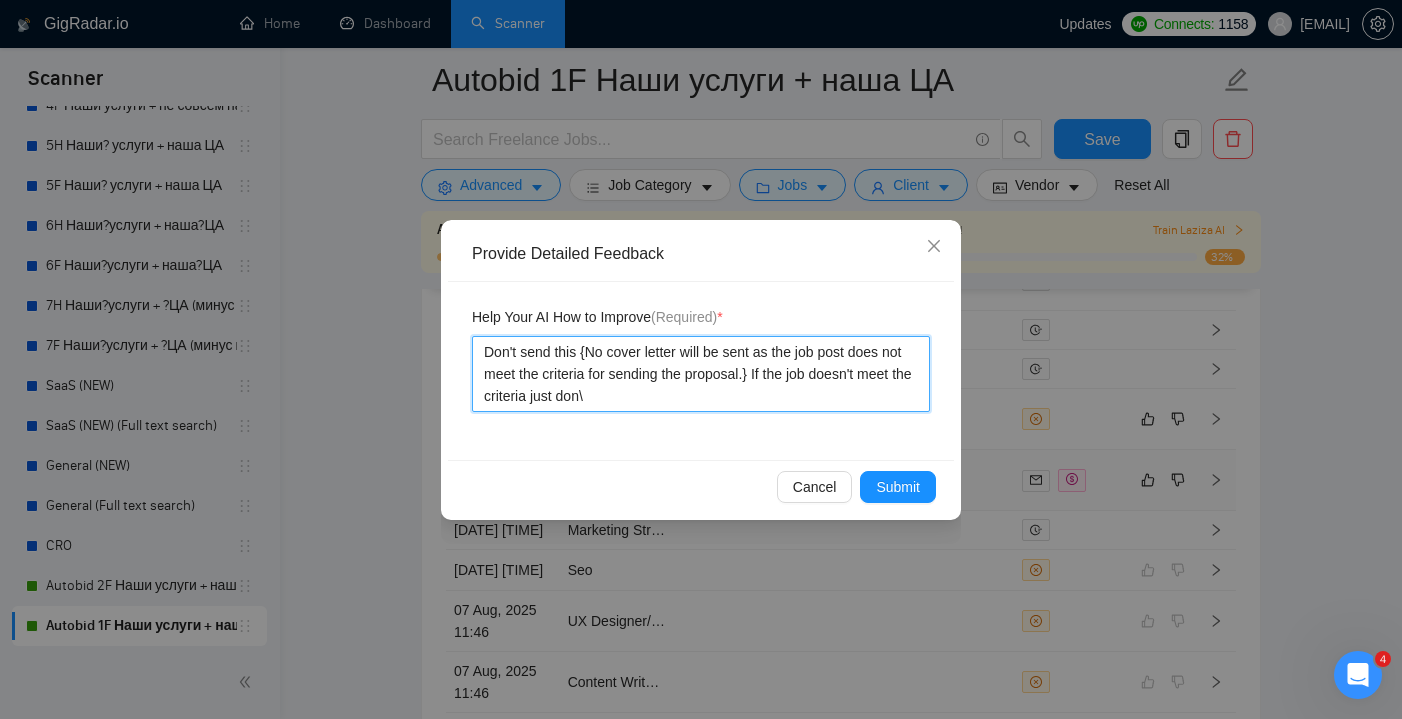 type 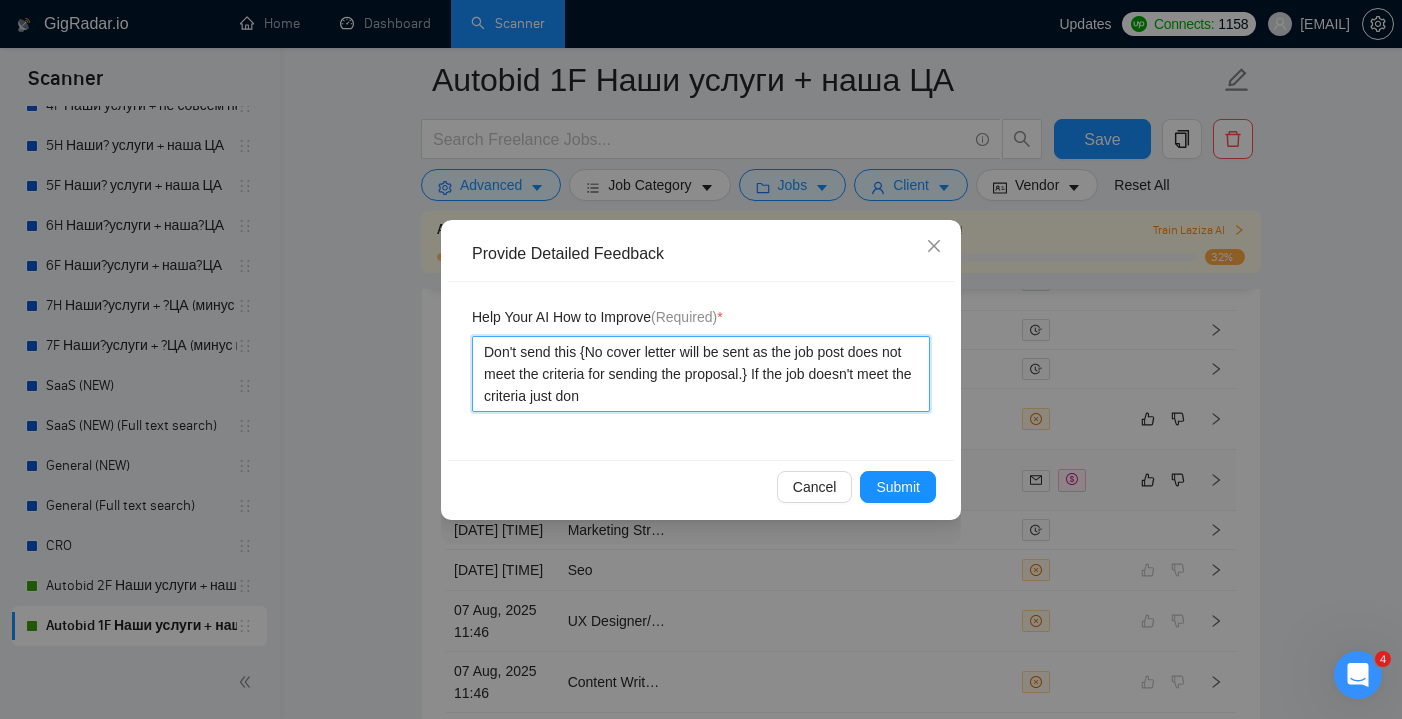 type 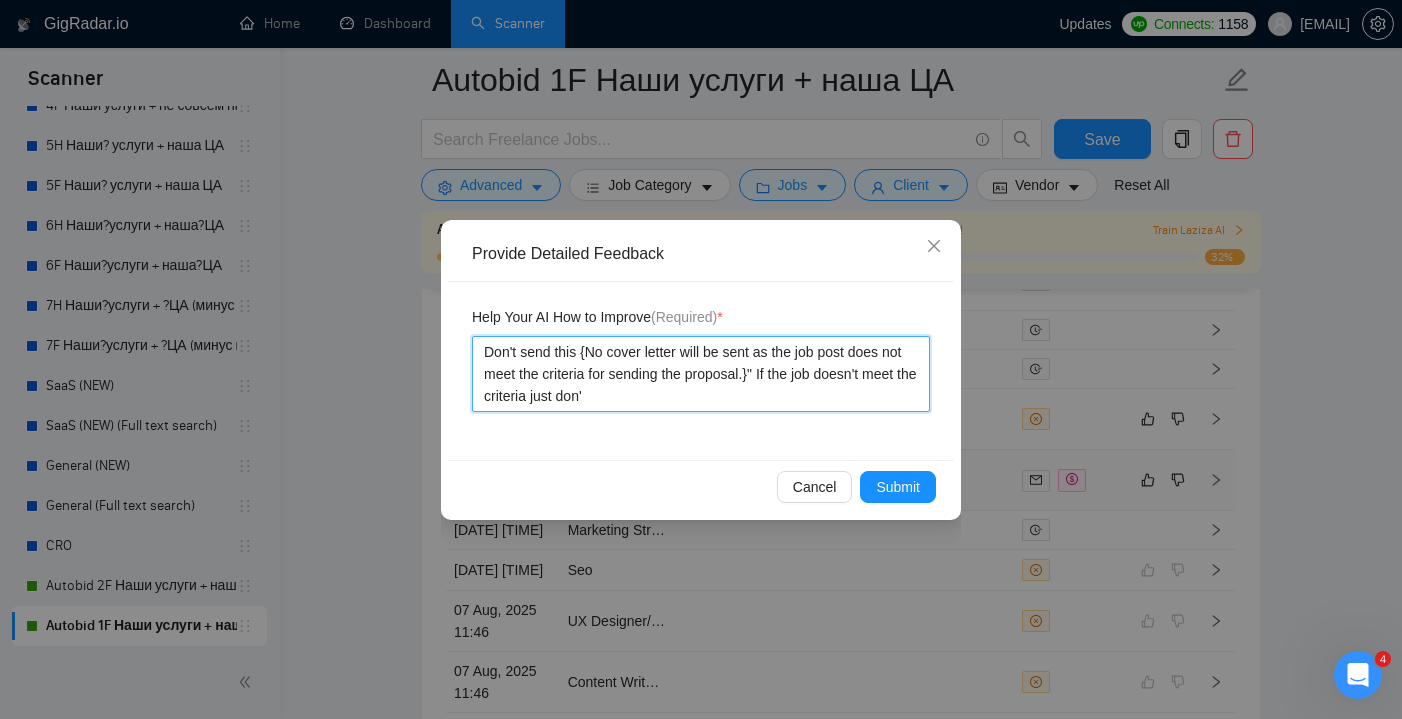 type 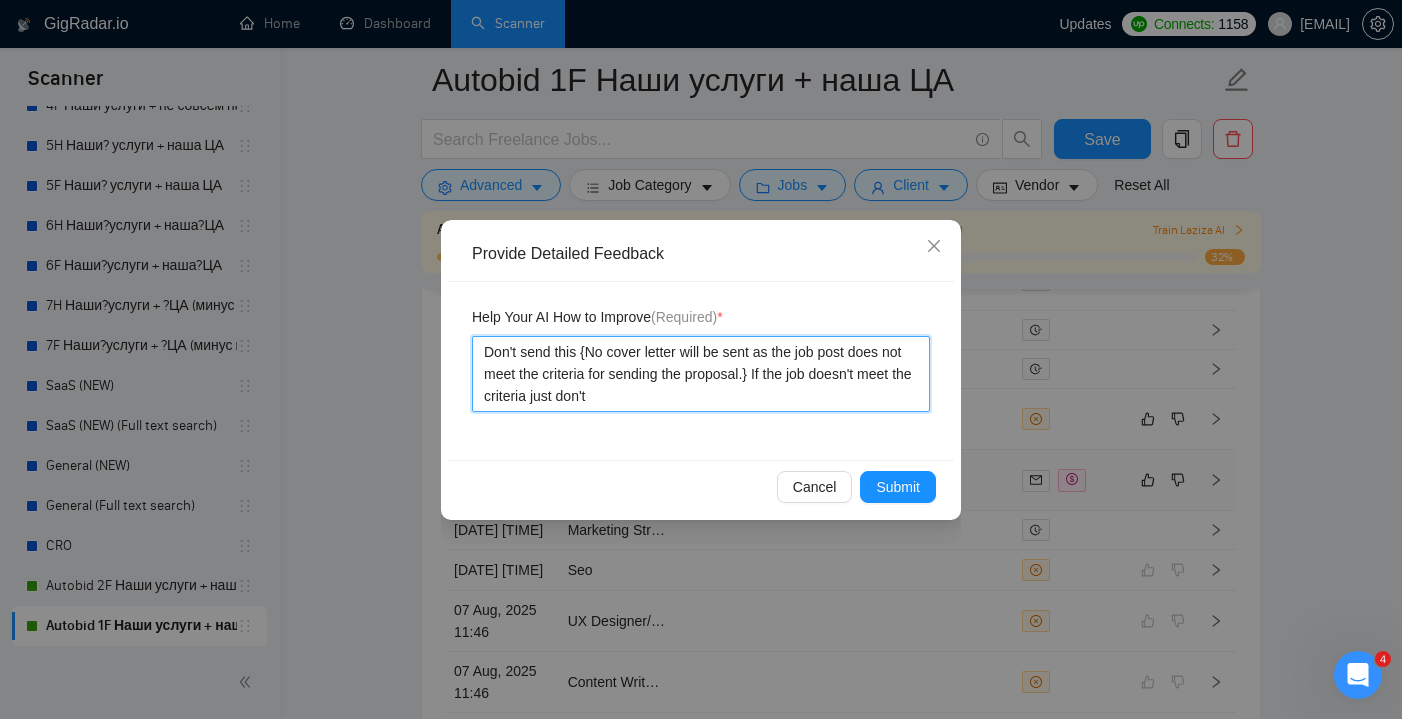 type 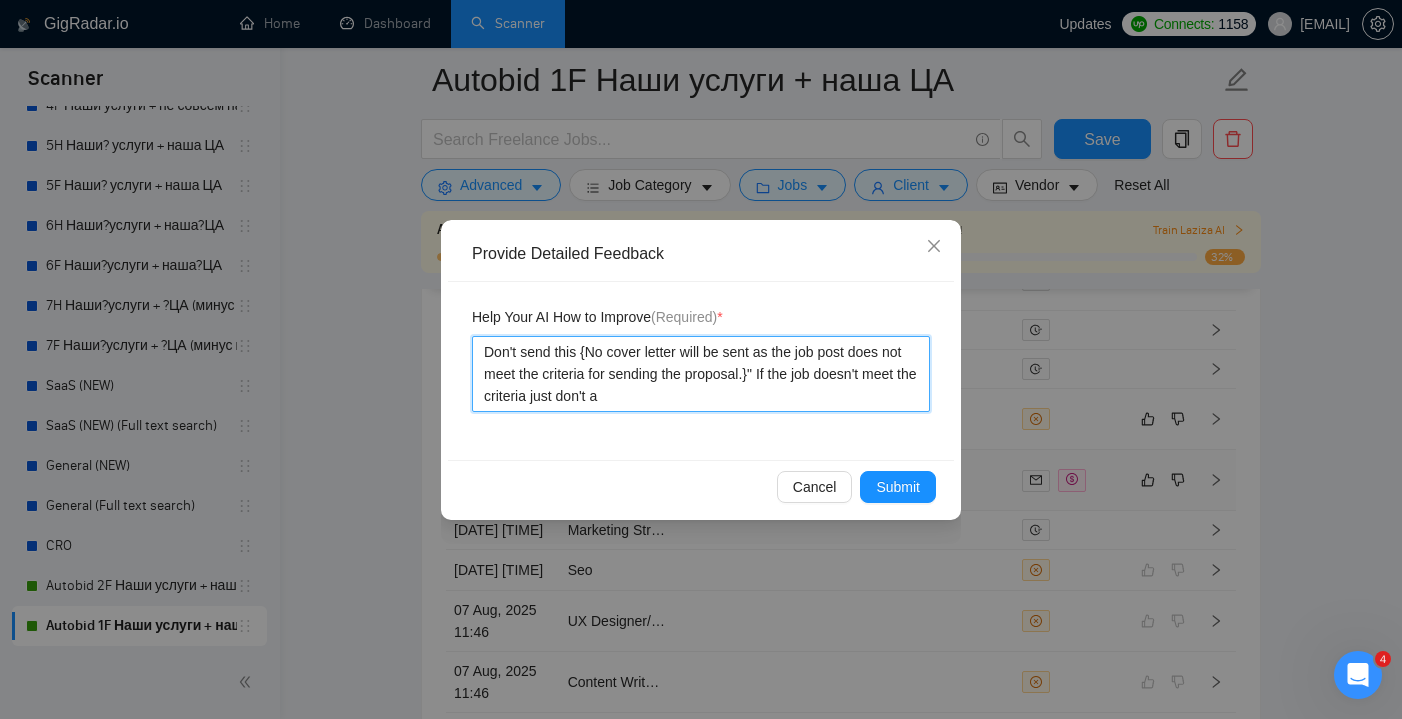 type 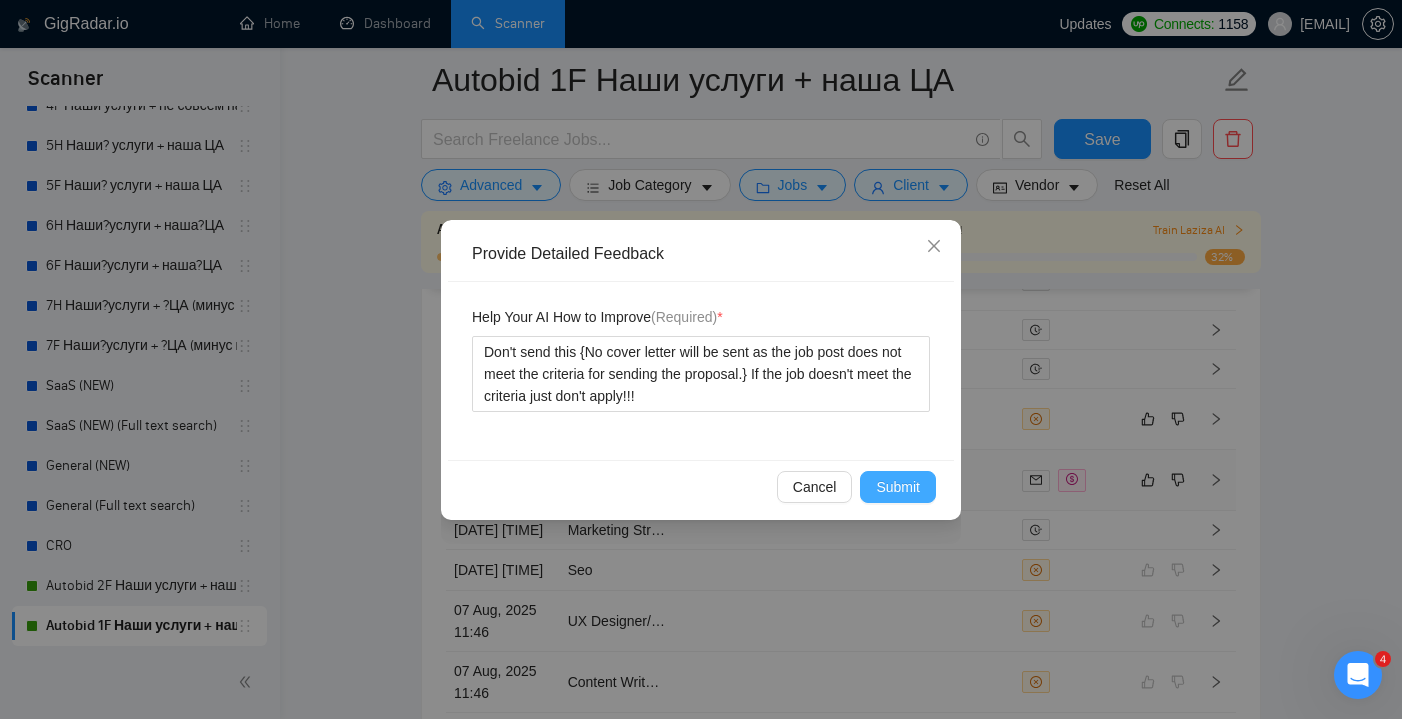 click on "Submit" at bounding box center [898, 487] 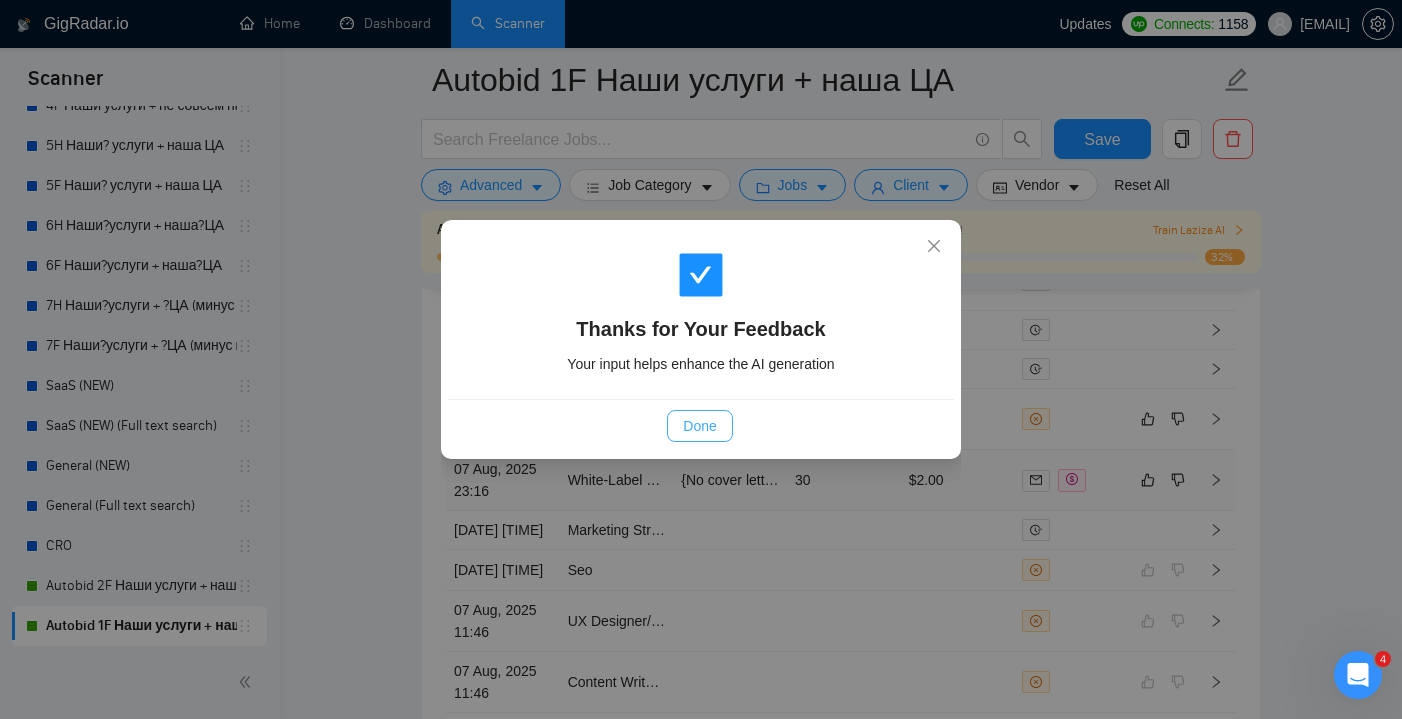 click on "Done" at bounding box center (699, 426) 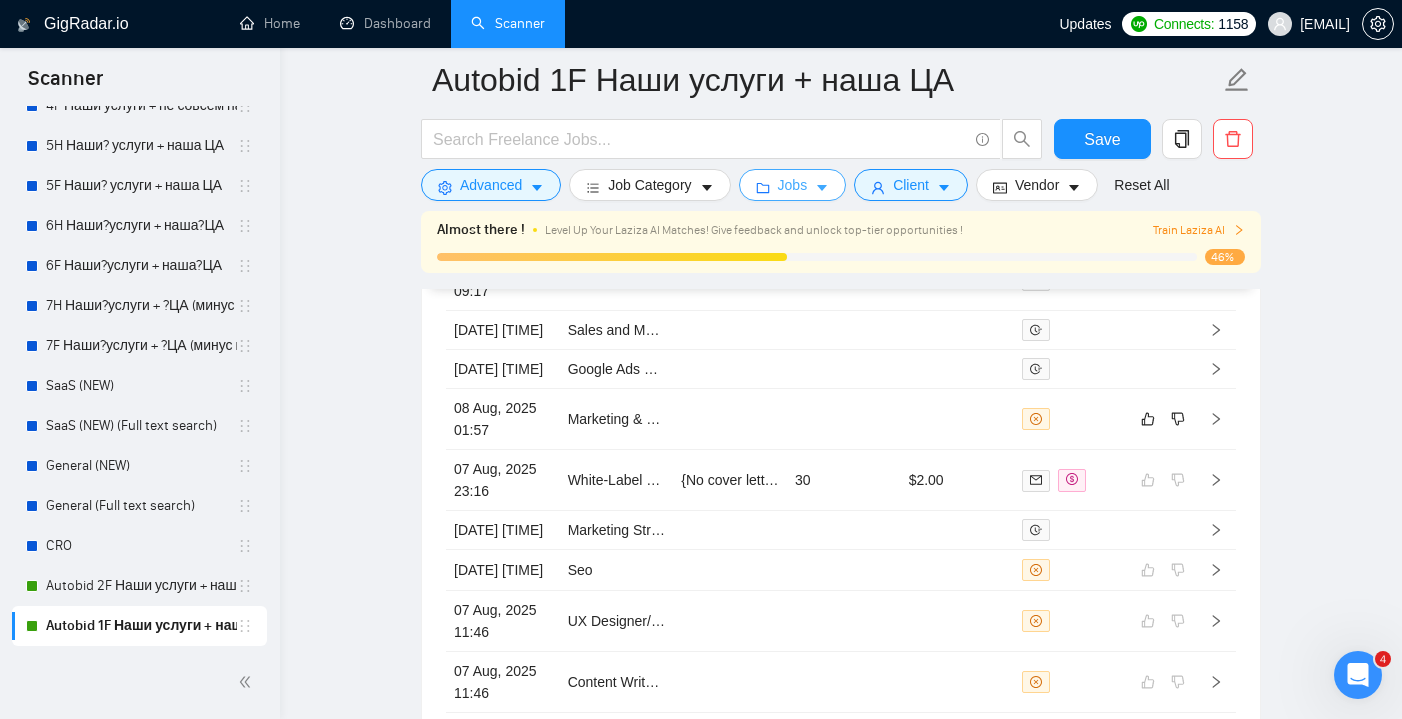 click on "Jobs" at bounding box center (793, 185) 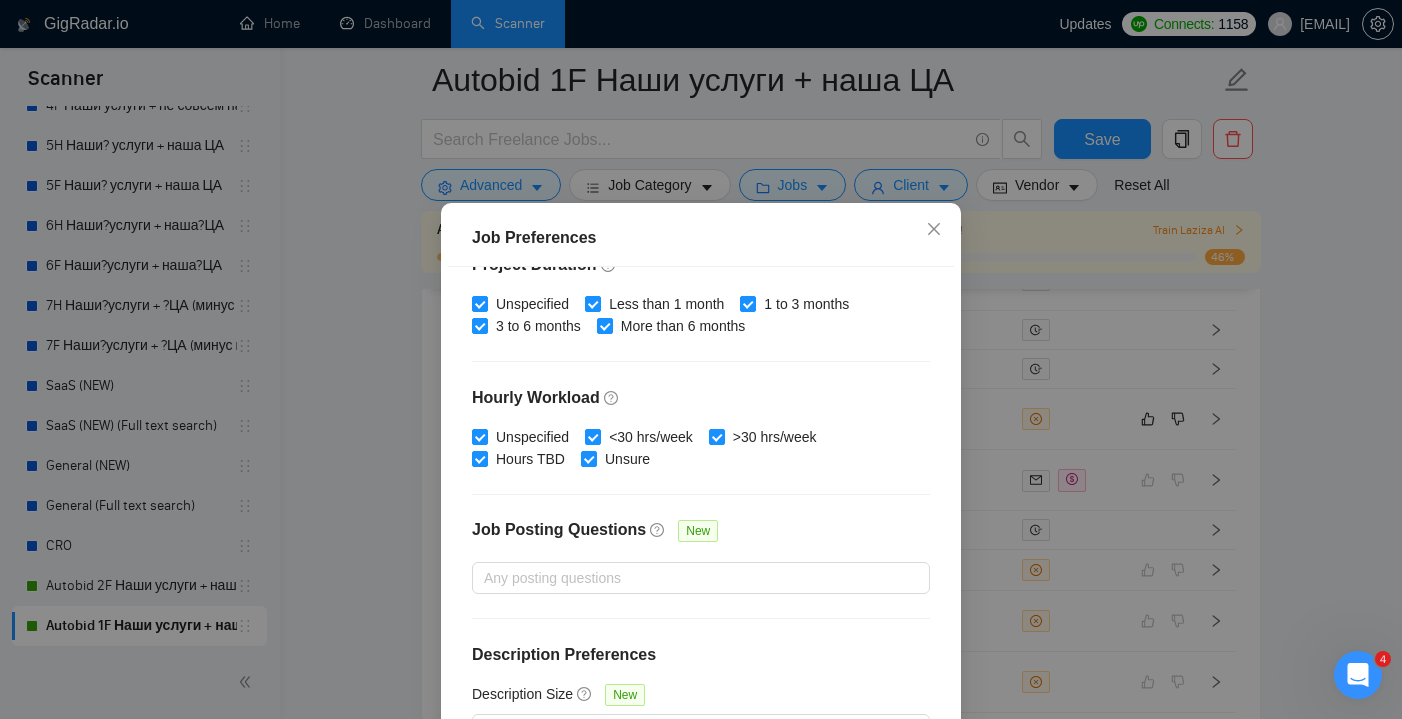 scroll, scrollTop: 625, scrollLeft: 0, axis: vertical 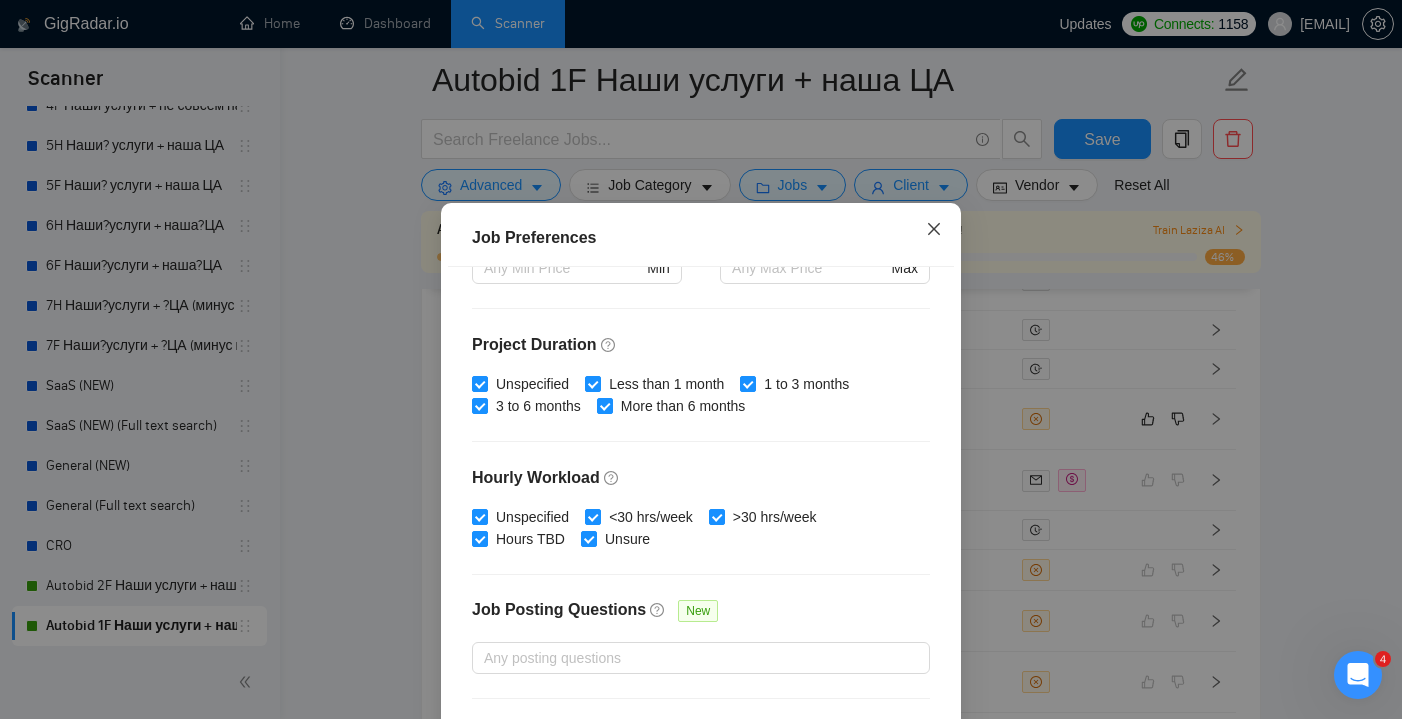 click at bounding box center [934, 230] 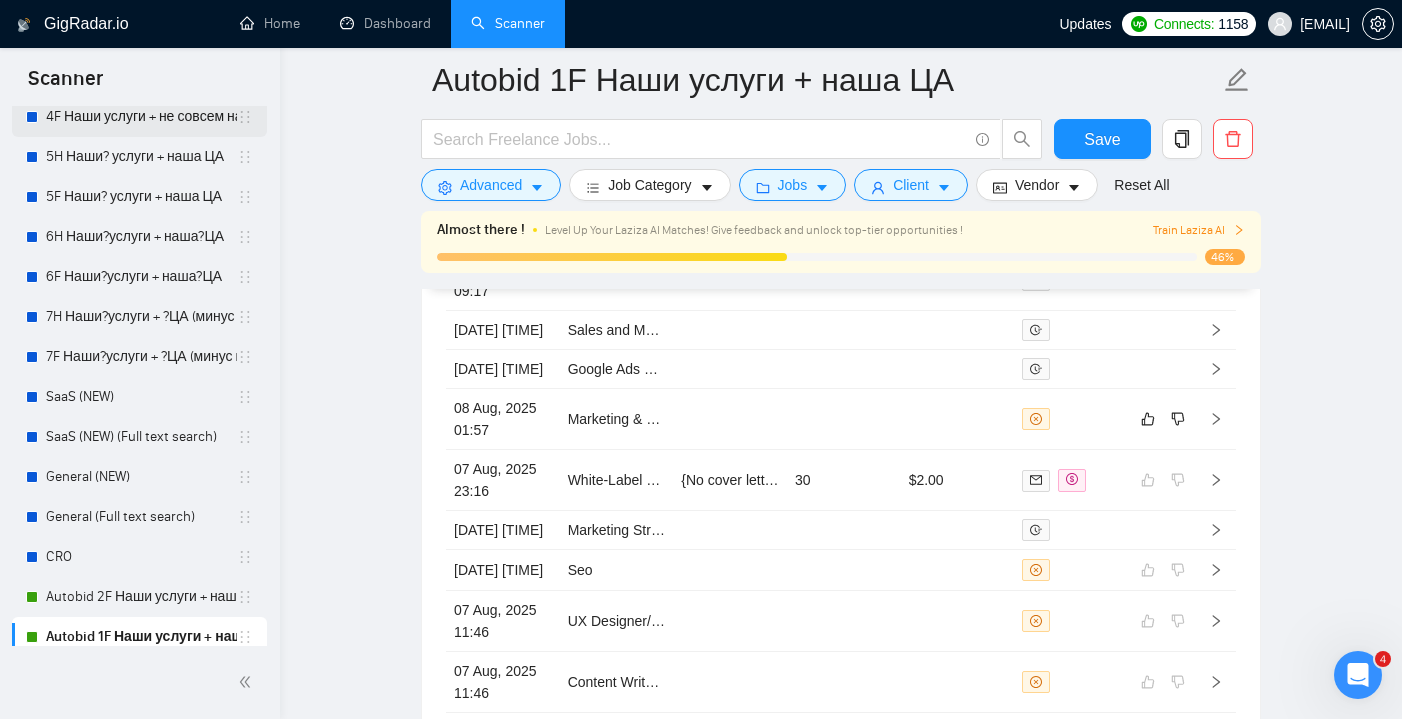 scroll, scrollTop: 396, scrollLeft: 0, axis: vertical 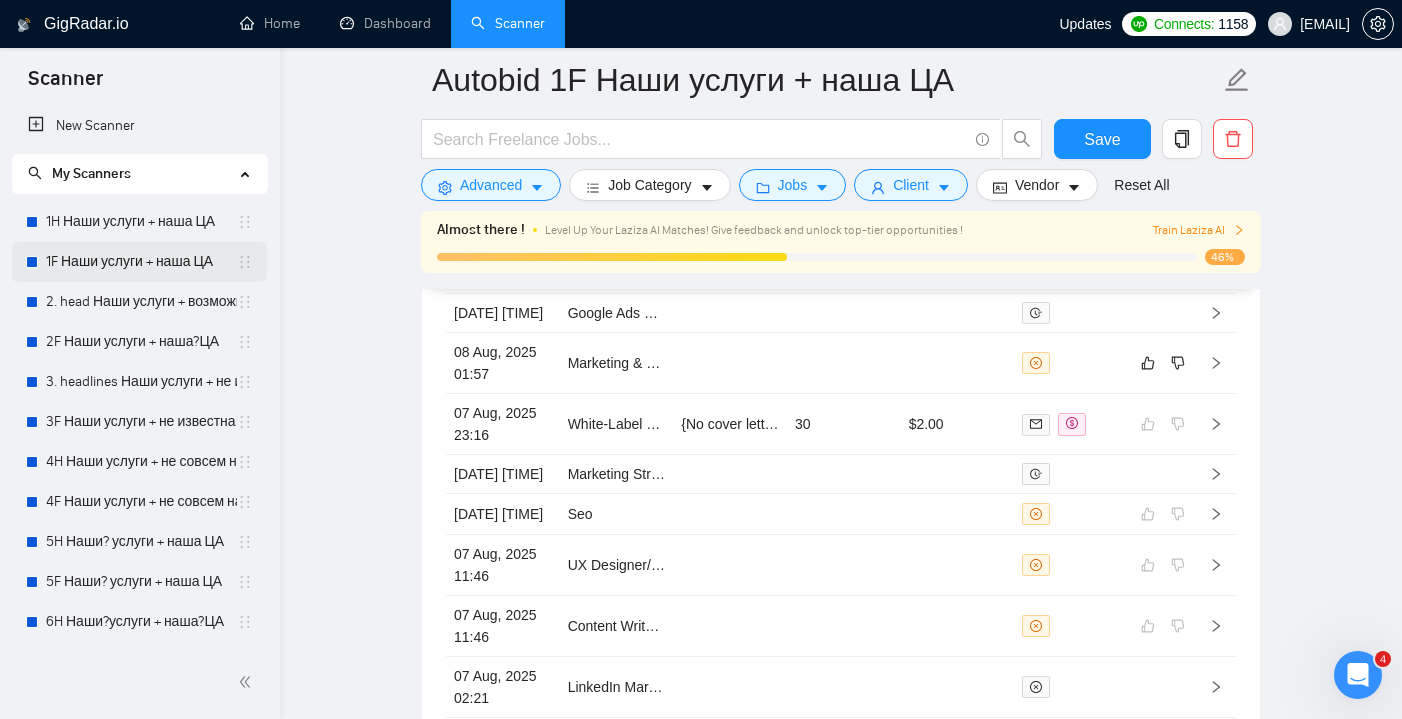 click on "1F Наши услуги + наша ЦА" at bounding box center [141, 262] 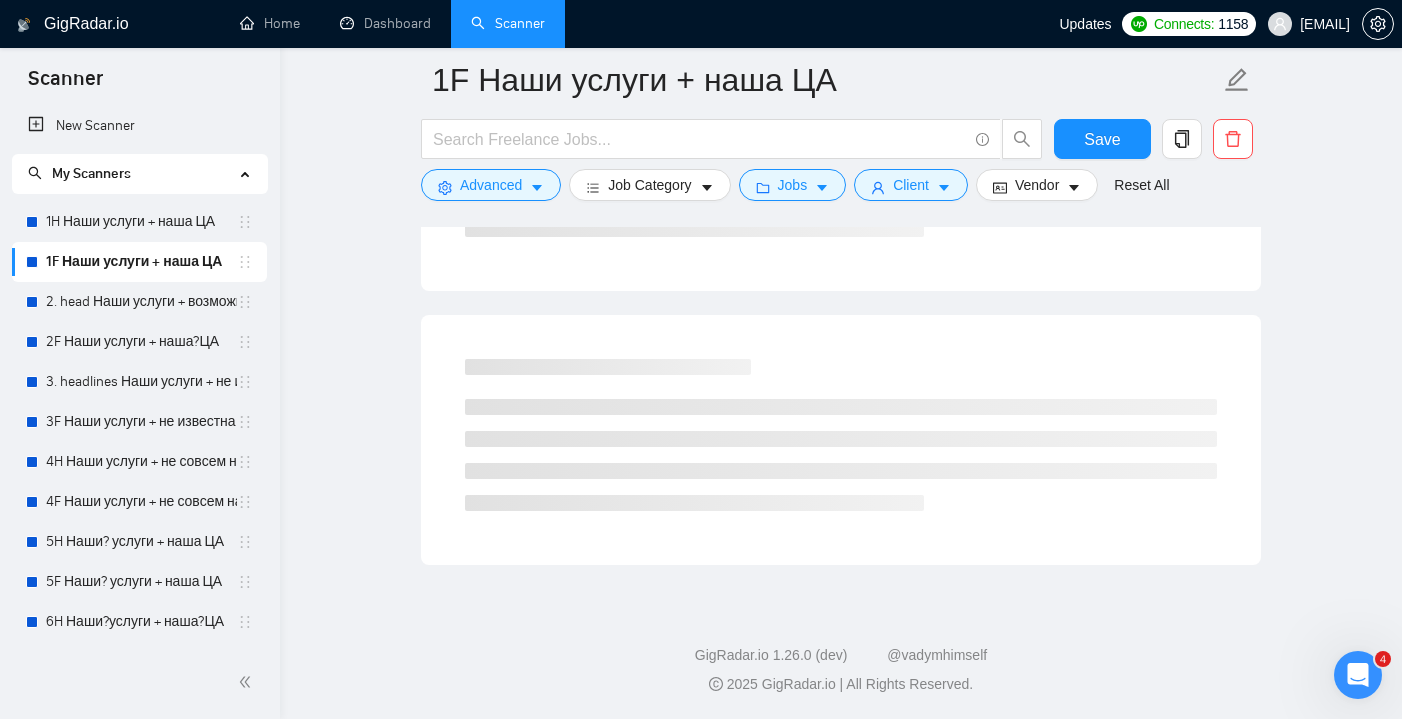 scroll, scrollTop: 73, scrollLeft: 0, axis: vertical 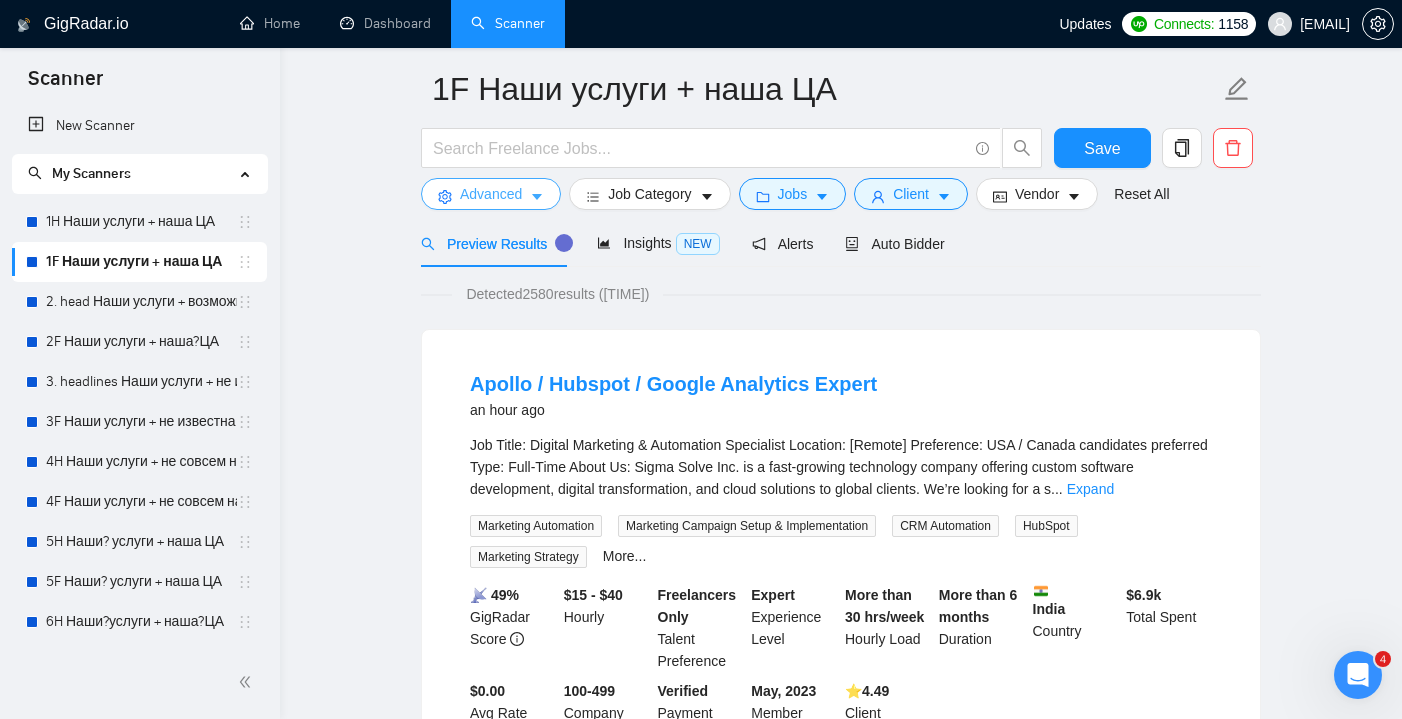 click 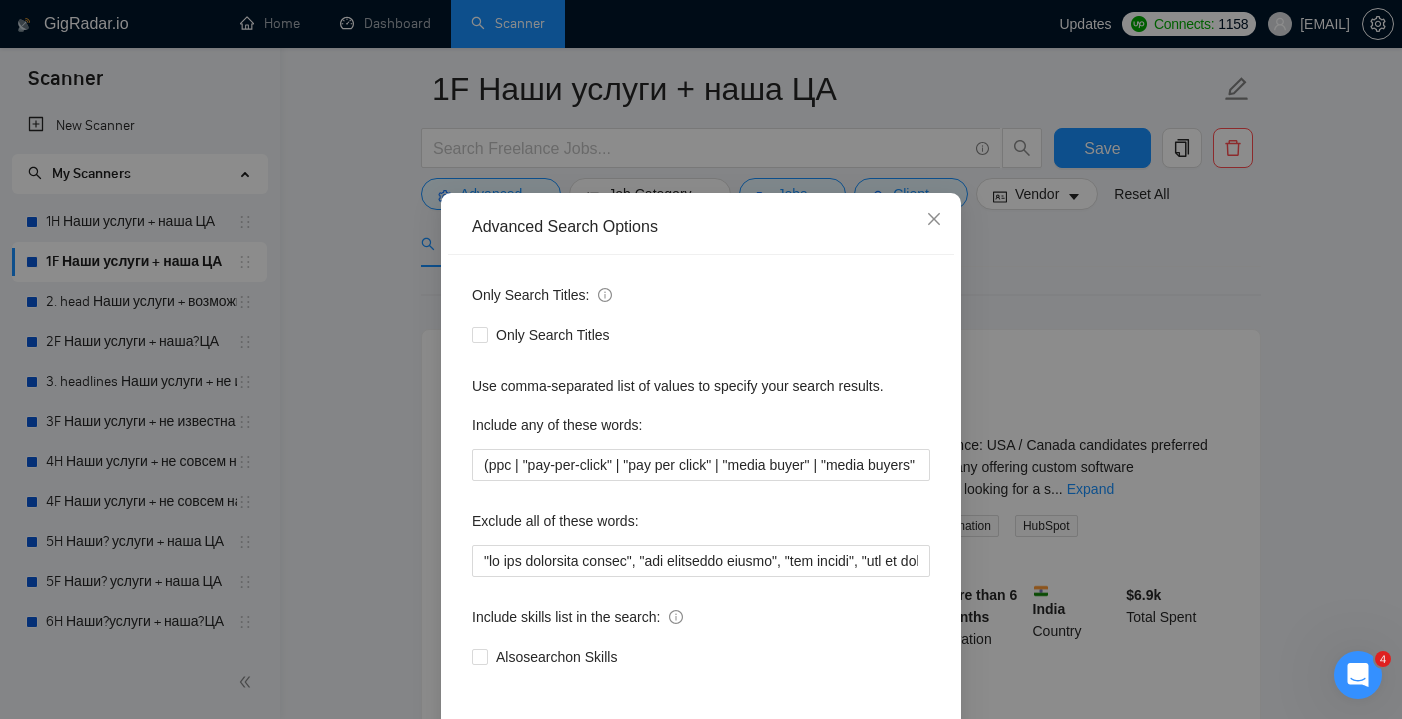 scroll, scrollTop: 30, scrollLeft: 0, axis: vertical 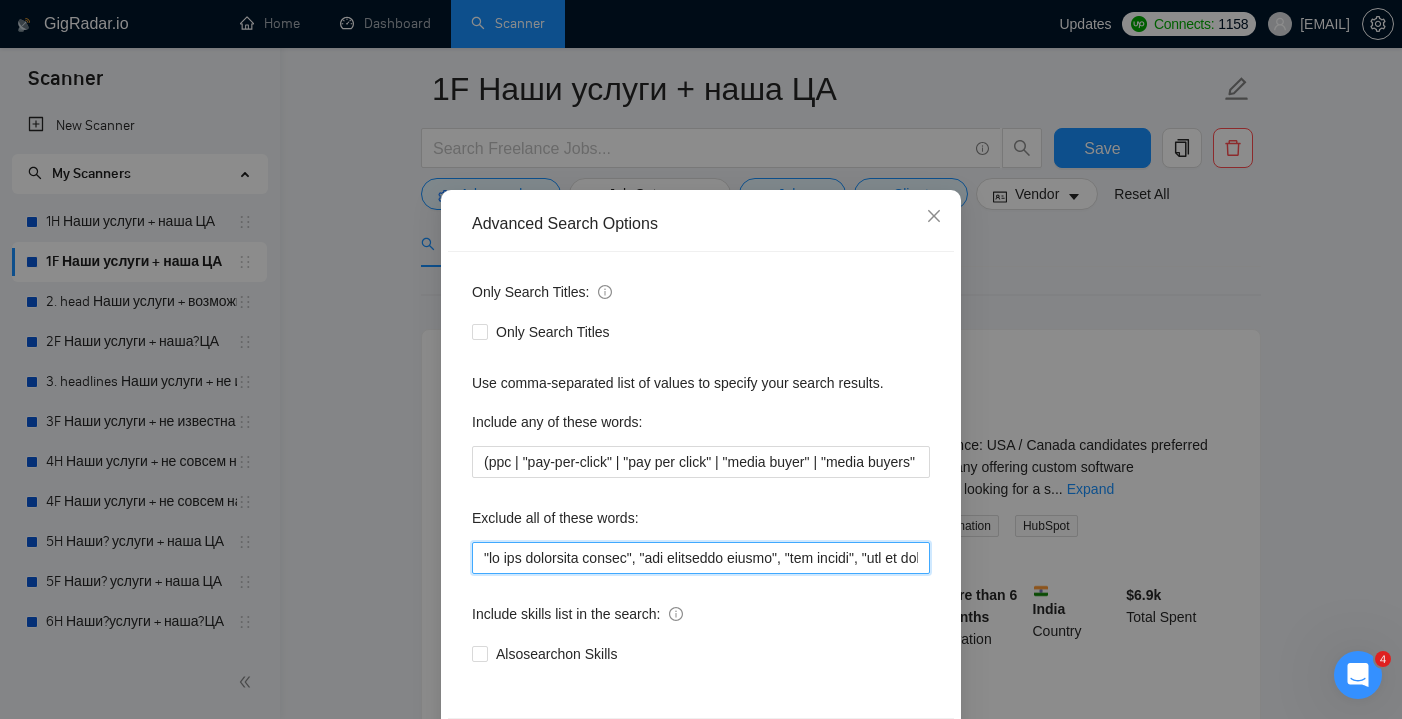 click at bounding box center [701, 558] 